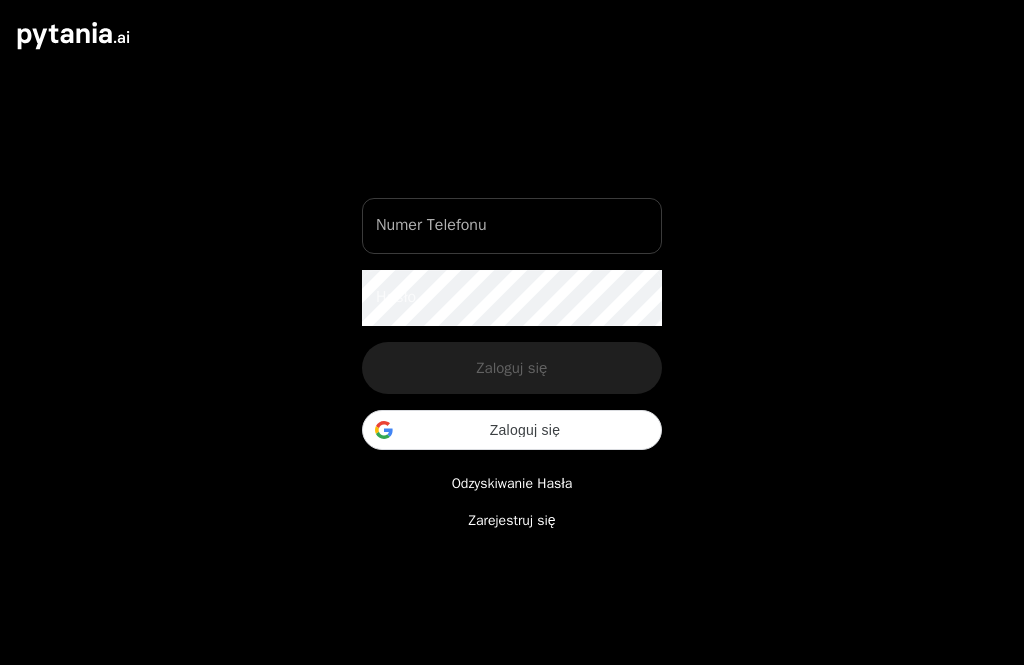 scroll, scrollTop: 0, scrollLeft: 0, axis: both 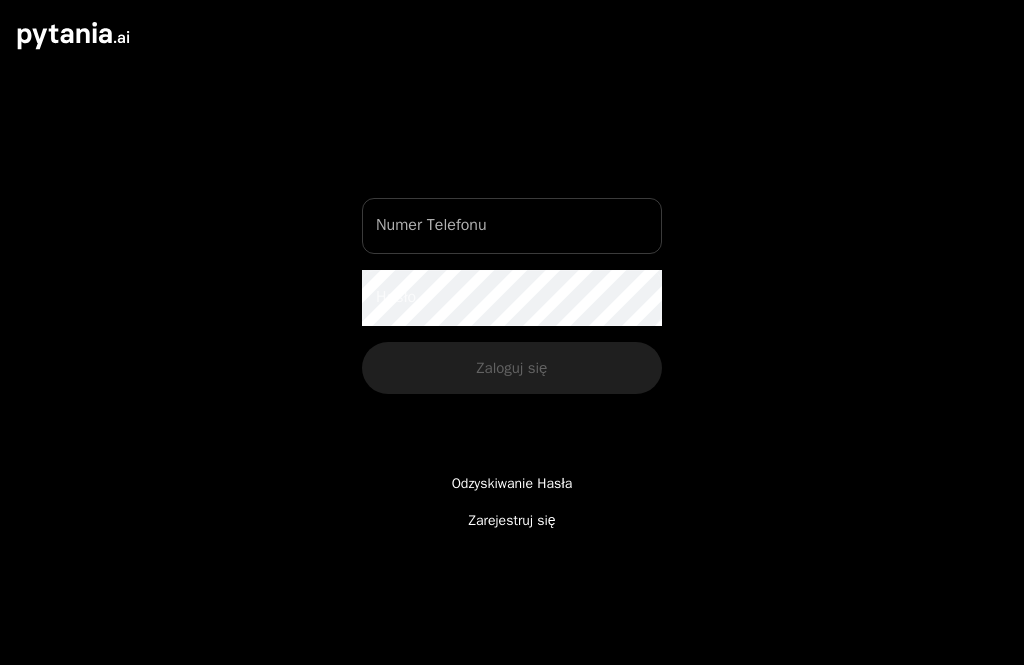 click at bounding box center [512, 430] 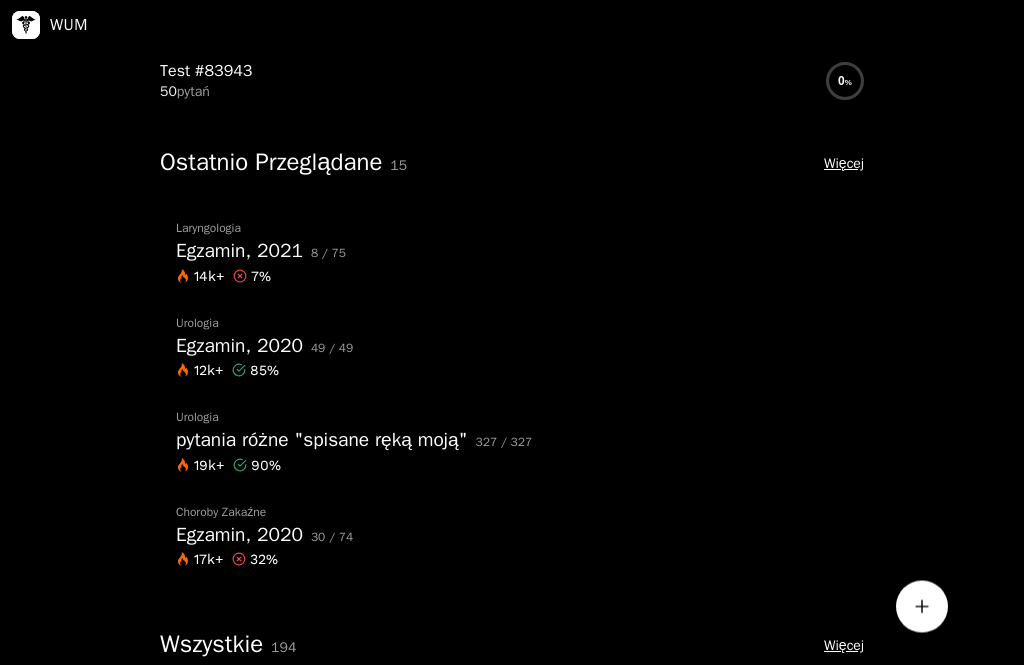scroll, scrollTop: 132, scrollLeft: 0, axis: vertical 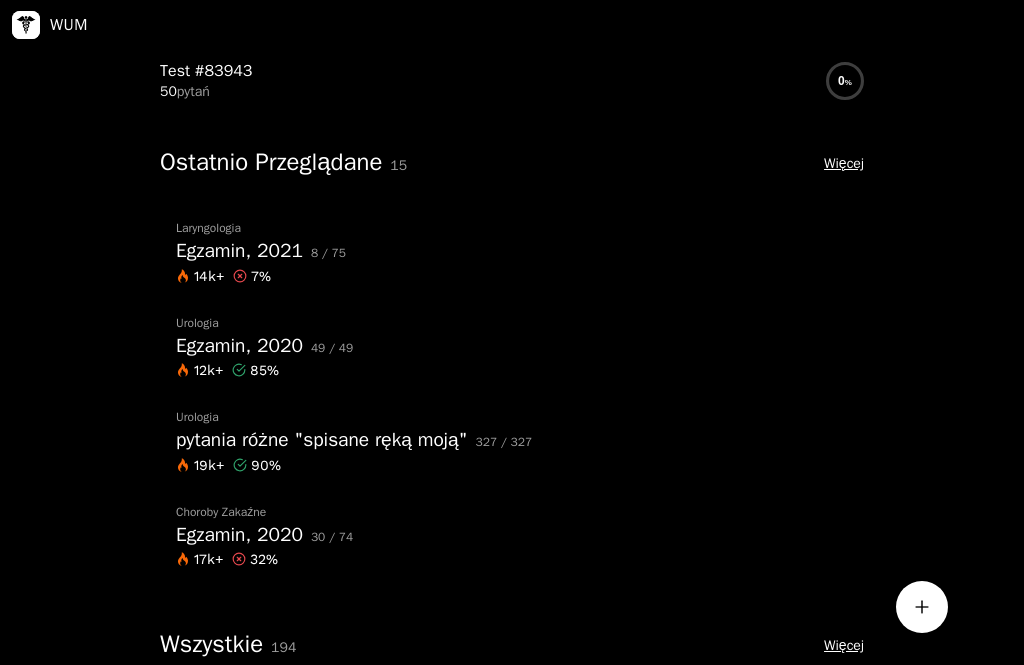 click on "Egzamin, 2021 8 / 75" at bounding box center [512, 251] 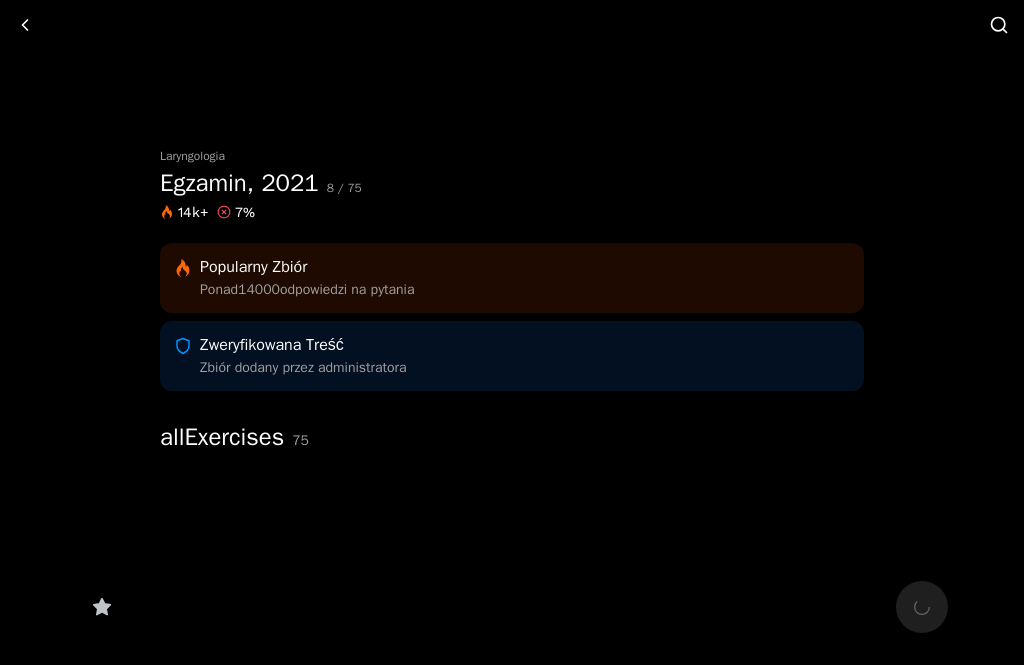 scroll, scrollTop: 0, scrollLeft: 0, axis: both 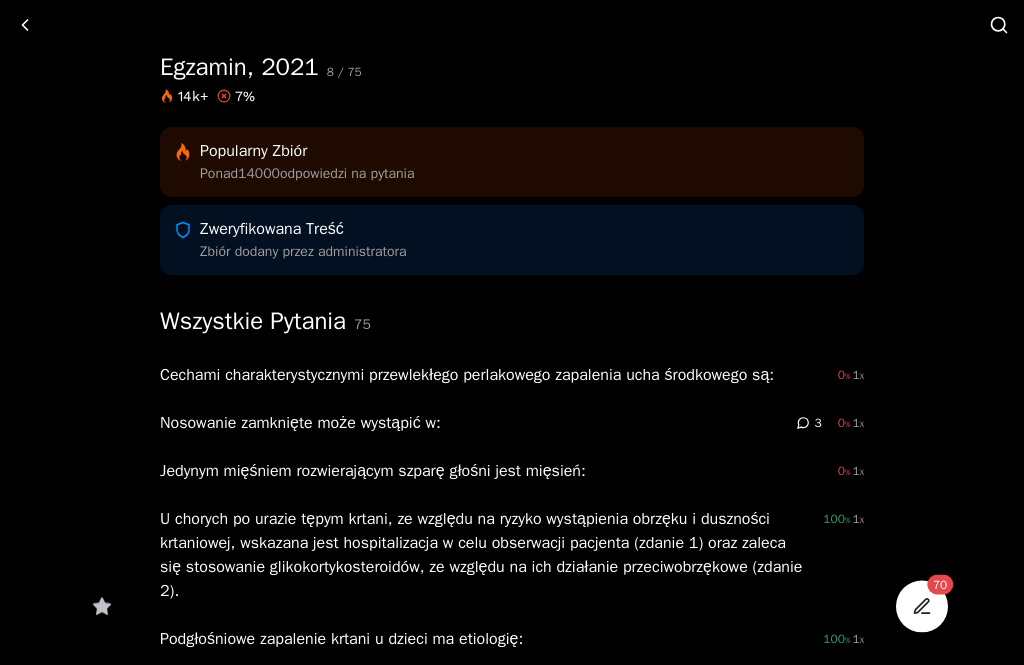 click 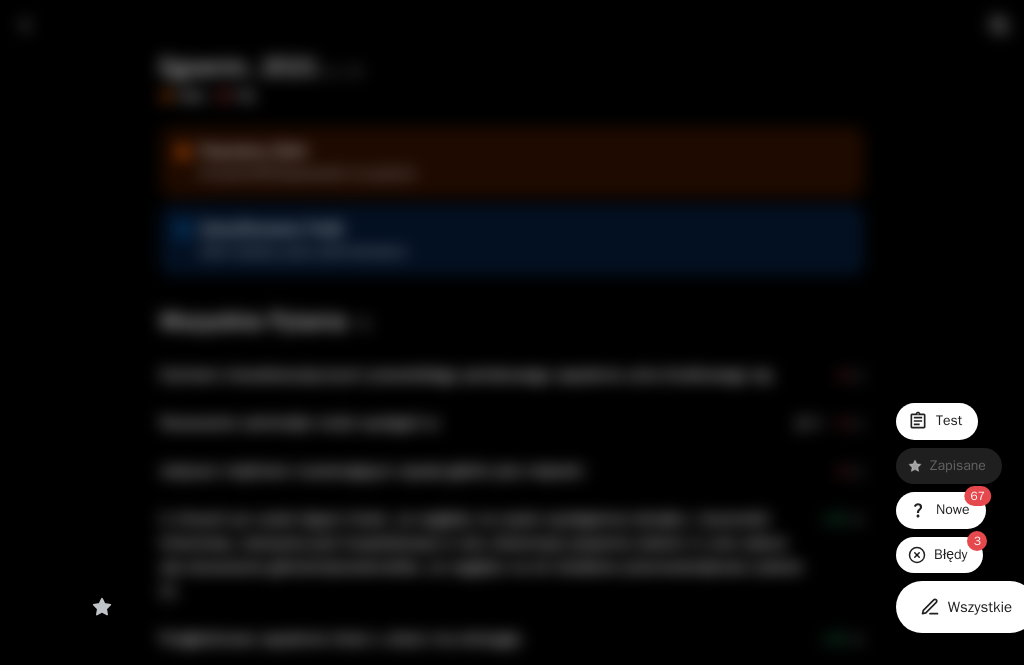 click on "Wszystkie" at bounding box center (966, 607) 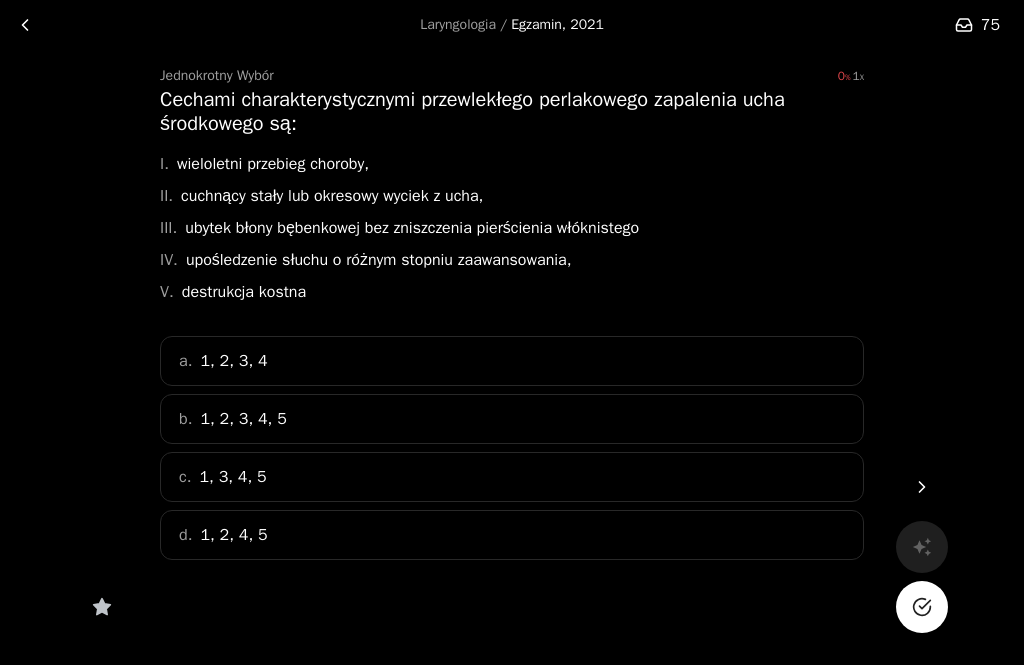 click on "d.   1, 2, 4, 5" at bounding box center (512, 535) 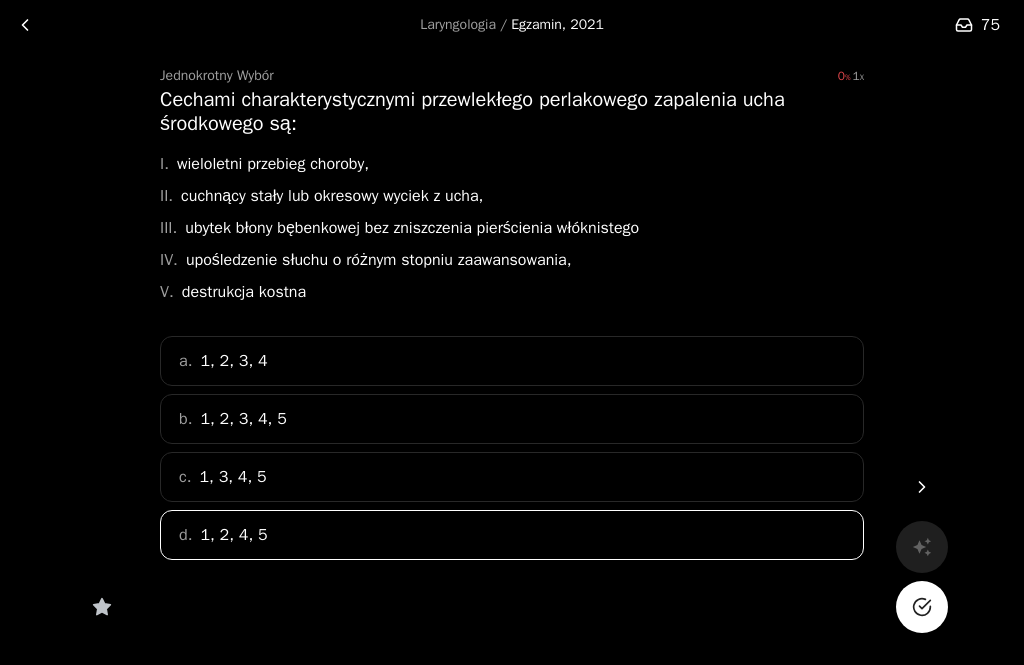 click 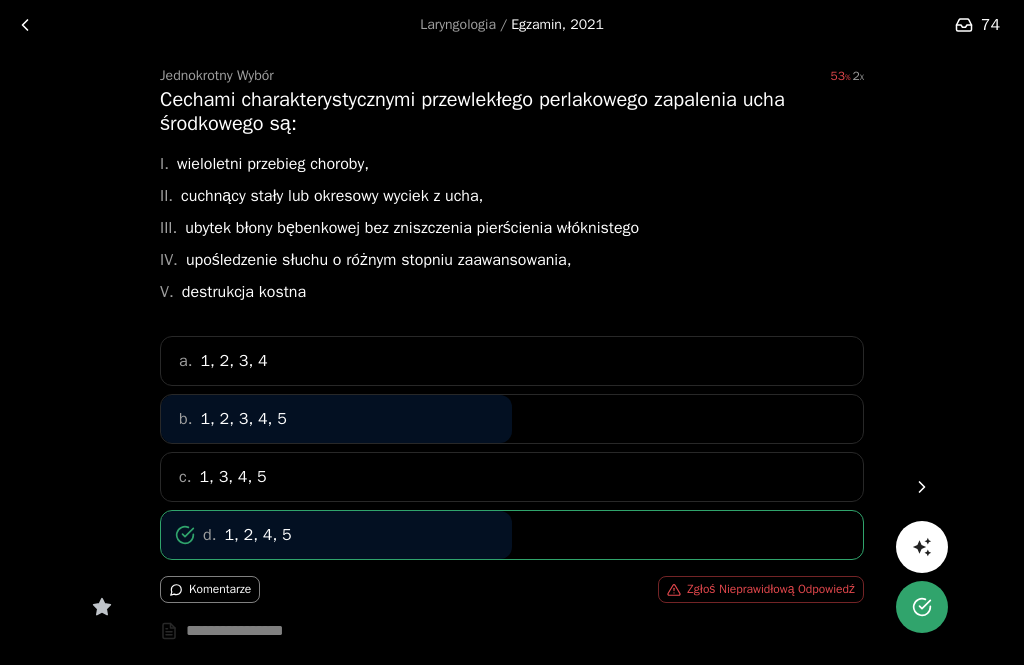 click 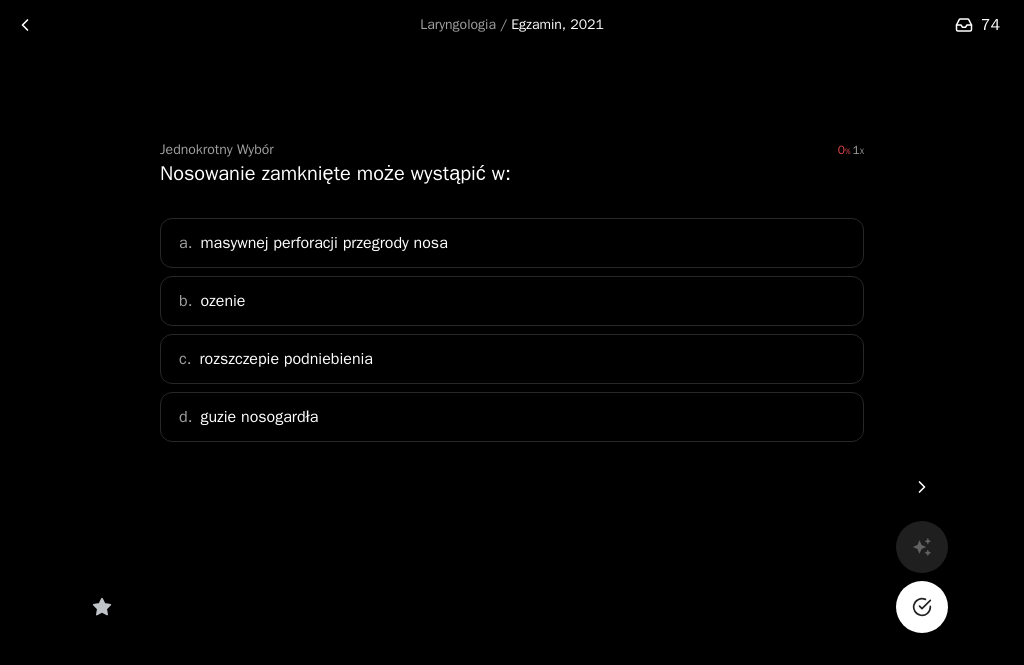 click on "d.   guzie nosogardła" at bounding box center [512, 417] 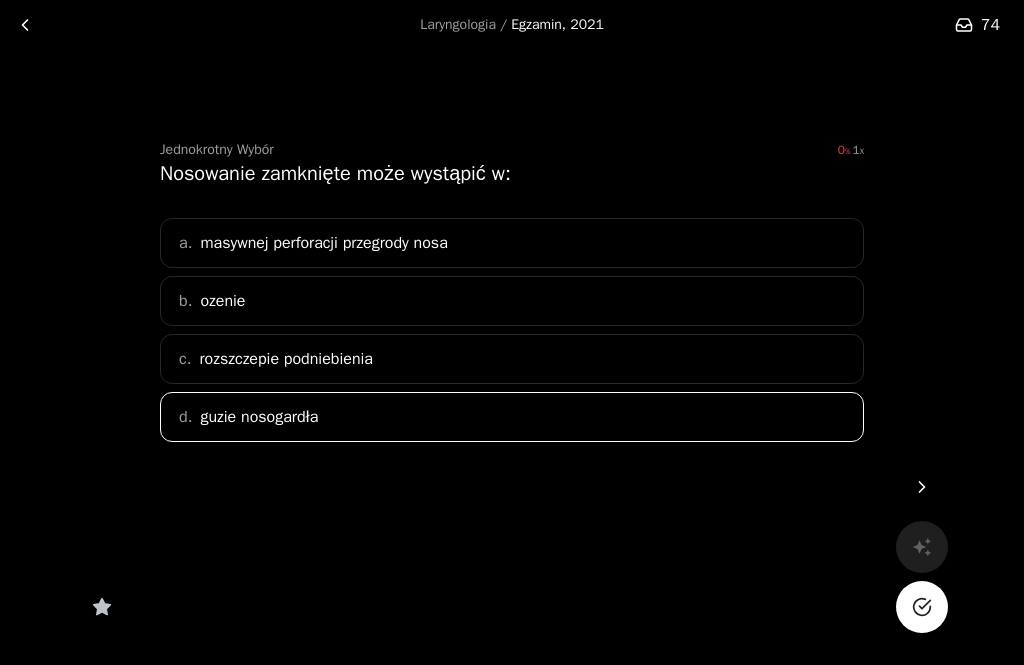 click at bounding box center [922, 607] 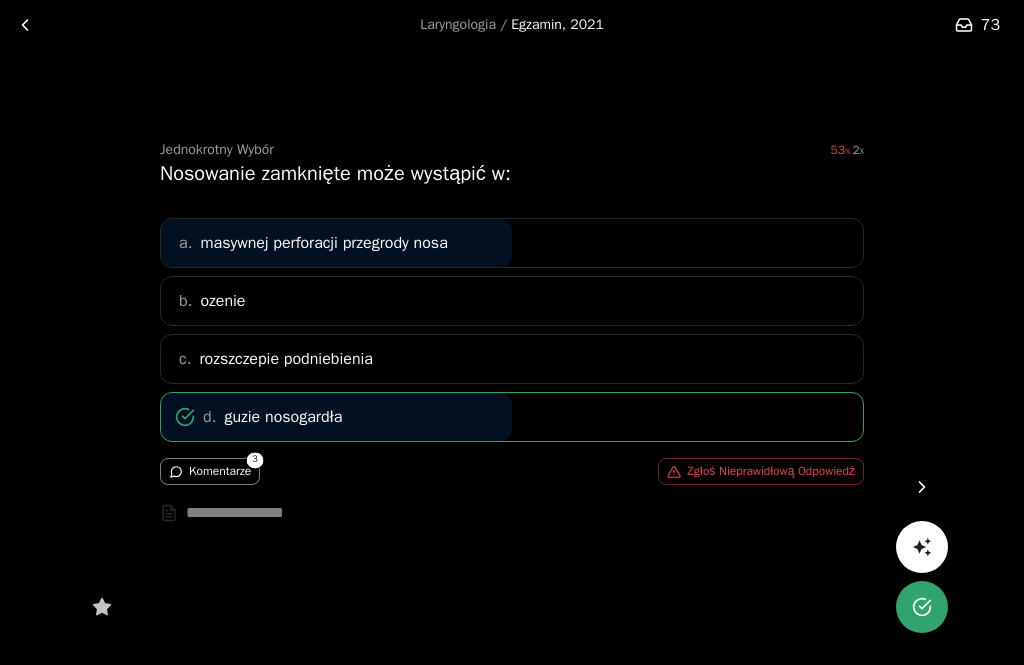 click on "3" at bounding box center (255, 460) 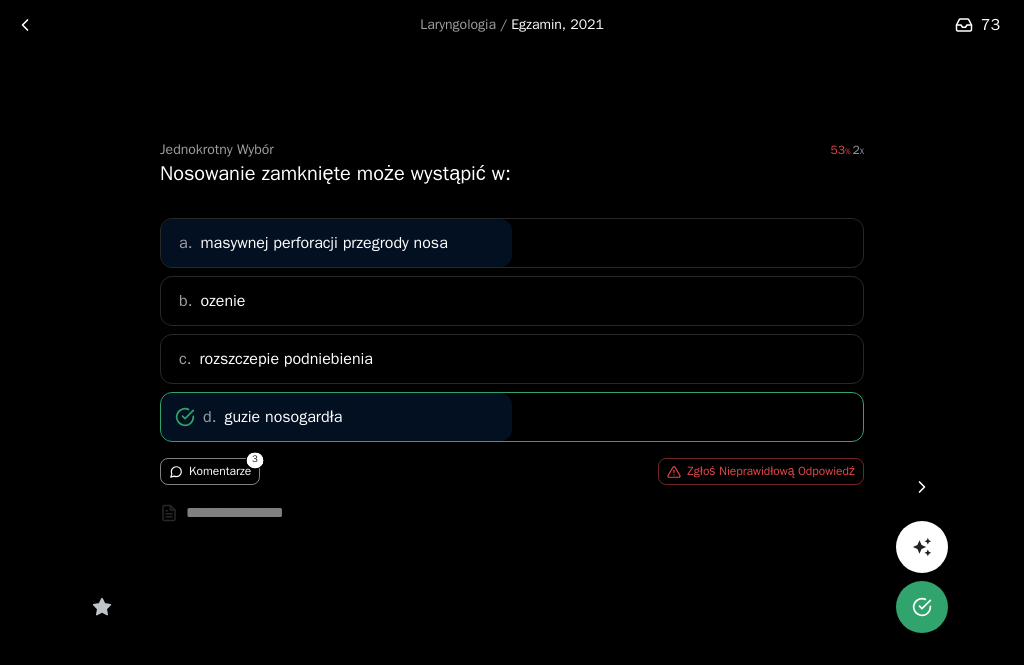 click on "Komentarze" at bounding box center [210, 471] 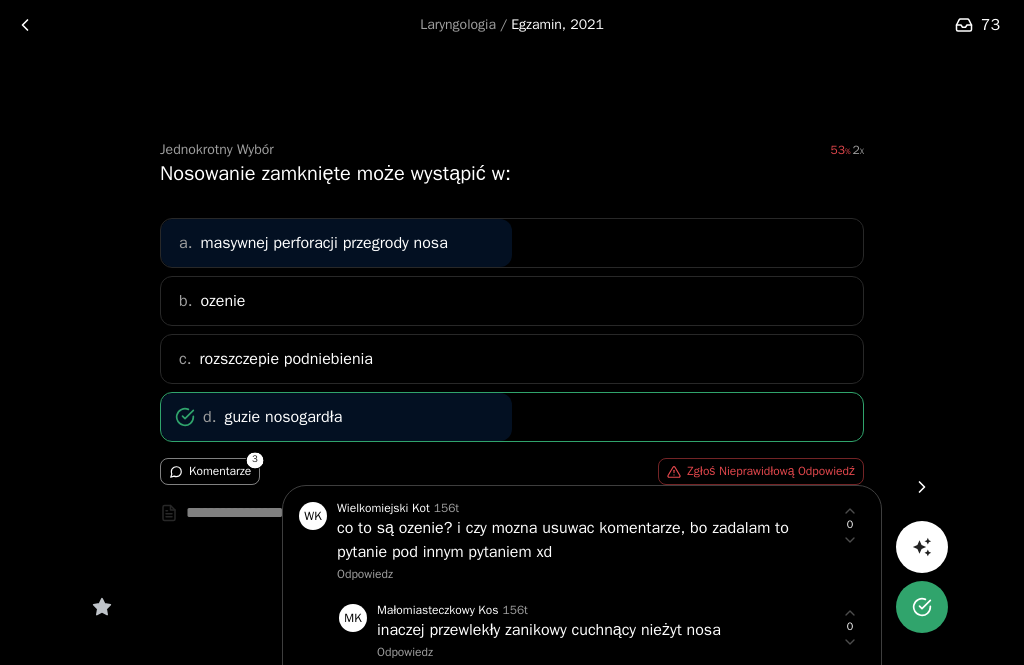 click at bounding box center (512, 332) 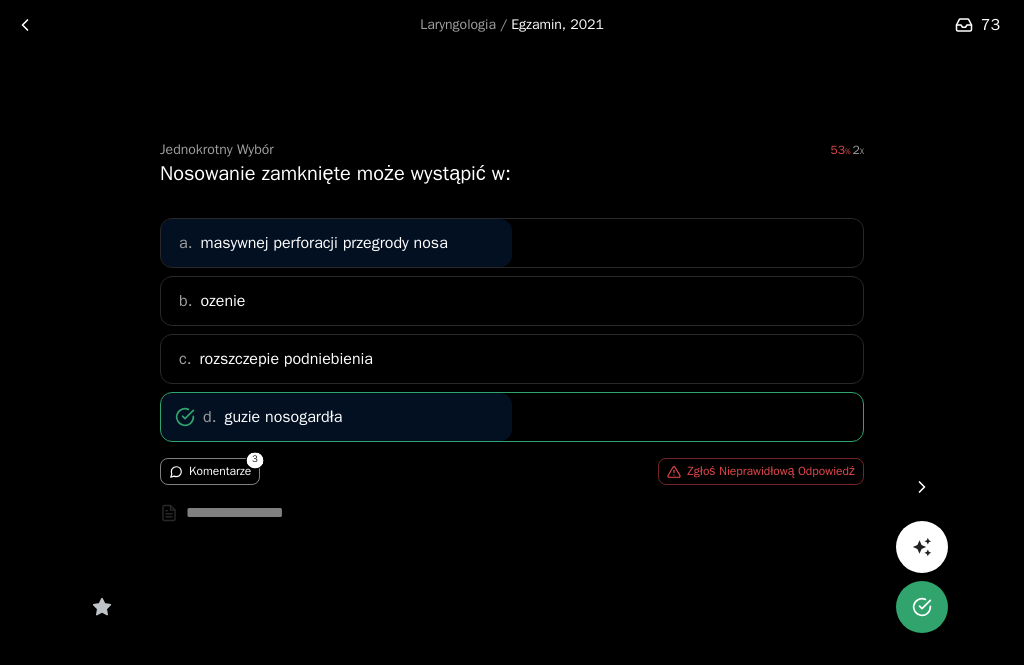 click on "Komentarze" at bounding box center (210, 471) 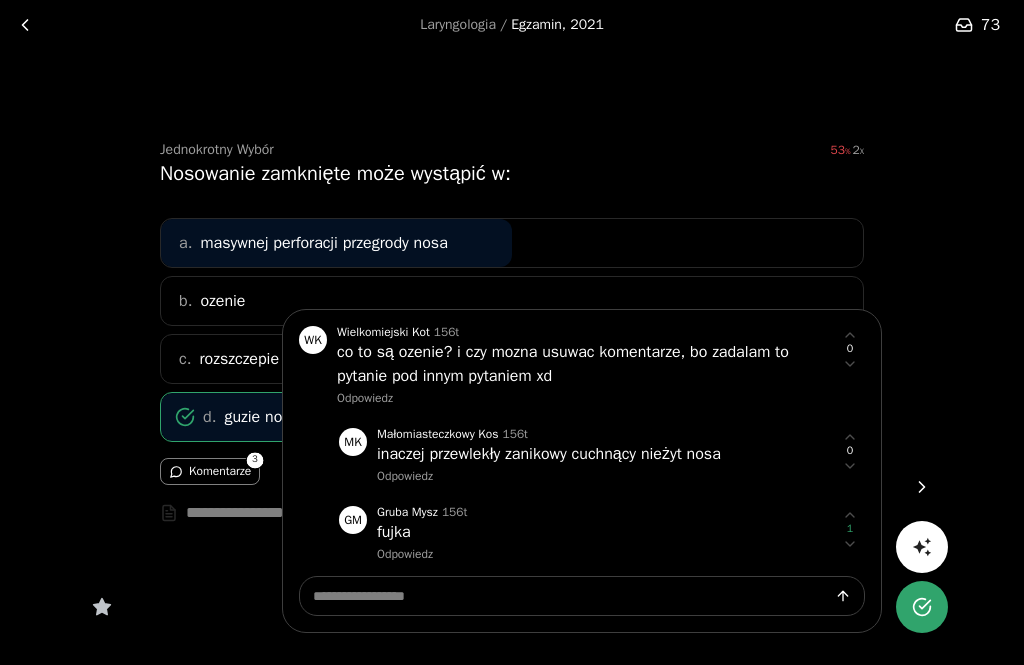 click at bounding box center (512, 332) 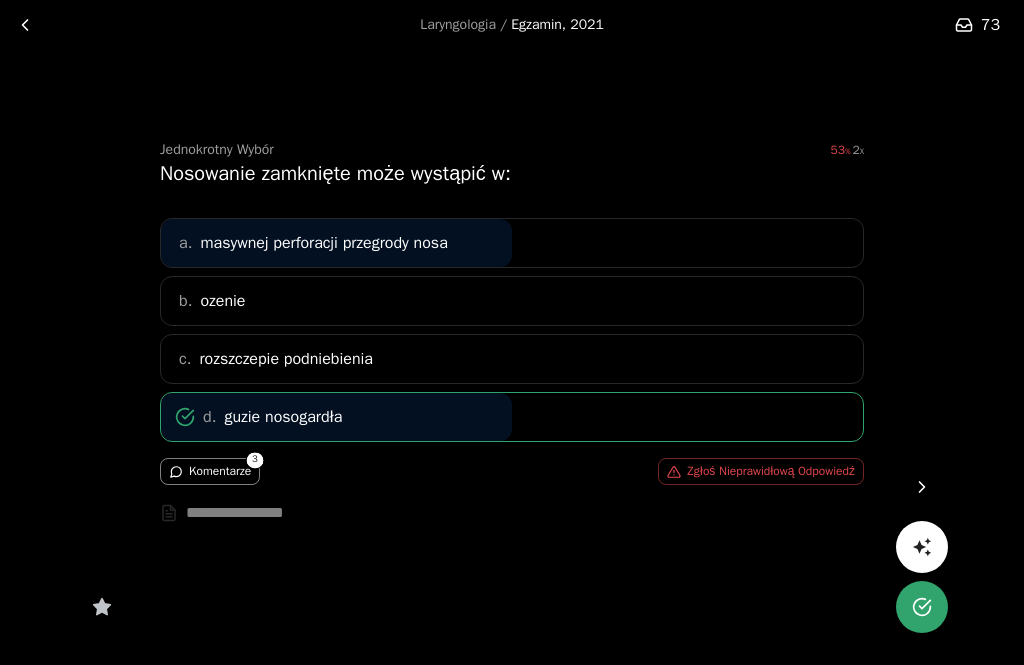 click 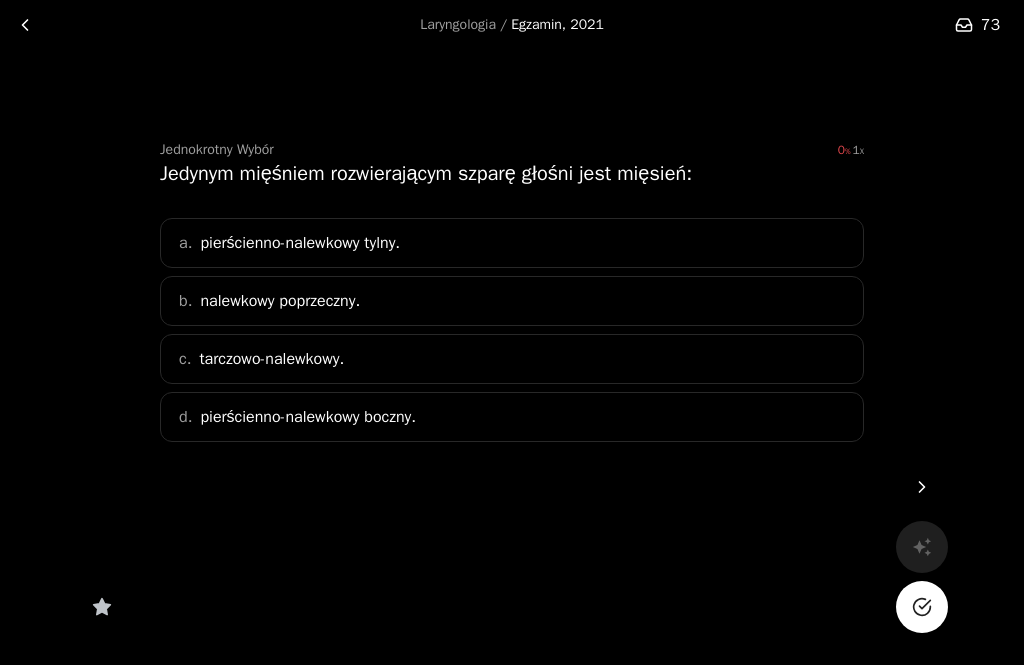 click on "a.   pierścienno-nalewkowy tylny." at bounding box center (512, 243) 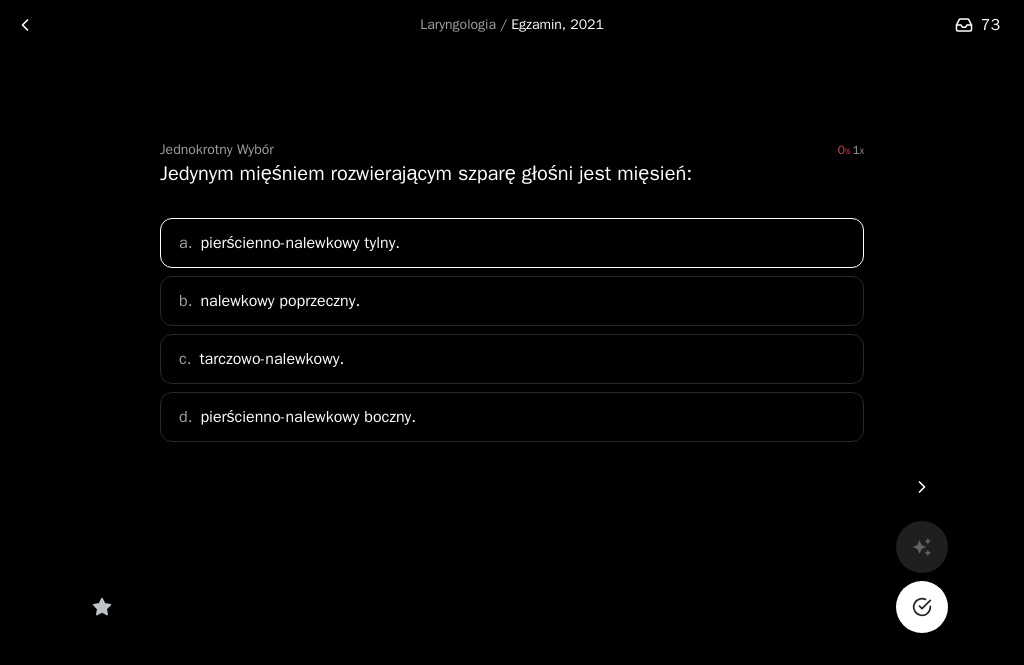 click 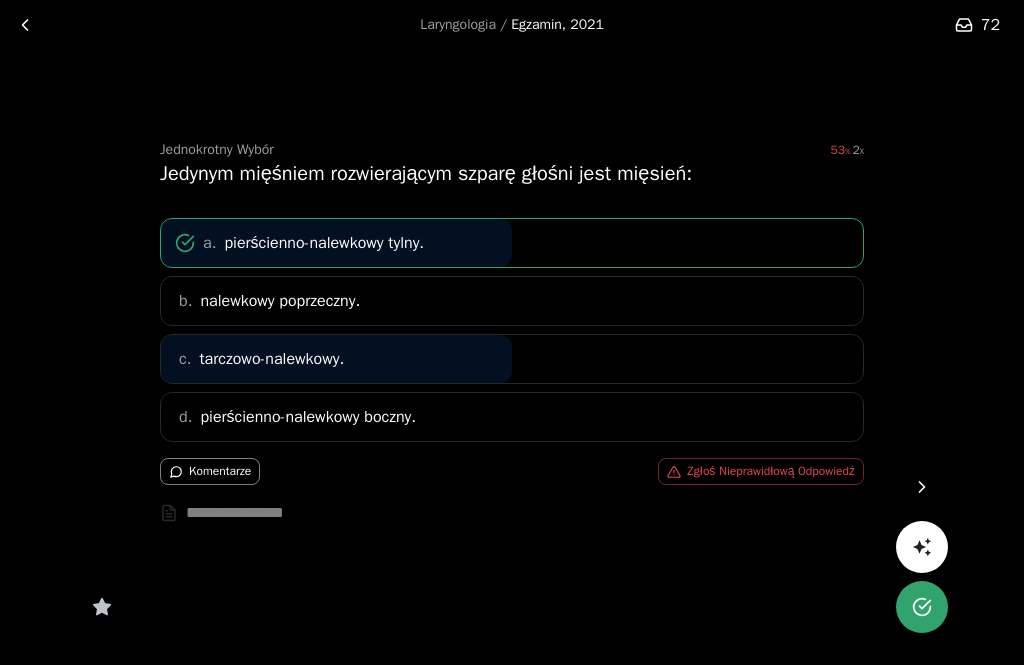 click at bounding box center [922, 487] 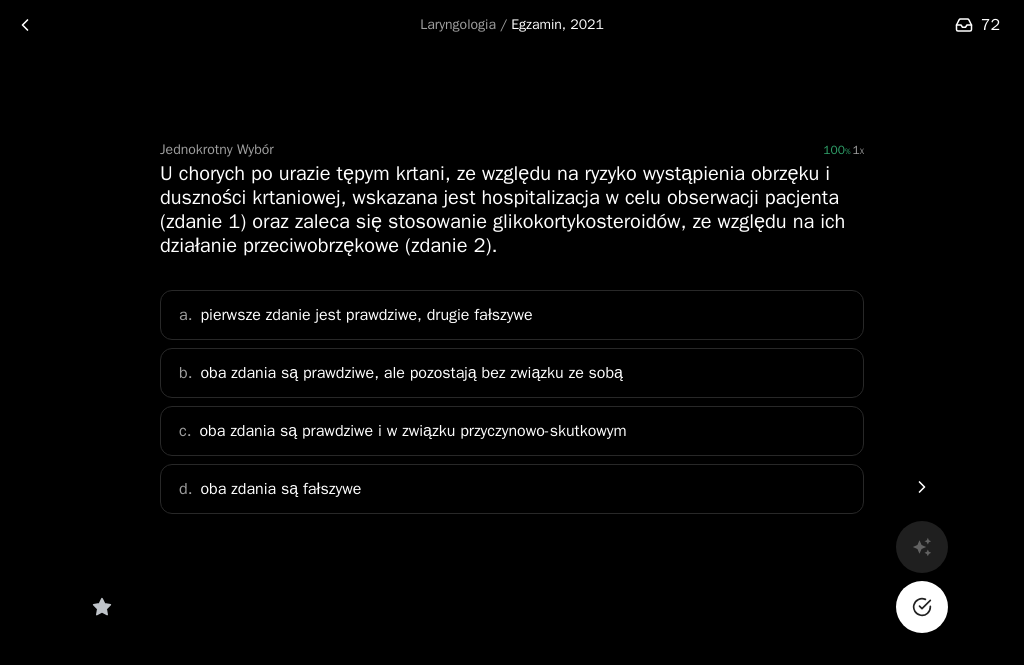 click on "oba zdania są prawdziwe, ale pozostają bez związku ze sobą" at bounding box center [411, 373] 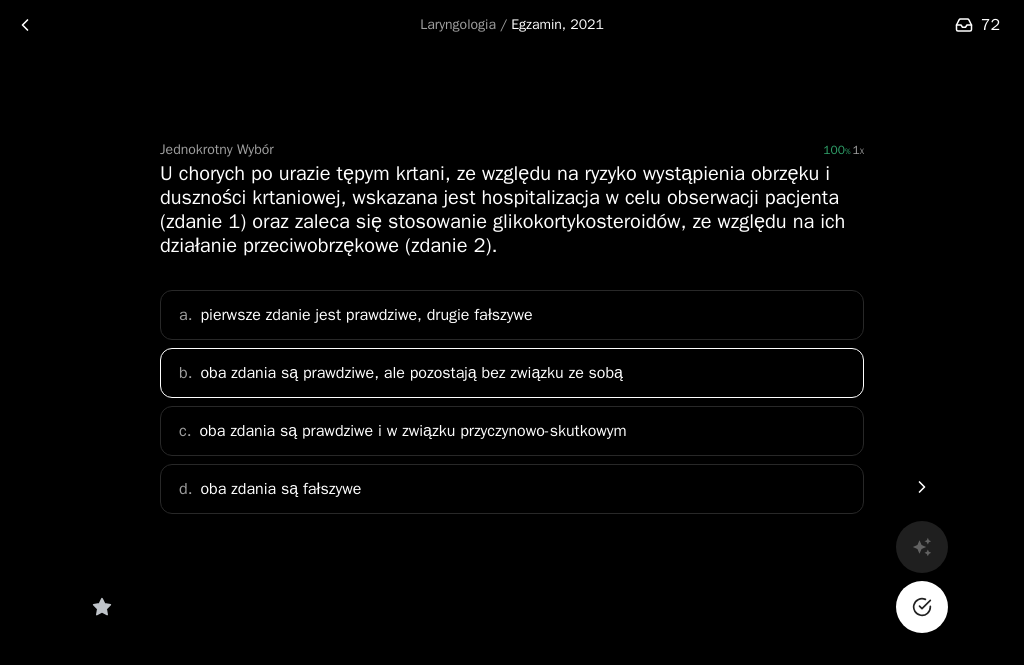click on "c.   oba zdania są prawdziwe i w związku przyczynowo-skutkowym" at bounding box center [512, 431] 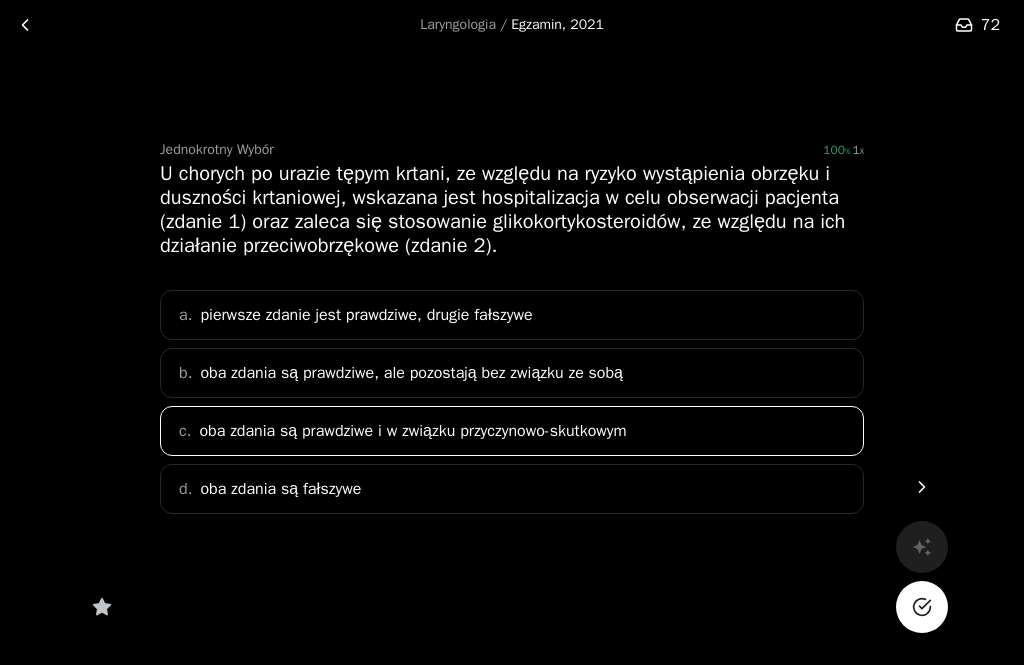click at bounding box center [922, 607] 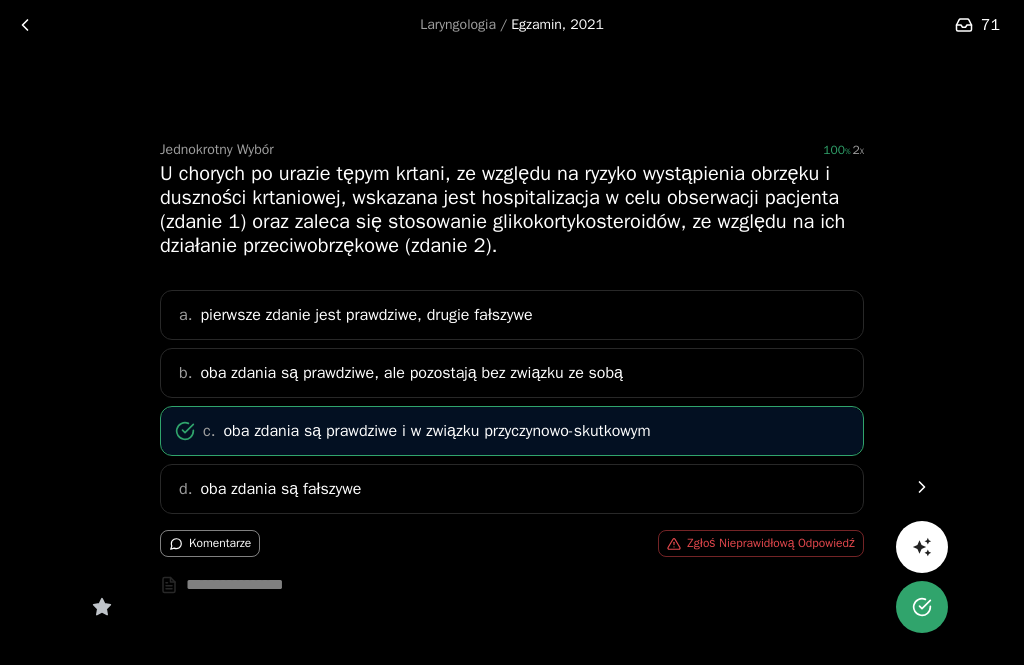 click at bounding box center [922, 487] 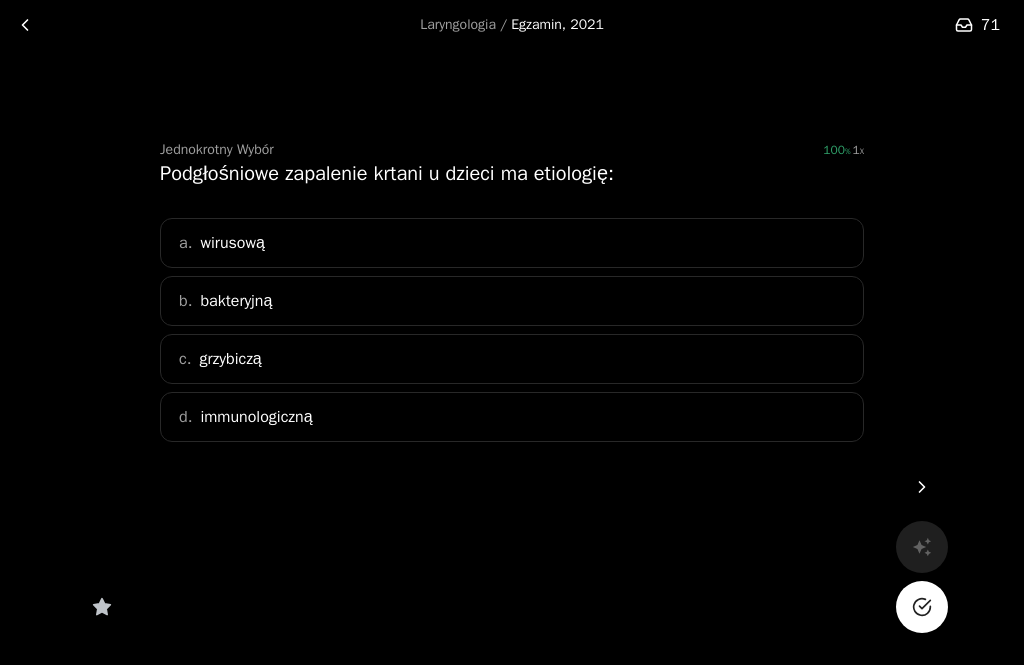 click on "wirusową" at bounding box center (232, 243) 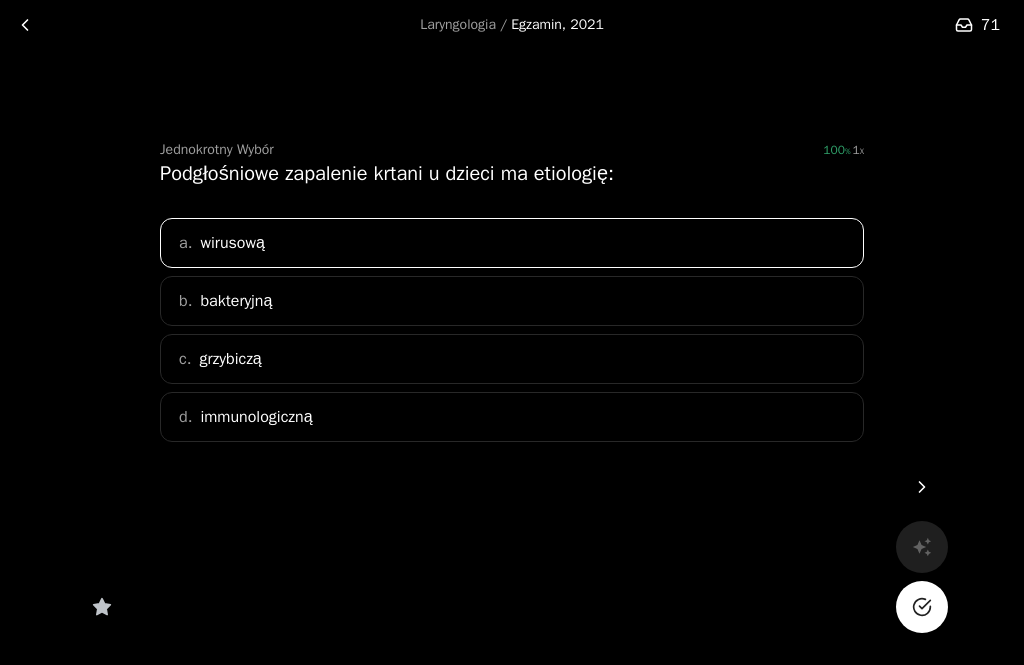 click at bounding box center (922, 607) 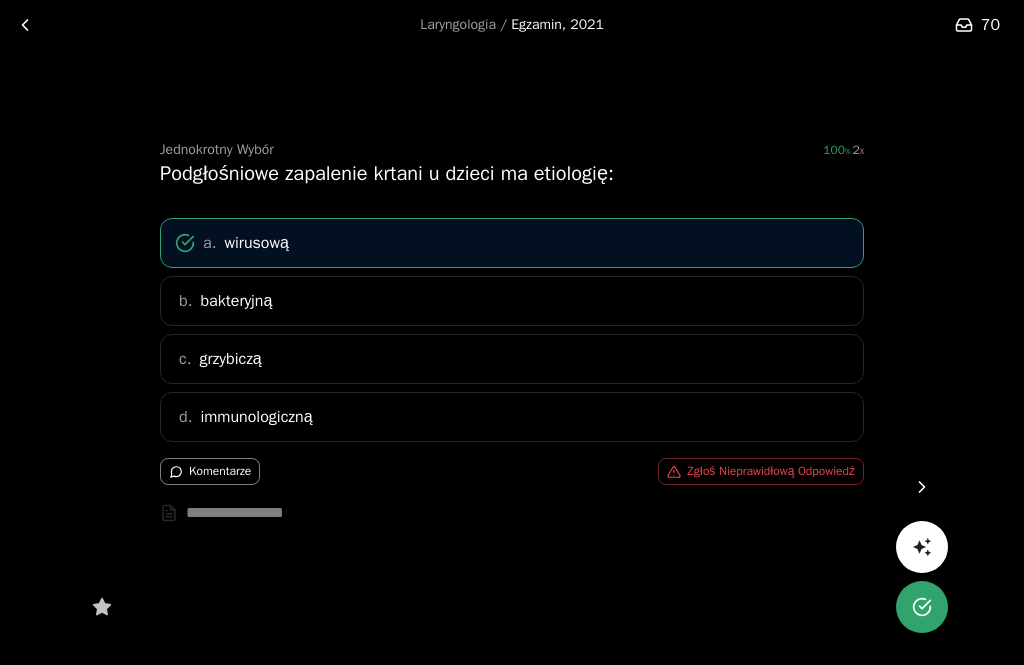 click at bounding box center (922, 487) 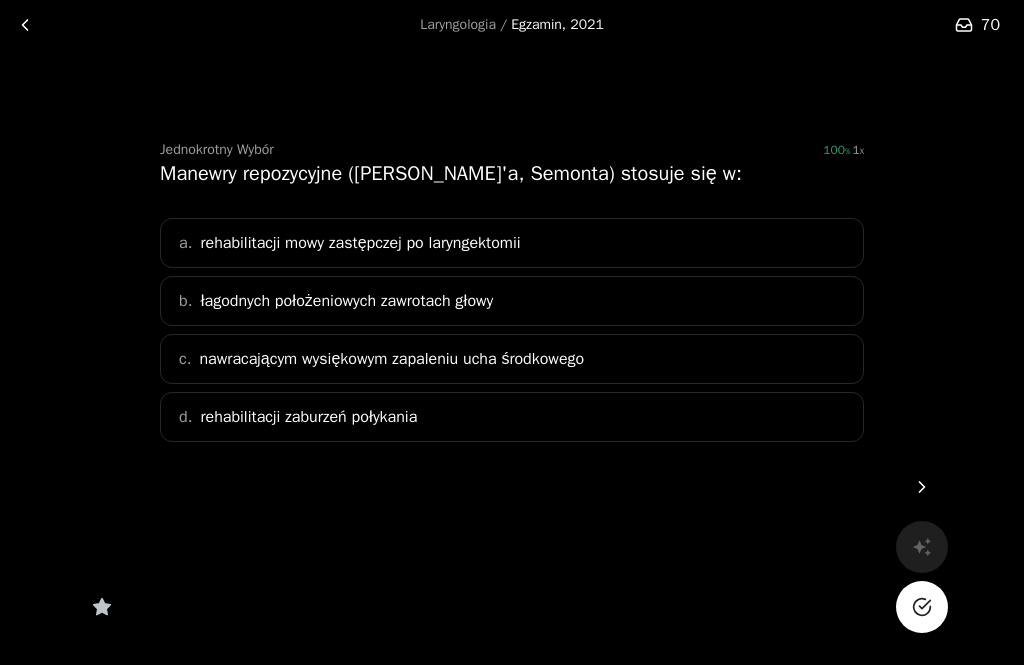 click on "łagodnych położeniowych zawrotach głowy" at bounding box center [346, 301] 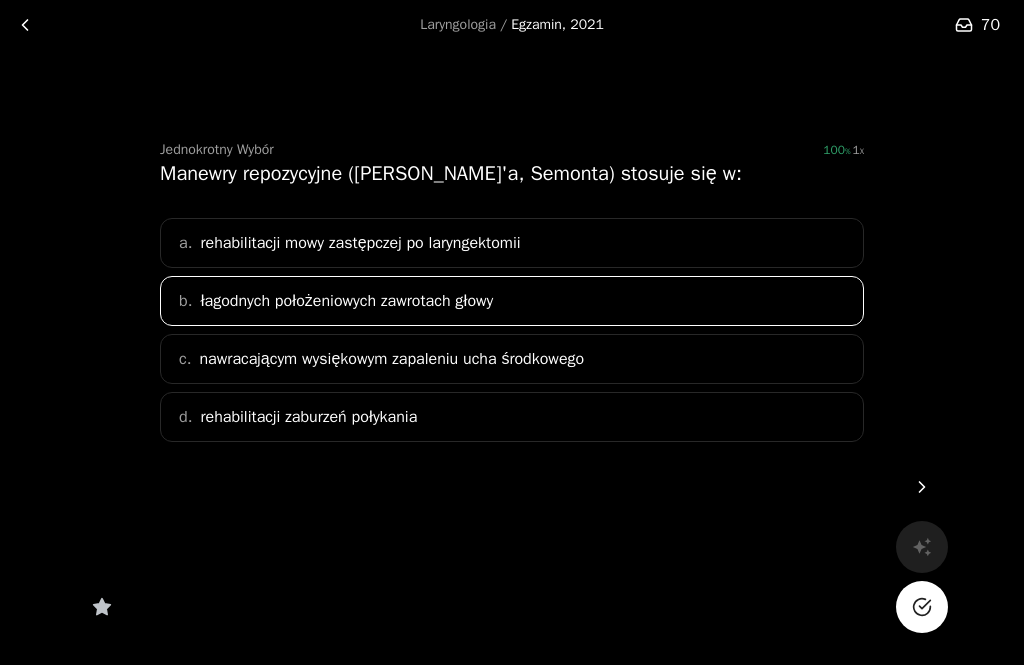 click 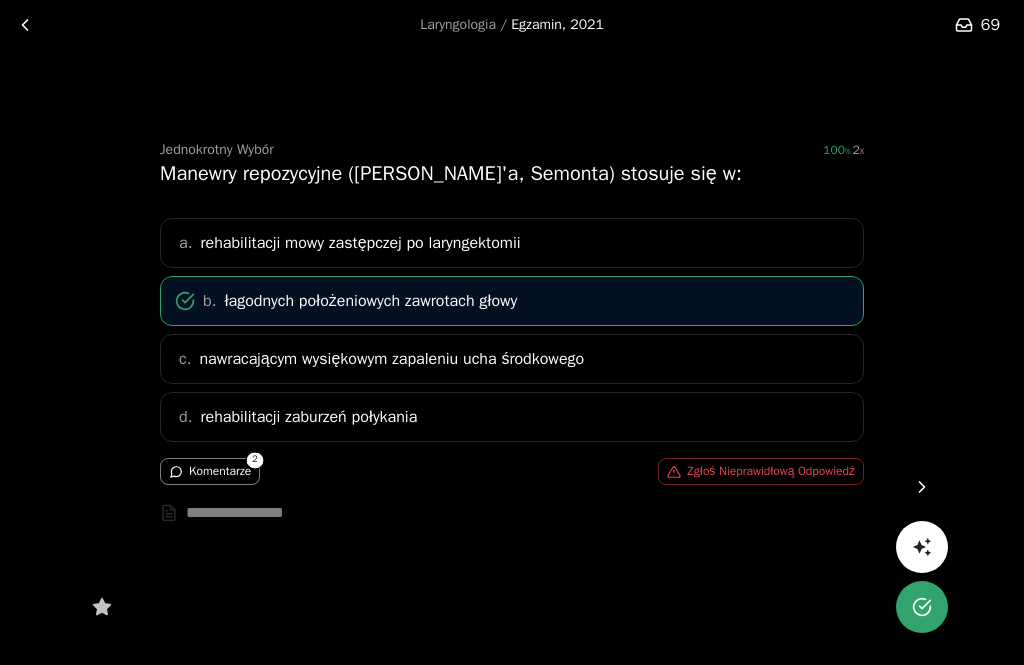 click 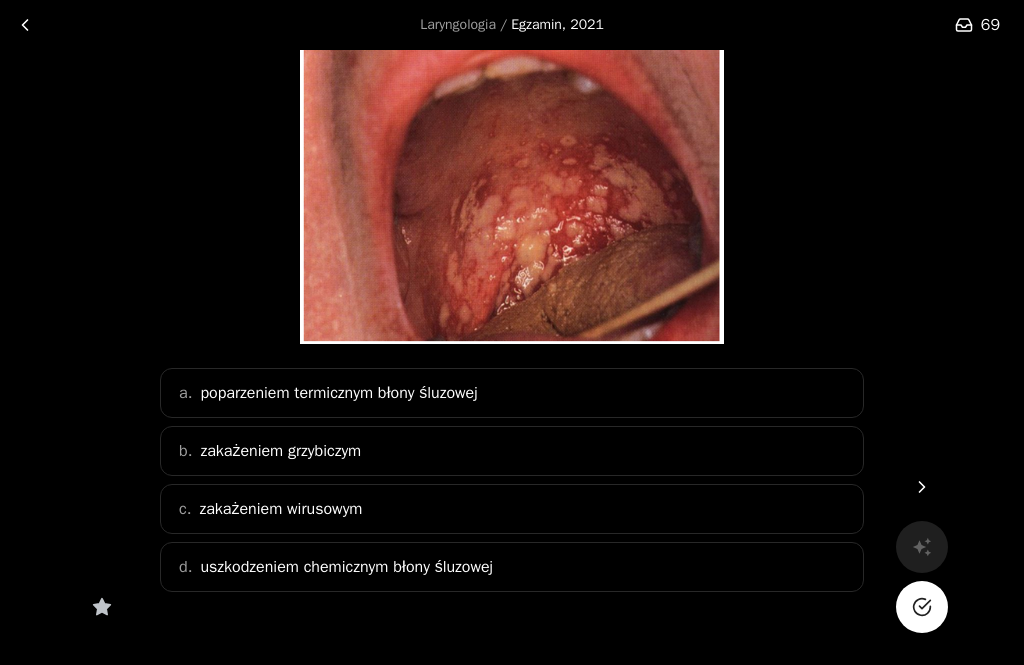 scroll, scrollTop: 200, scrollLeft: 0, axis: vertical 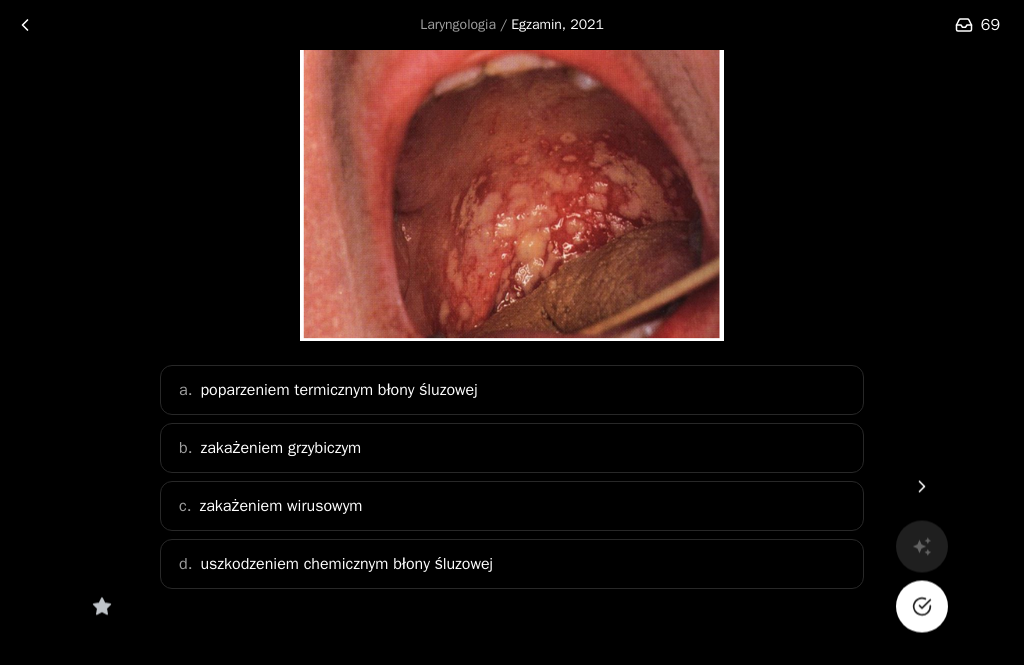 click on "b.   zakażeniem grzybiczym" at bounding box center (512, 449) 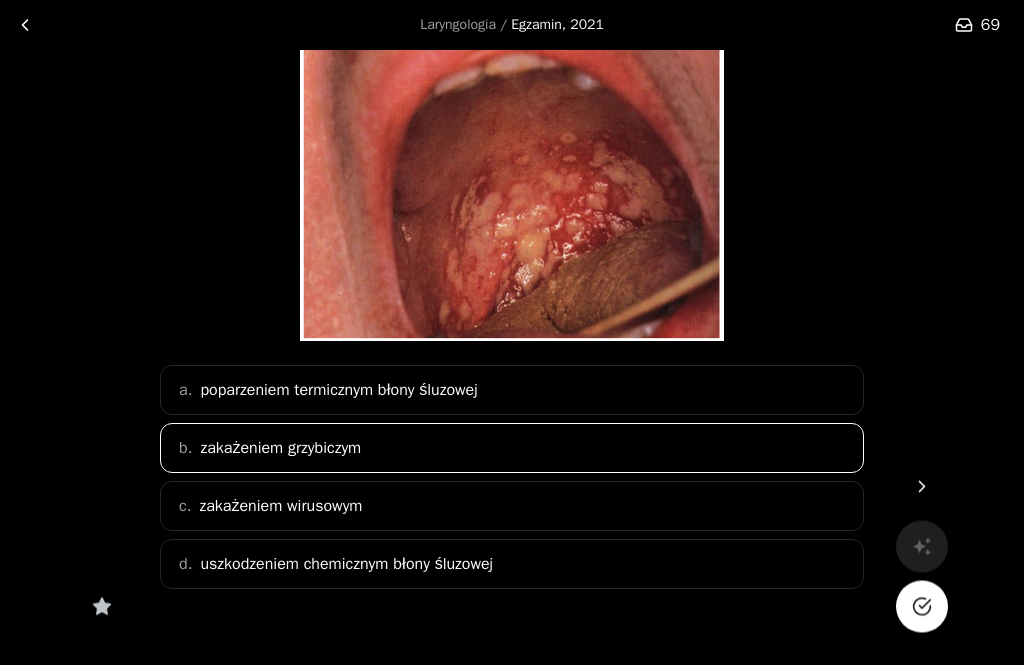click 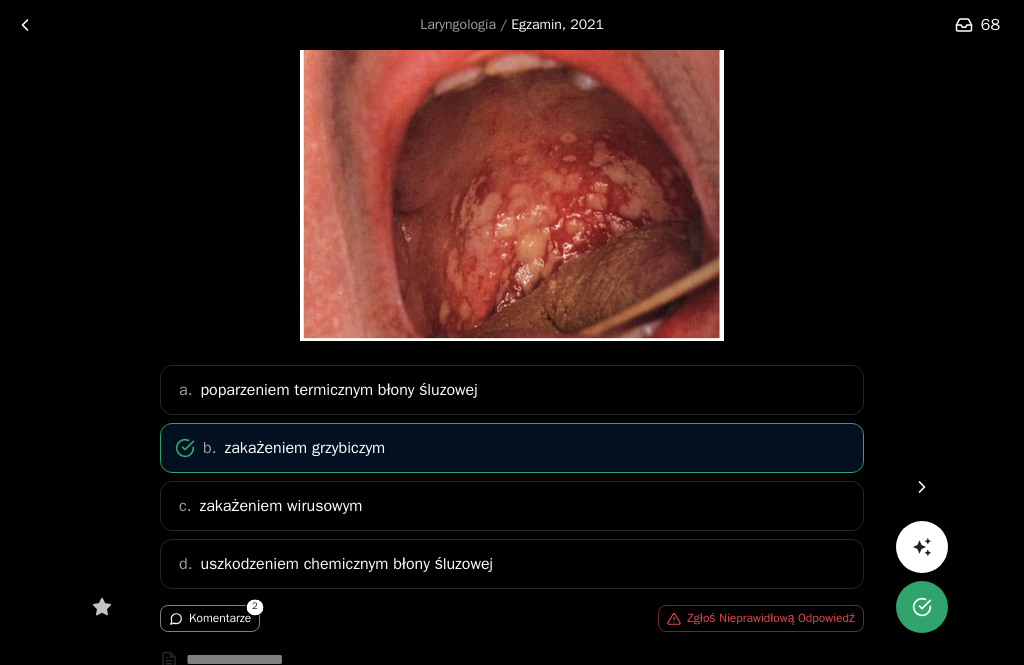 click 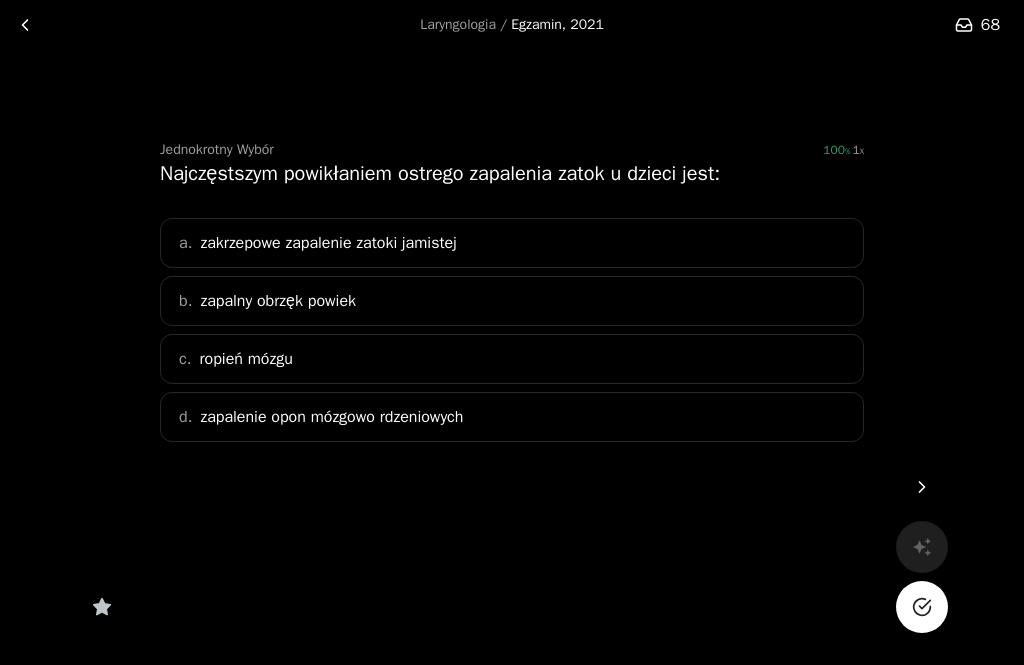 click on "b.   zapalny obrzęk powiek" at bounding box center (512, 301) 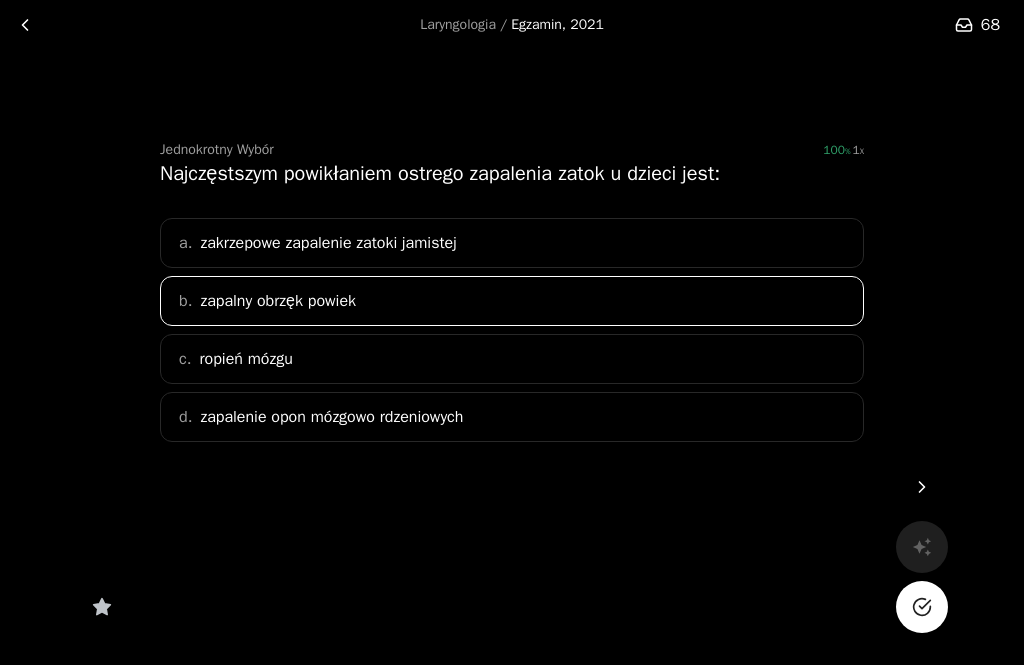 click at bounding box center (922, 607) 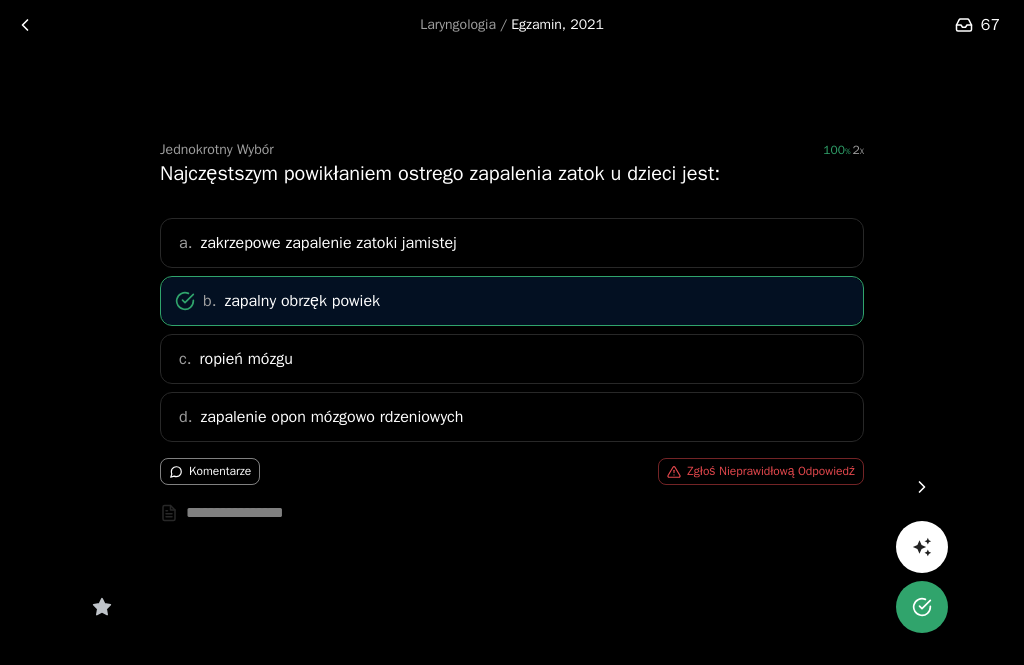 click at bounding box center (922, 487) 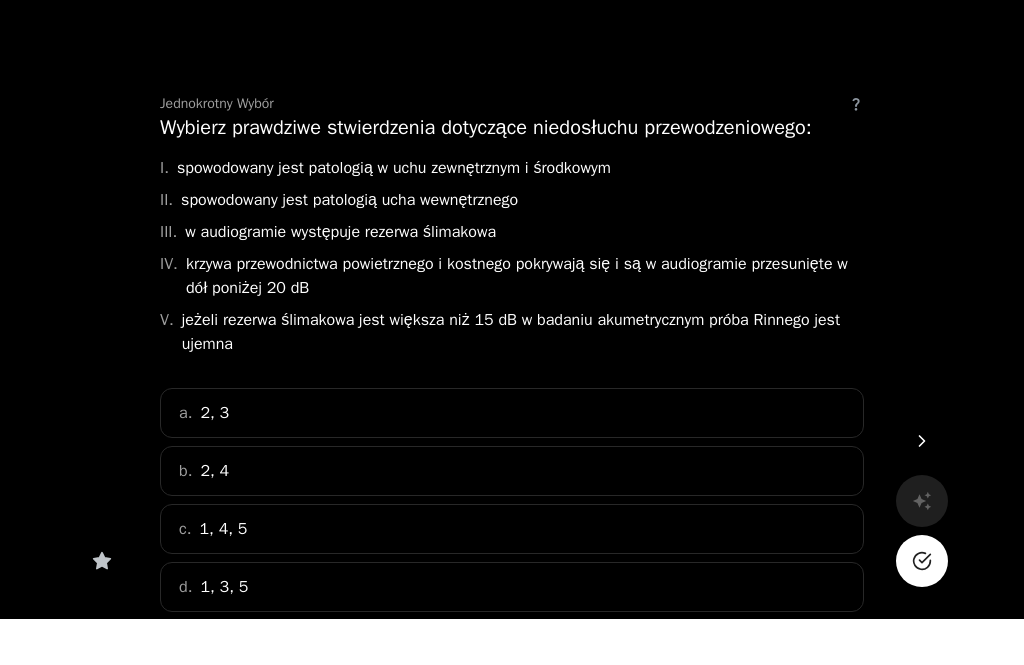 scroll, scrollTop: 51, scrollLeft: 0, axis: vertical 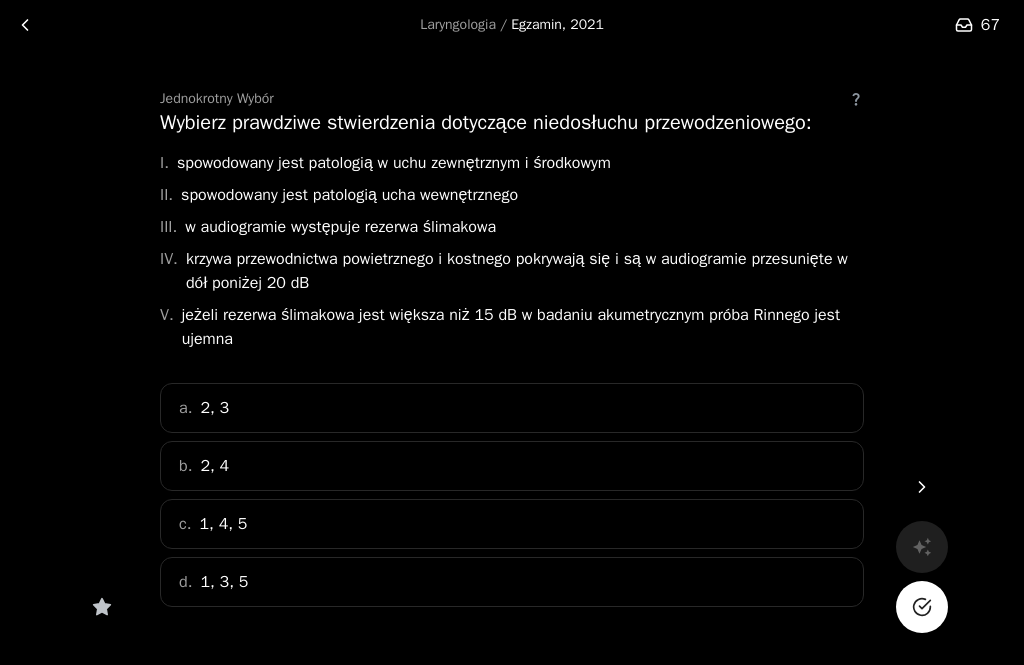 click on "d.   1, 3, 5" at bounding box center (512, 582) 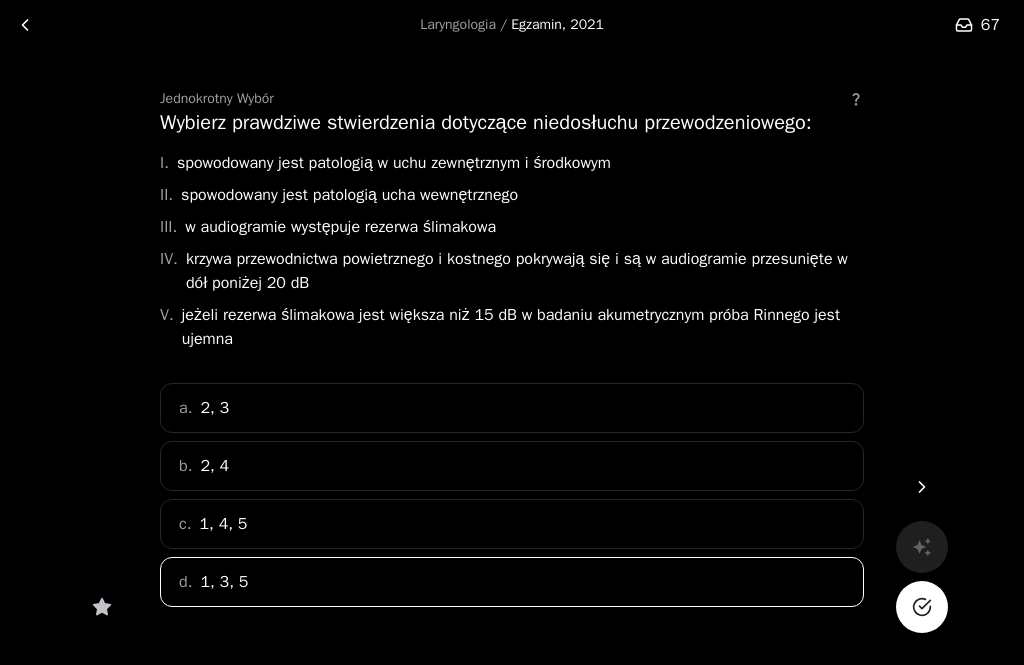 click 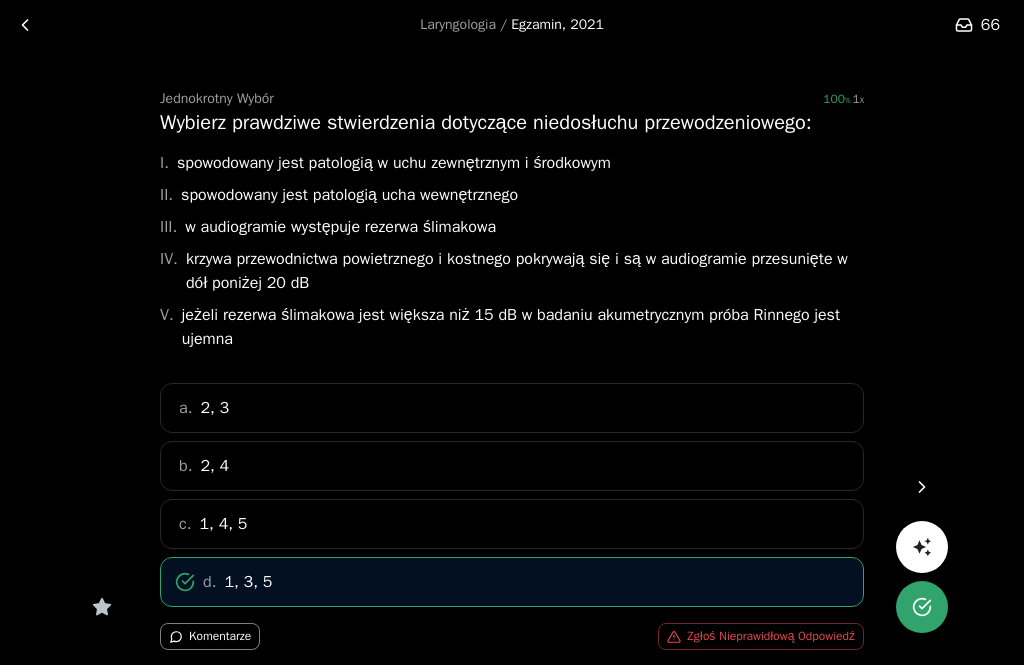 click at bounding box center (922, 487) 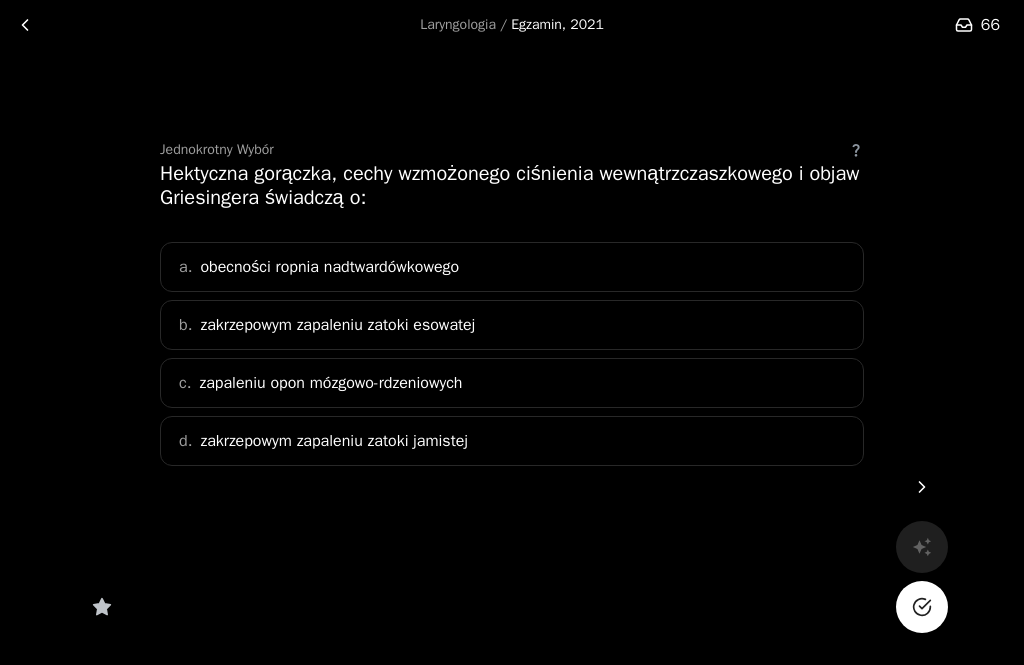click on "b.   zakrzepowym zapaleniu zatoki esowatej" at bounding box center [512, 325] 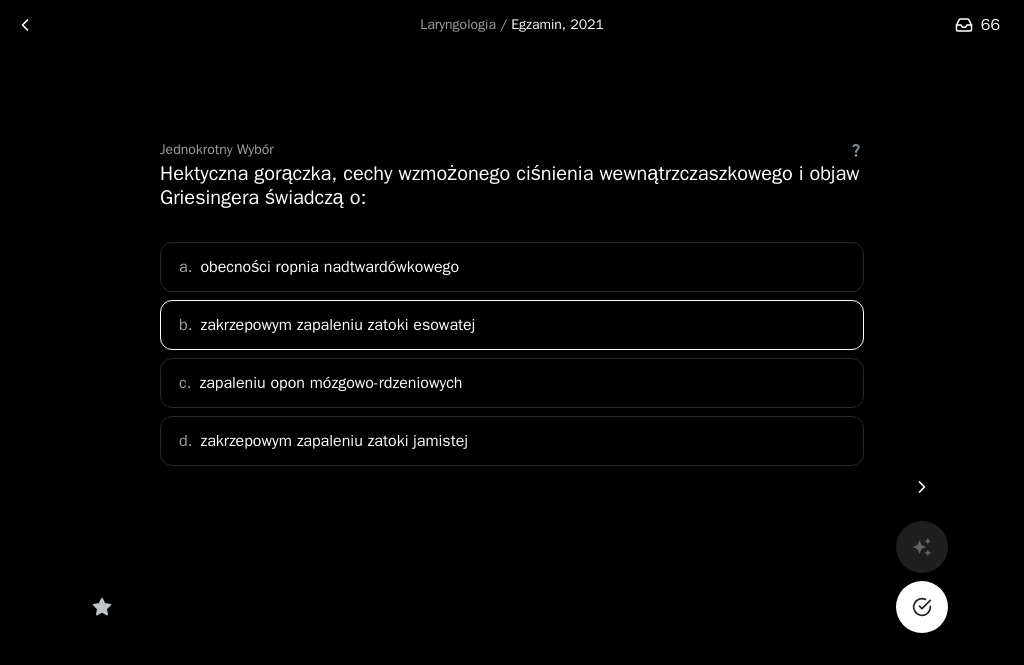 click at bounding box center (922, 607) 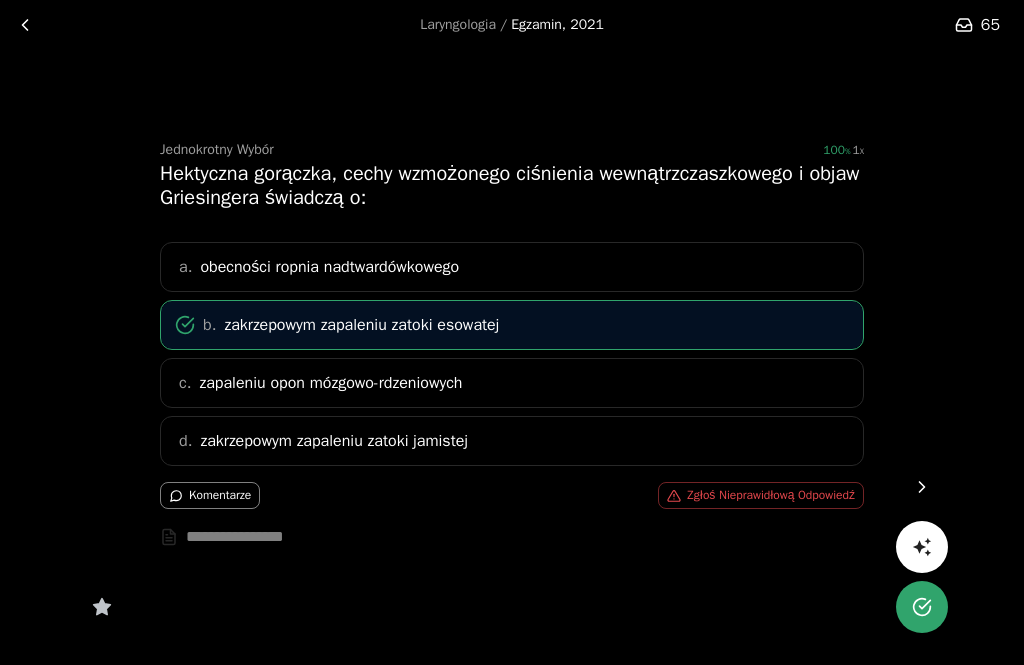 click at bounding box center [922, 487] 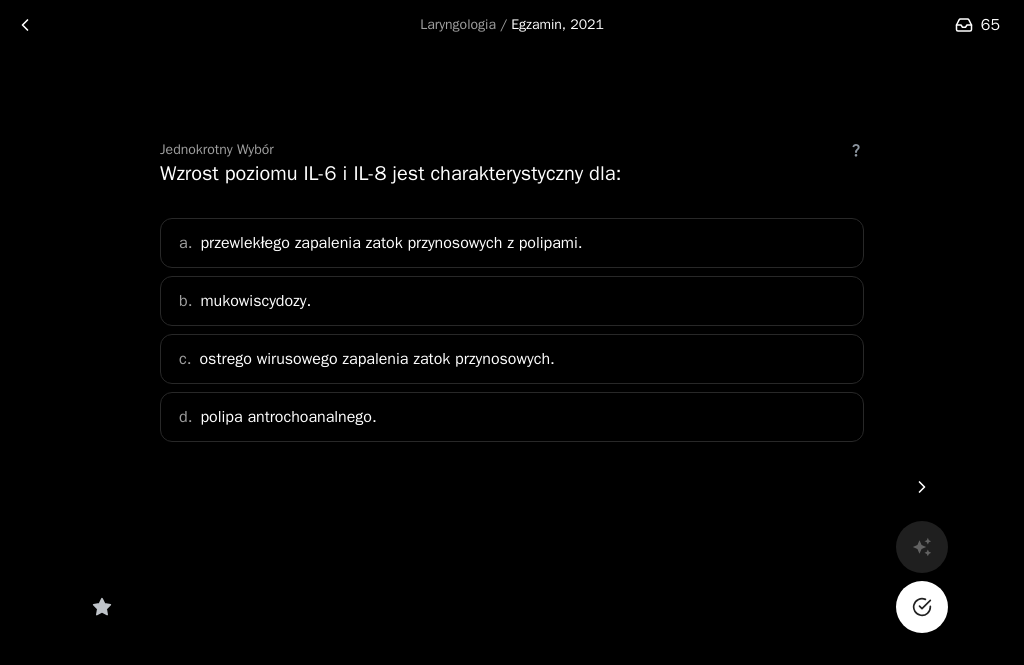 click on "c.   ostrego wirusowego zapalenia zatok przynosowych." at bounding box center [512, 359] 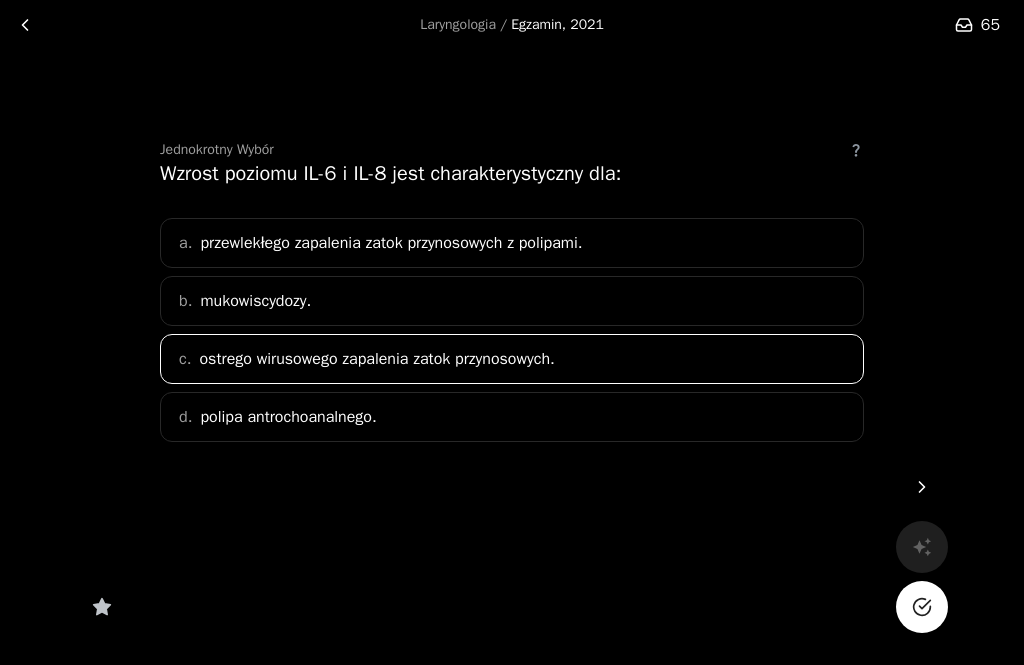 click at bounding box center (922, 607) 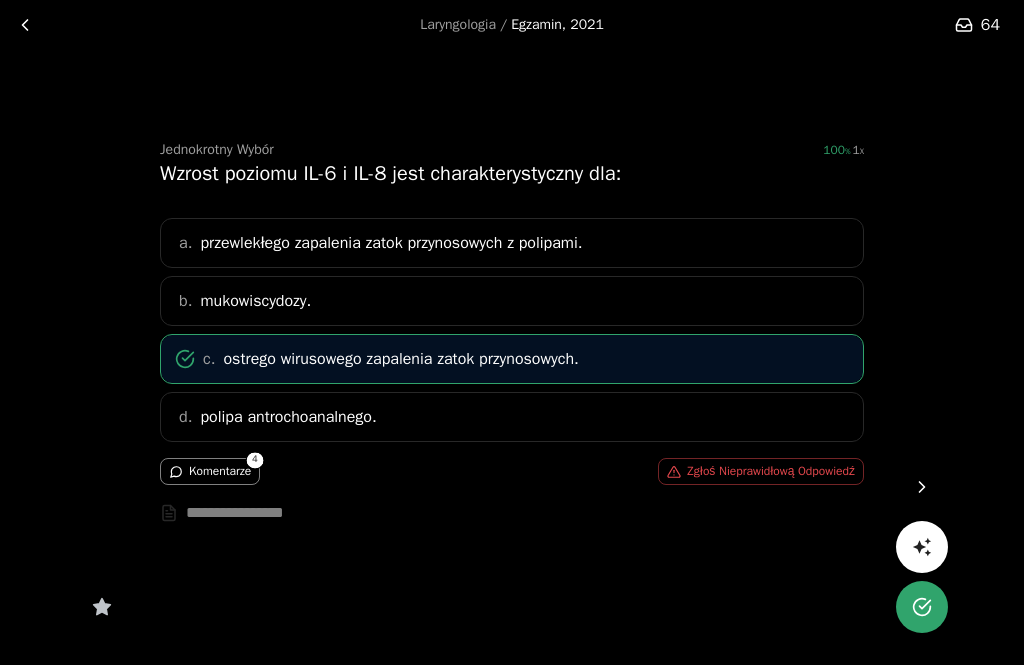 click 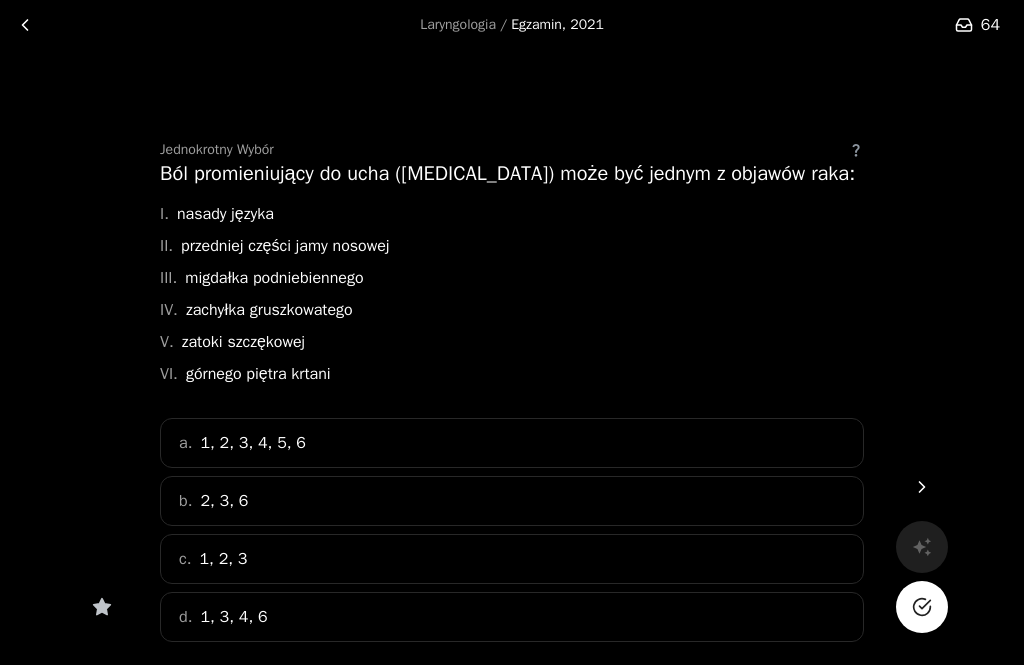 click on "d.   1, 3, 4, 6" at bounding box center (512, 617) 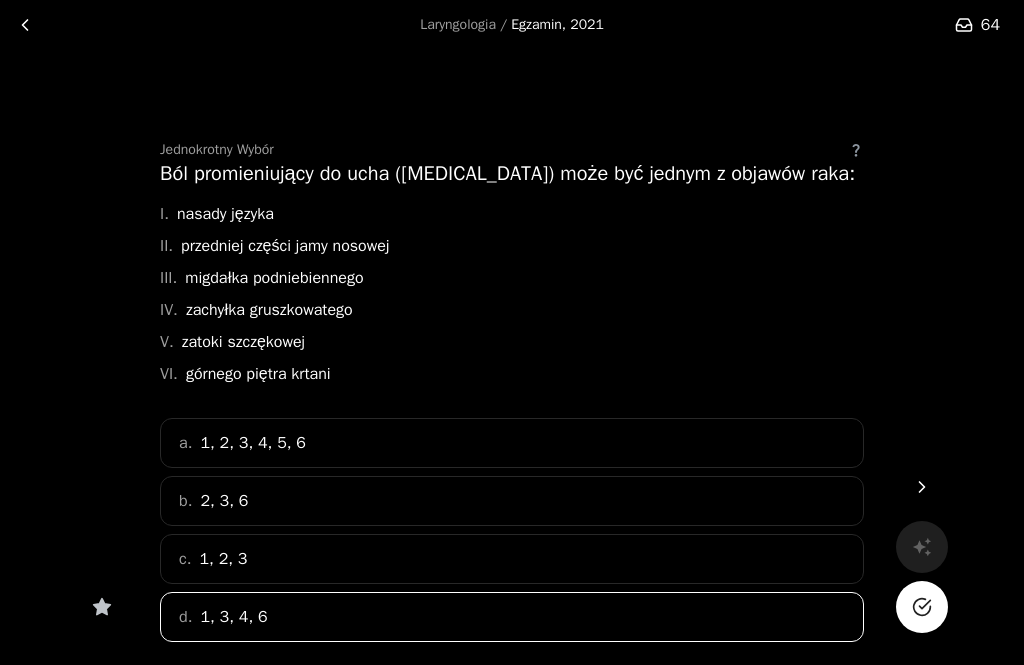 click 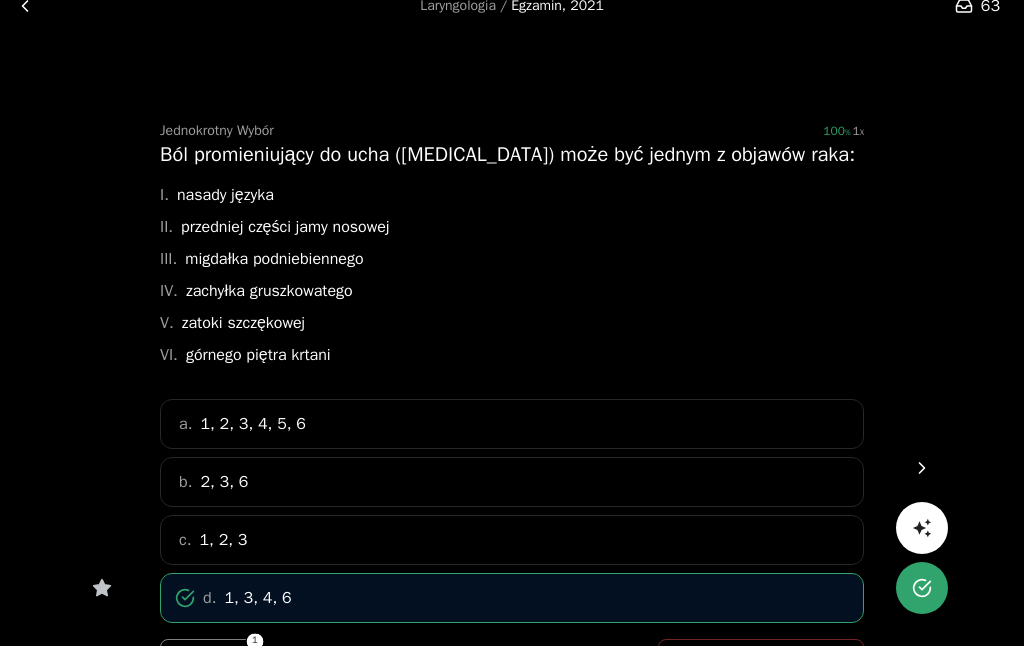 scroll, scrollTop: 18, scrollLeft: 0, axis: vertical 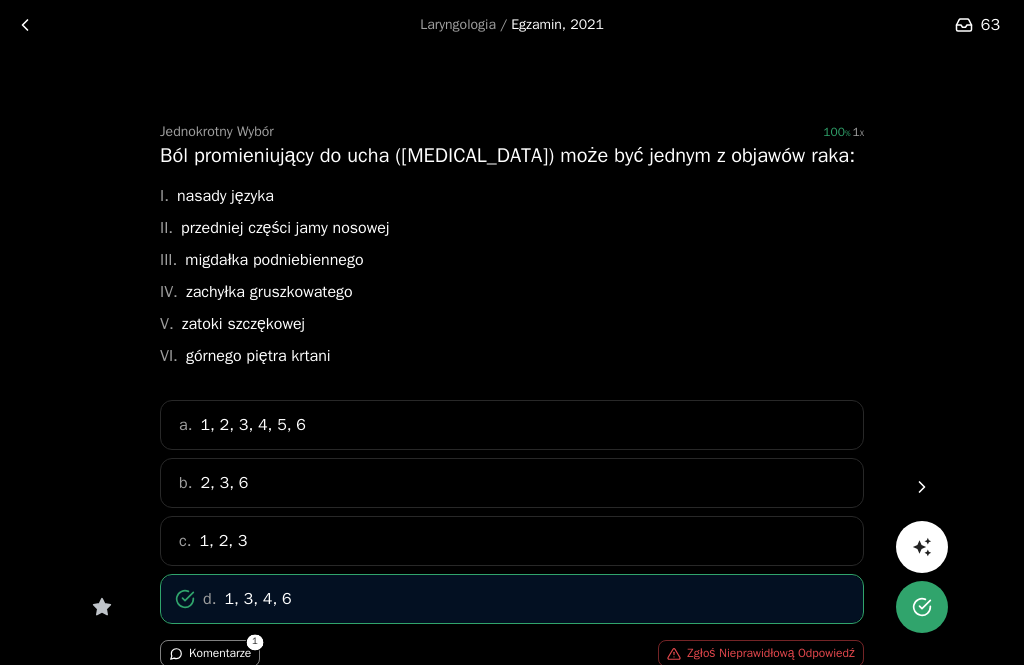 click at bounding box center (525, 695) 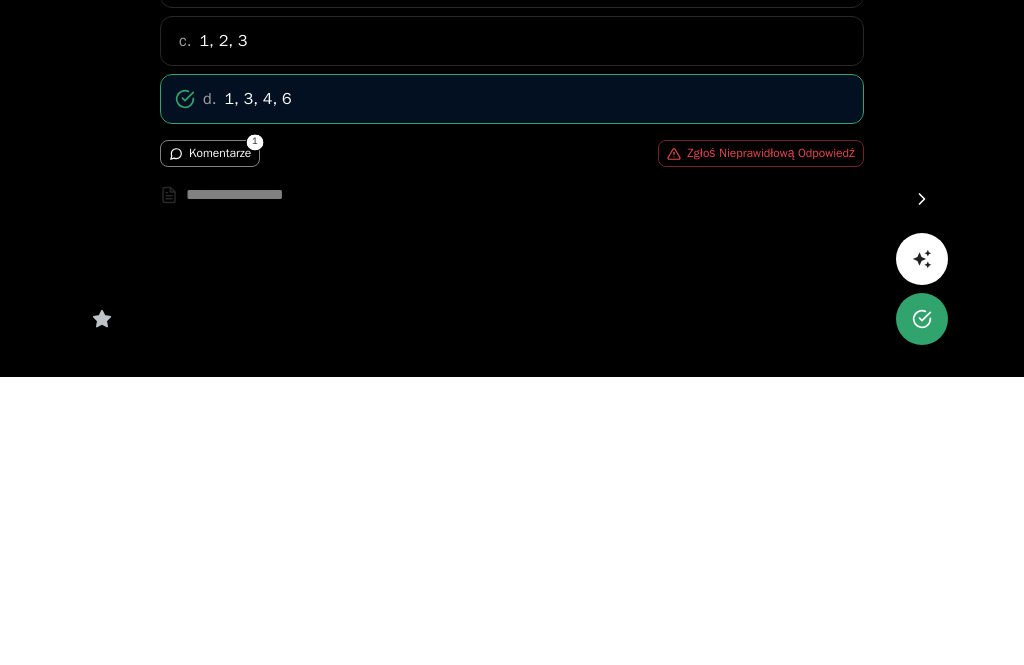 click on "Laryngologia  /  Egzamin, 2021 63 Jednokrotny Wybór 100 1 Ból promieniujący do ucha ([MEDICAL_DATA]) może być jednym z objawów raka: I.  nasady języka II.  przedniej części jamy nosowej III.  migdałka podniebiennego IV.  zachyłka gruszkowatego V.  zatoki szczękowej VI.  górnego piętra krtani a.   1, 2, 3, 4, 5, 6 b.   2, 3, 6 c.   1, 2, 3 d.   1, 3, 4, 6 Komentarze 1 Zgłoś Nieprawidłową Odpowiedź *" at bounding box center (512, 217) 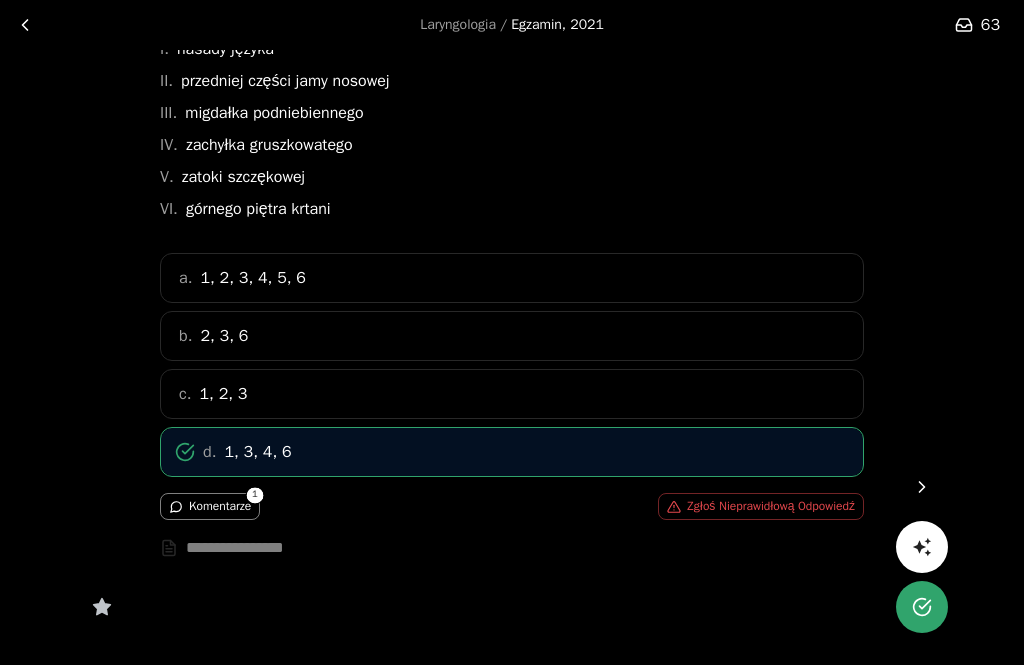 click on "Komentarze" at bounding box center [210, 506] 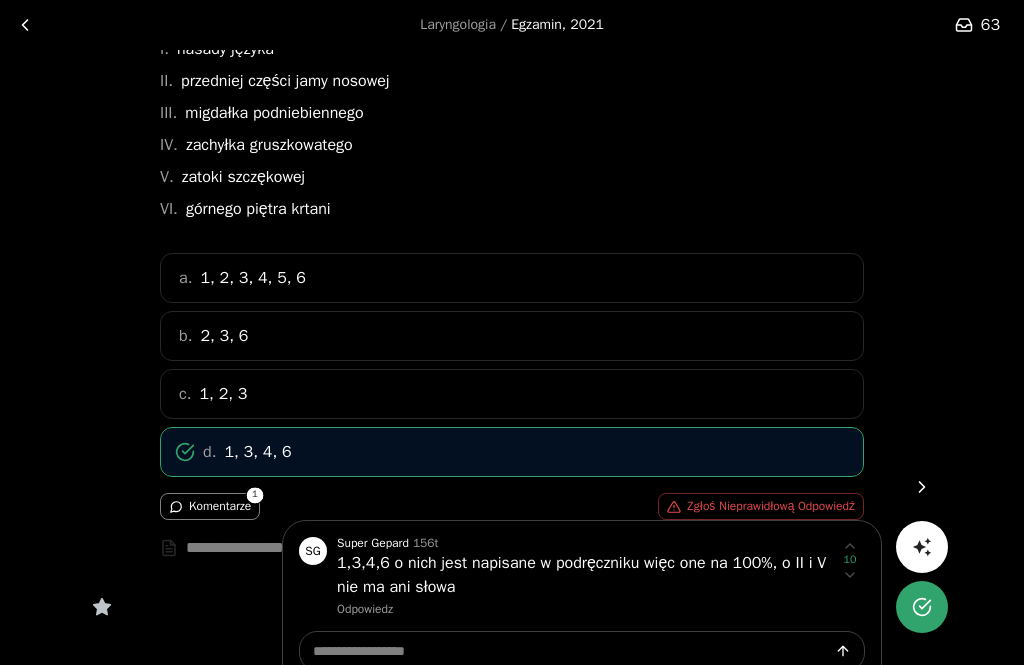 click at bounding box center (512, 332) 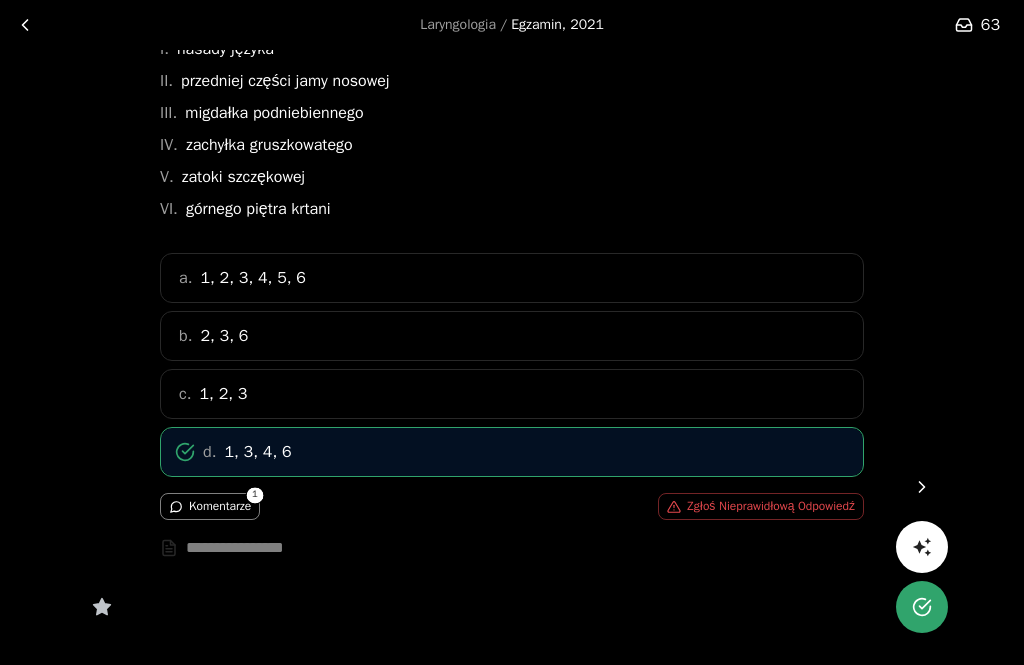 click 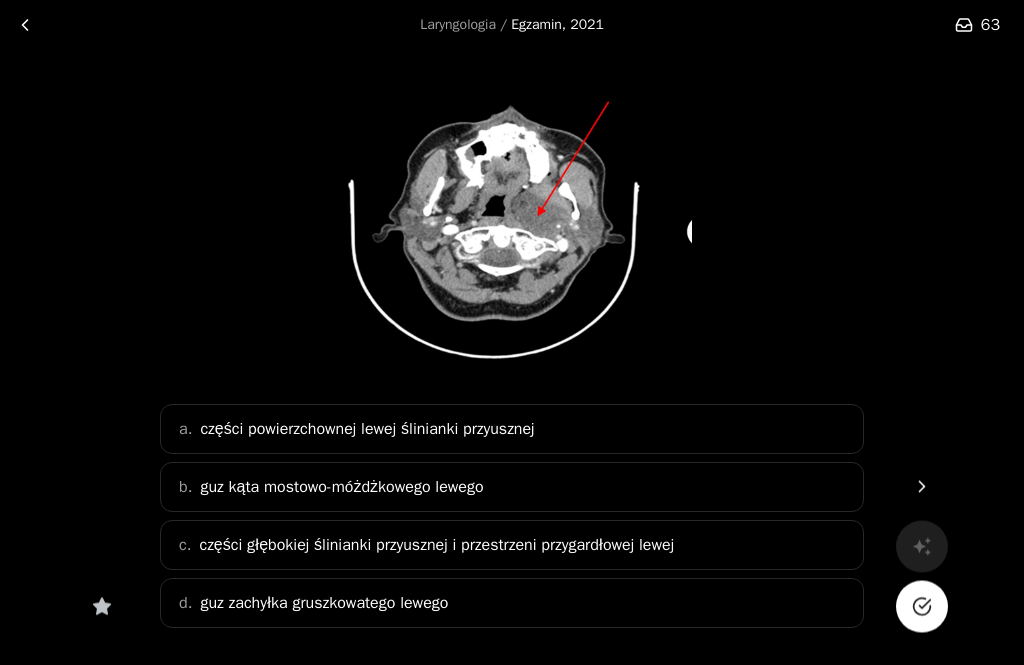scroll, scrollTop: 138, scrollLeft: 0, axis: vertical 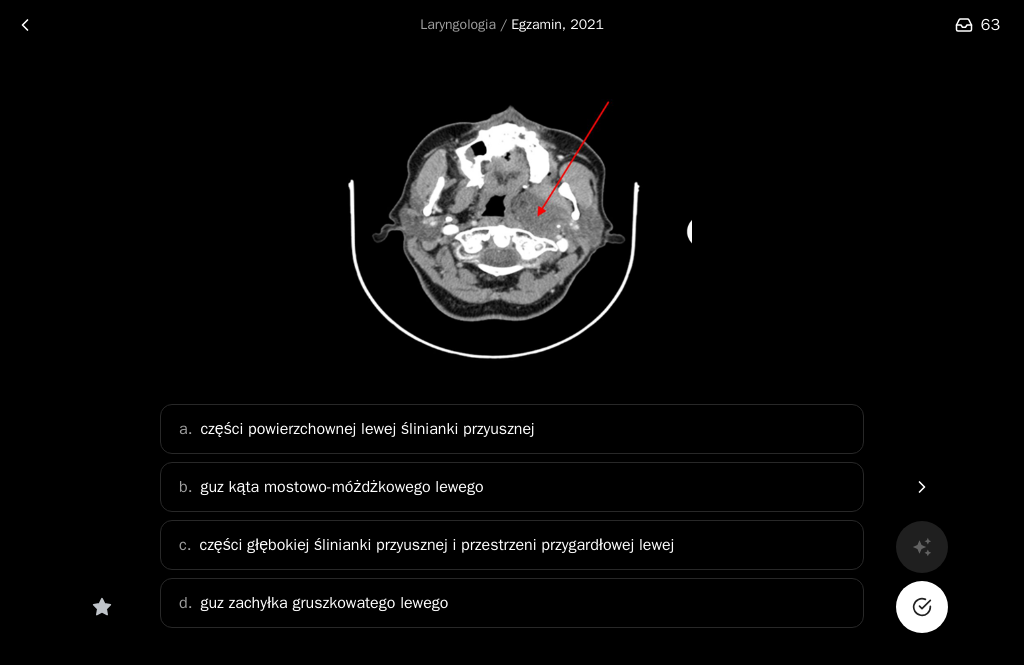 click on "części głębokiej ślinianki przyusznej i przestrzeni przygardłowej lewej" at bounding box center [436, 545] 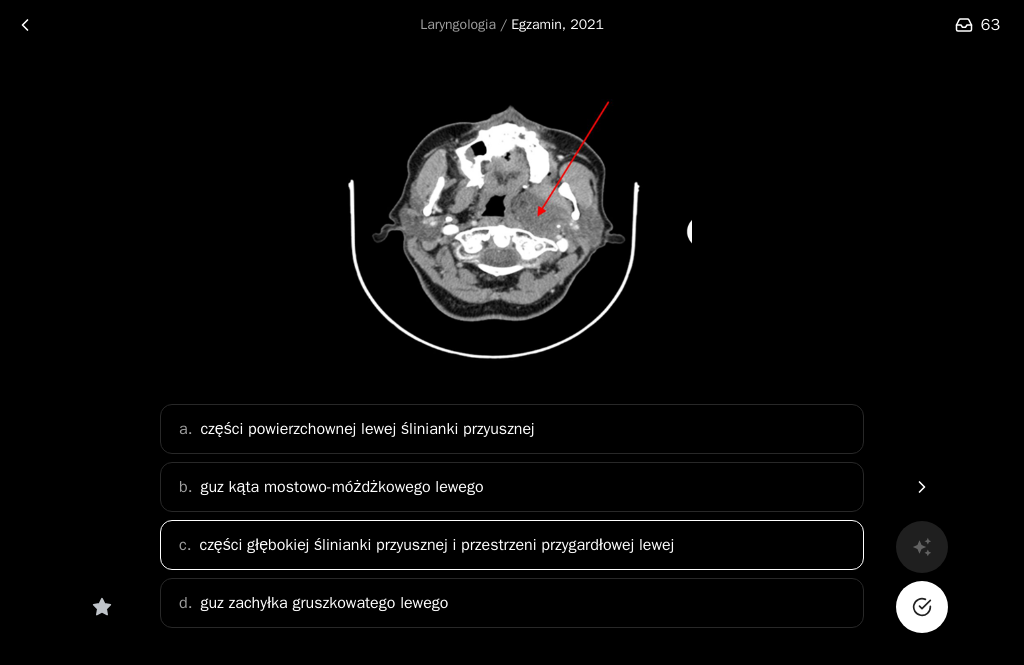 click 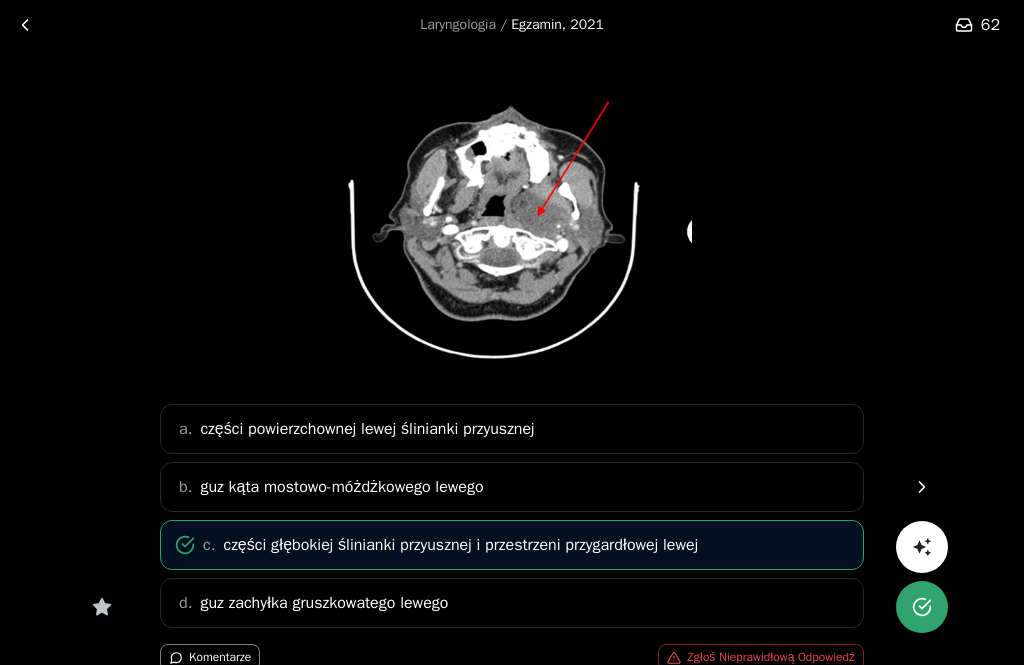 click at bounding box center [922, 487] 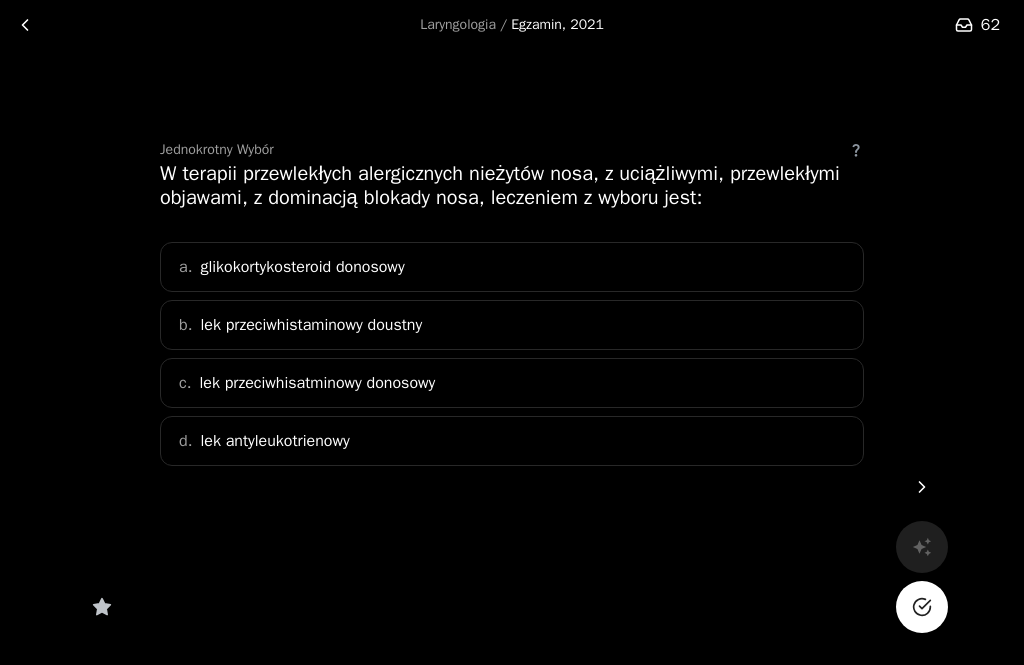scroll, scrollTop: 0, scrollLeft: 0, axis: both 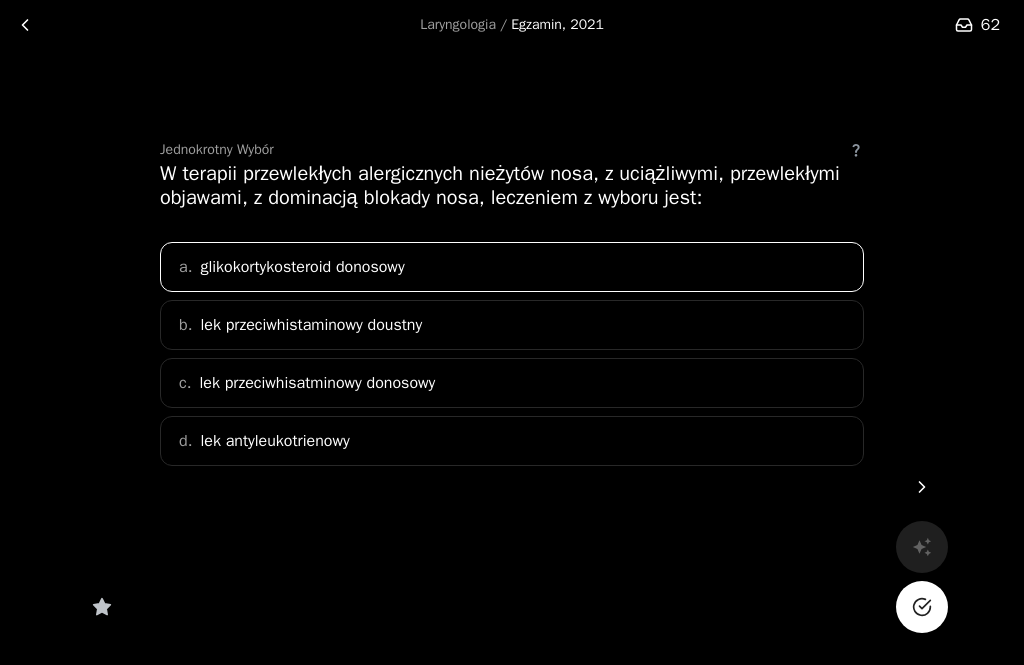click 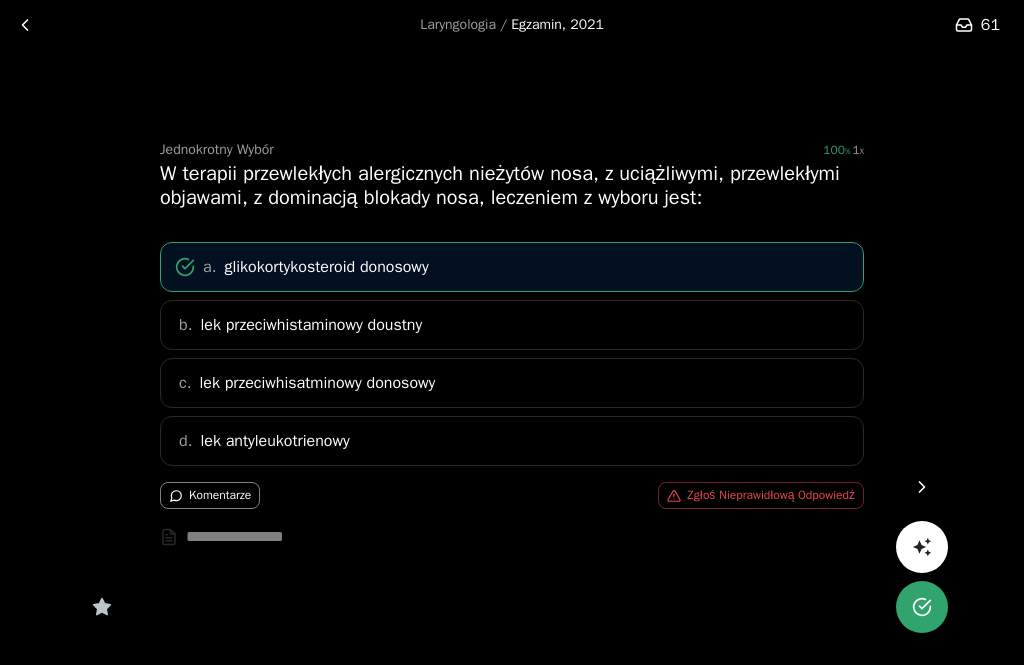 click 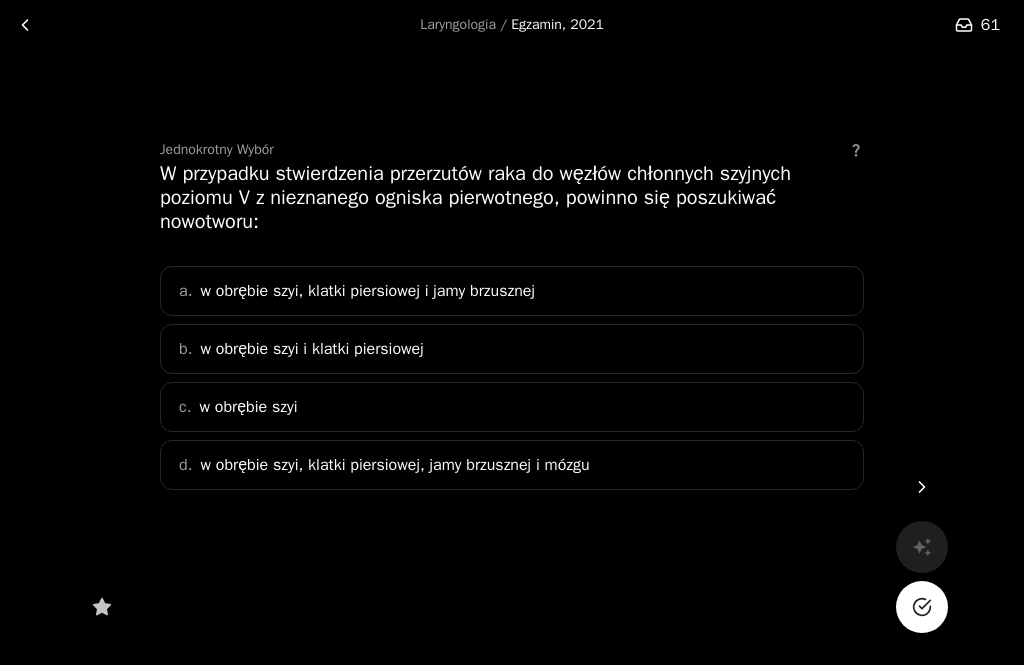 click on "w obrębie szyi, klatki piersiowej i jamy brzusznej" at bounding box center [367, 291] 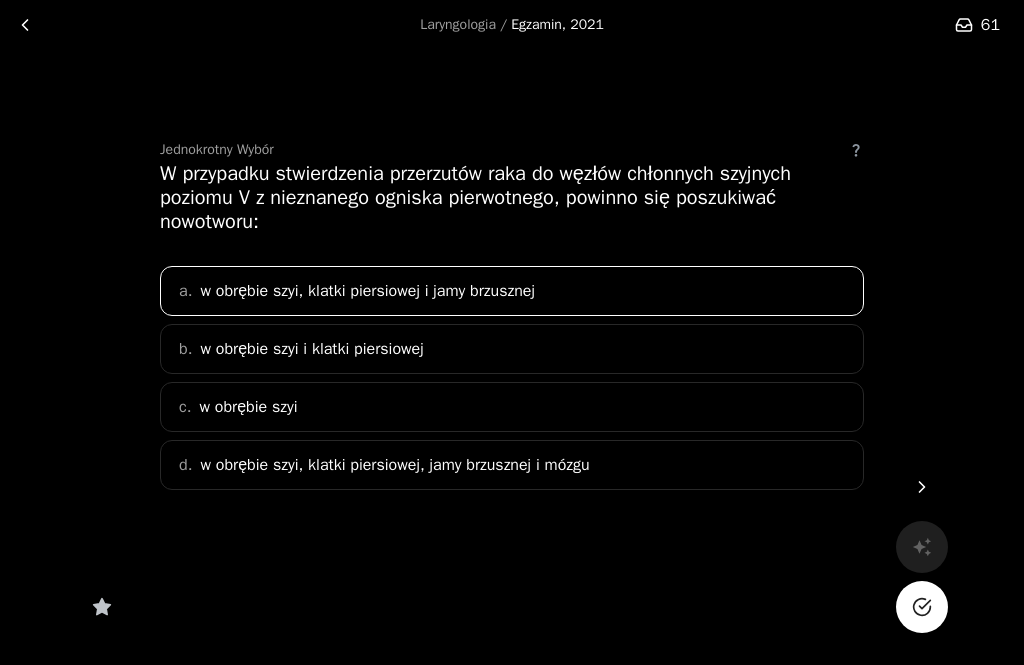 click 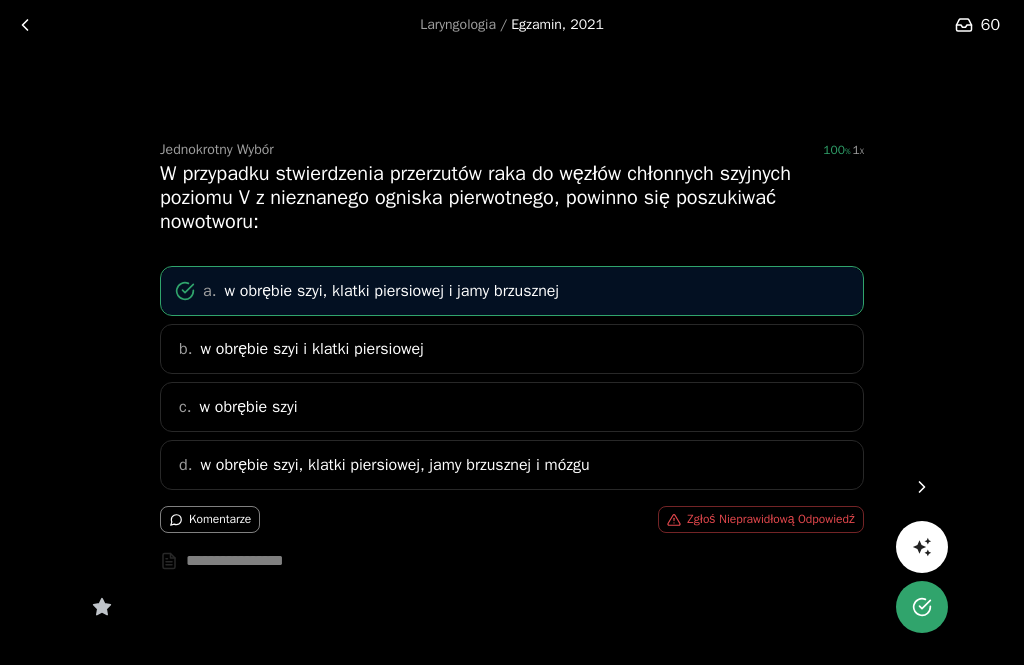 click 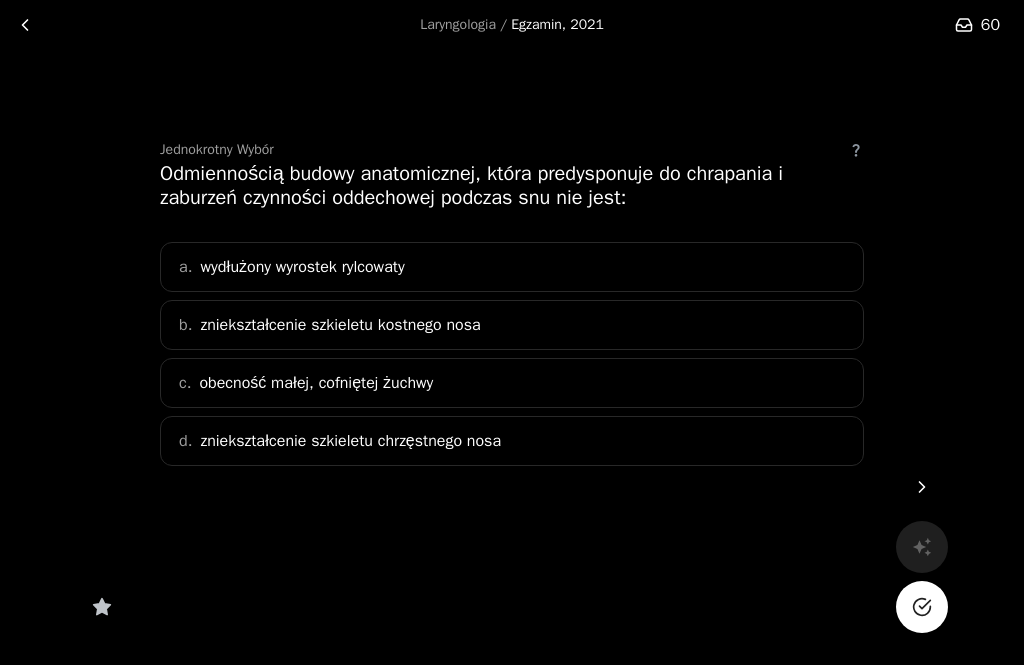 click on "a.   wydłużony wyrostek rylcowaty" at bounding box center [512, 267] 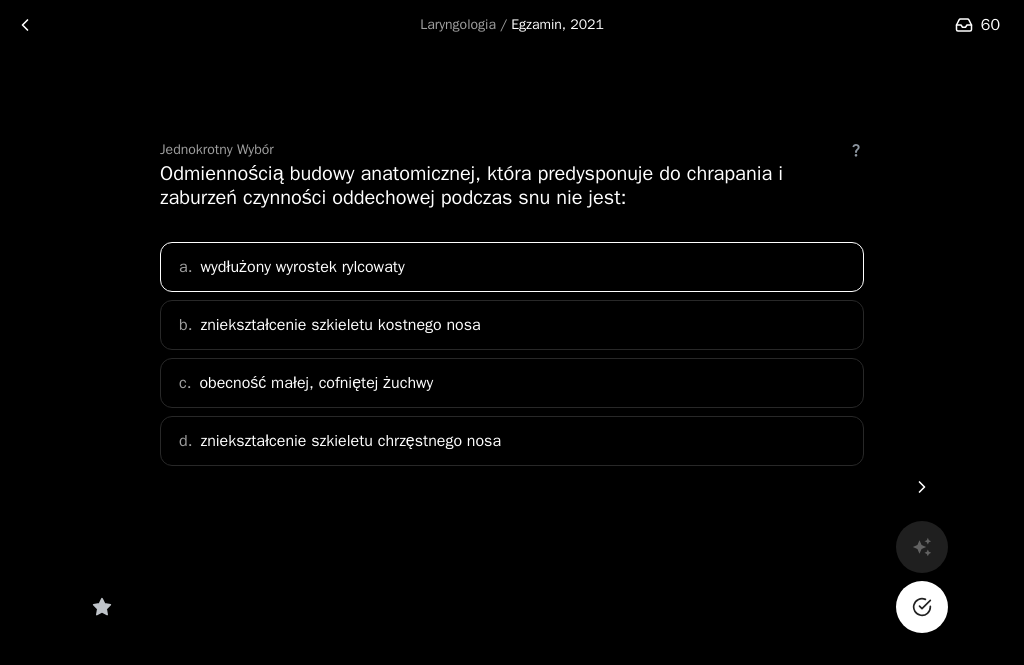 click 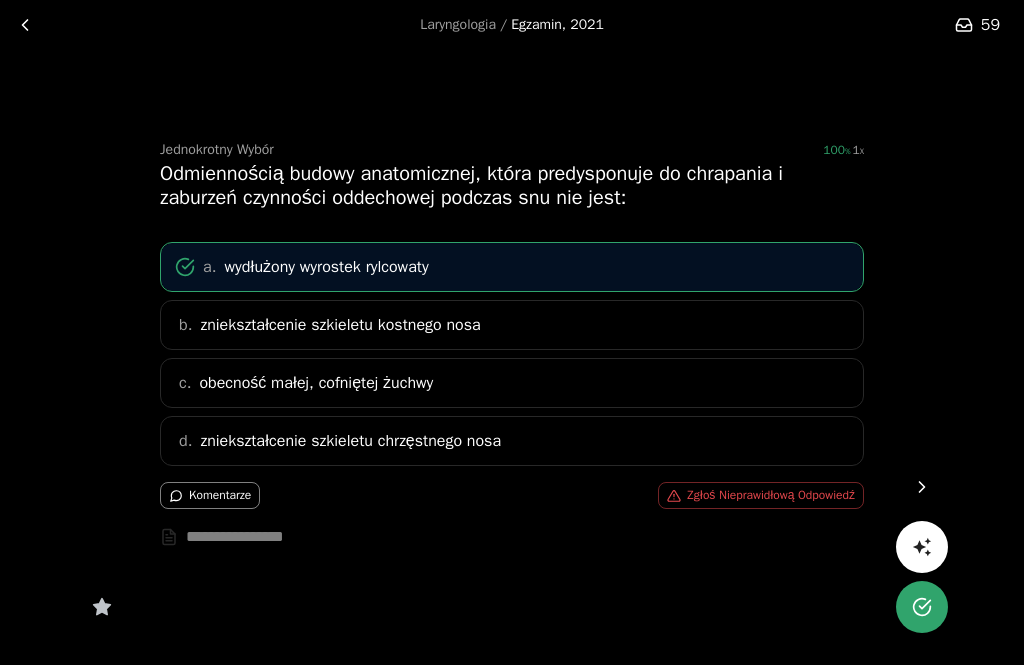 click 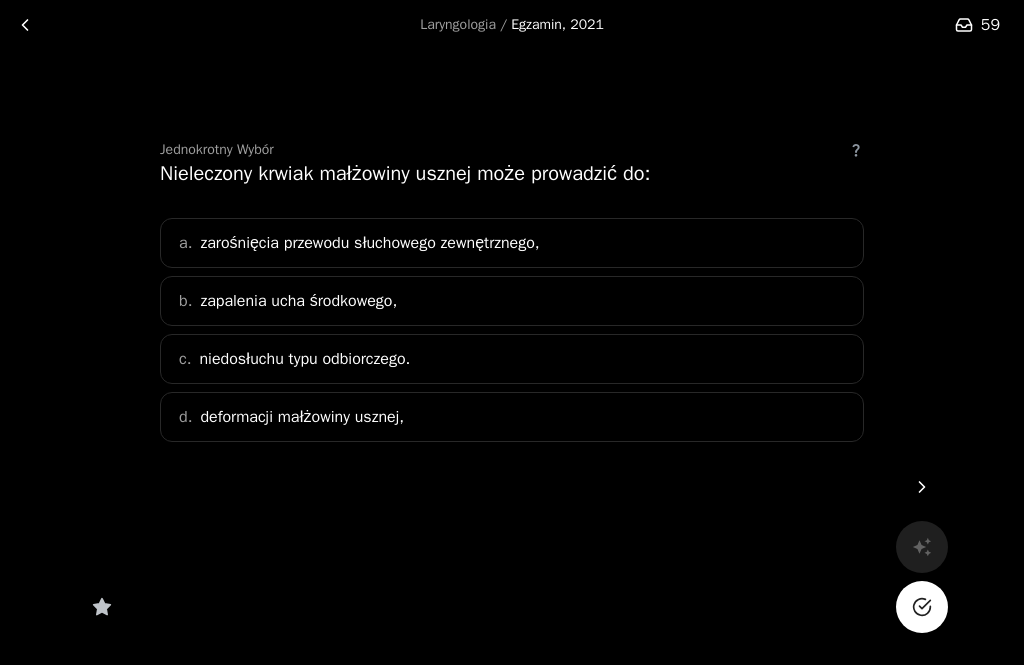 click on "d.   deformacji małżowiny usznej," at bounding box center [512, 417] 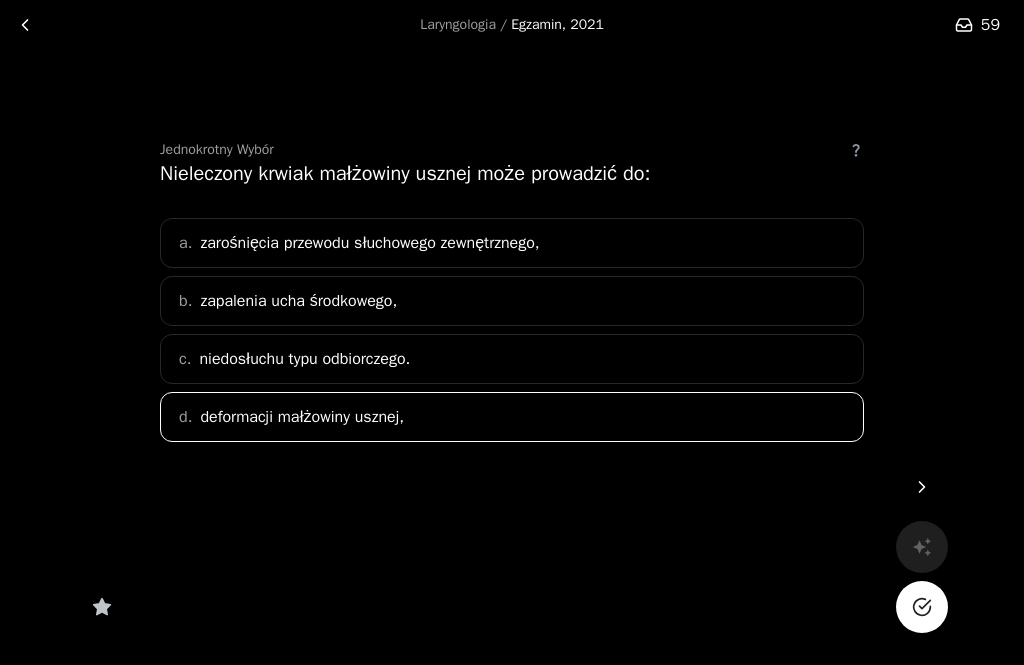click at bounding box center (922, 607) 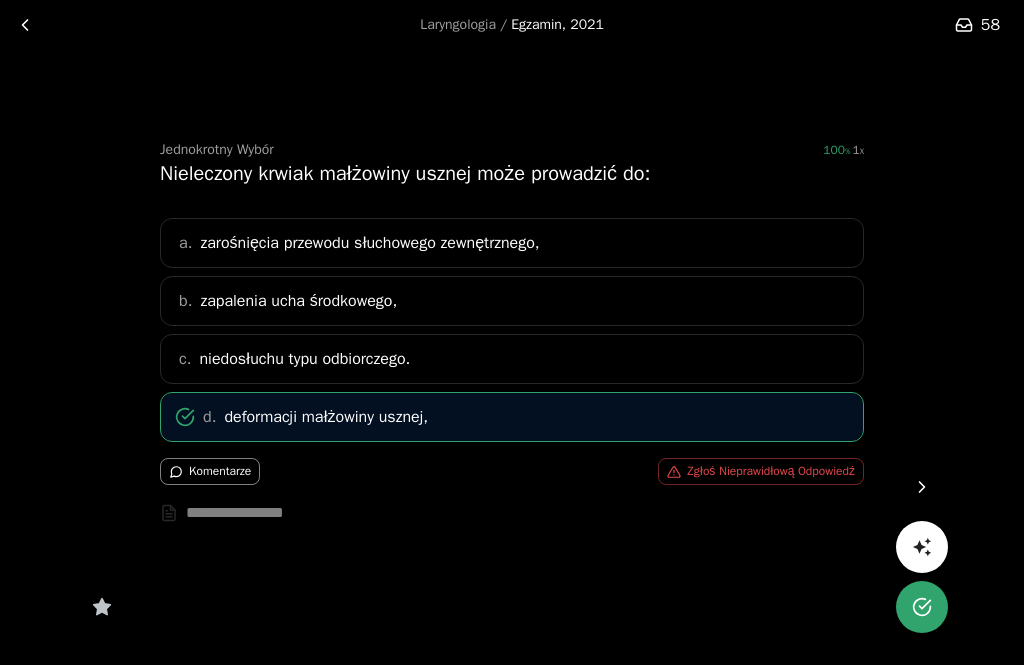 click at bounding box center [922, 487] 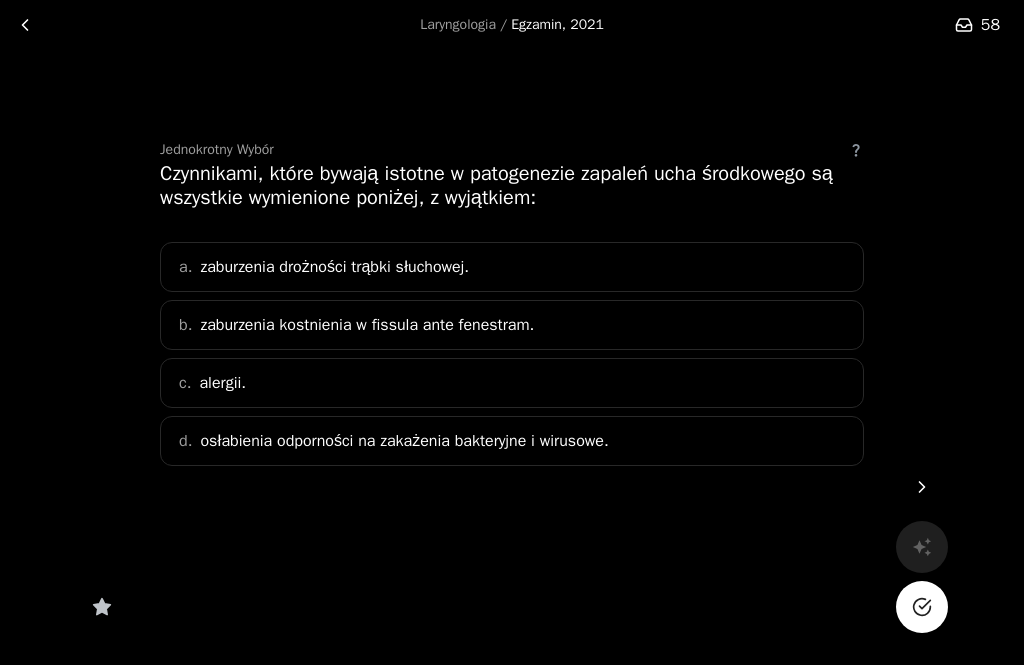 click on "c.   alergii." at bounding box center [512, 383] 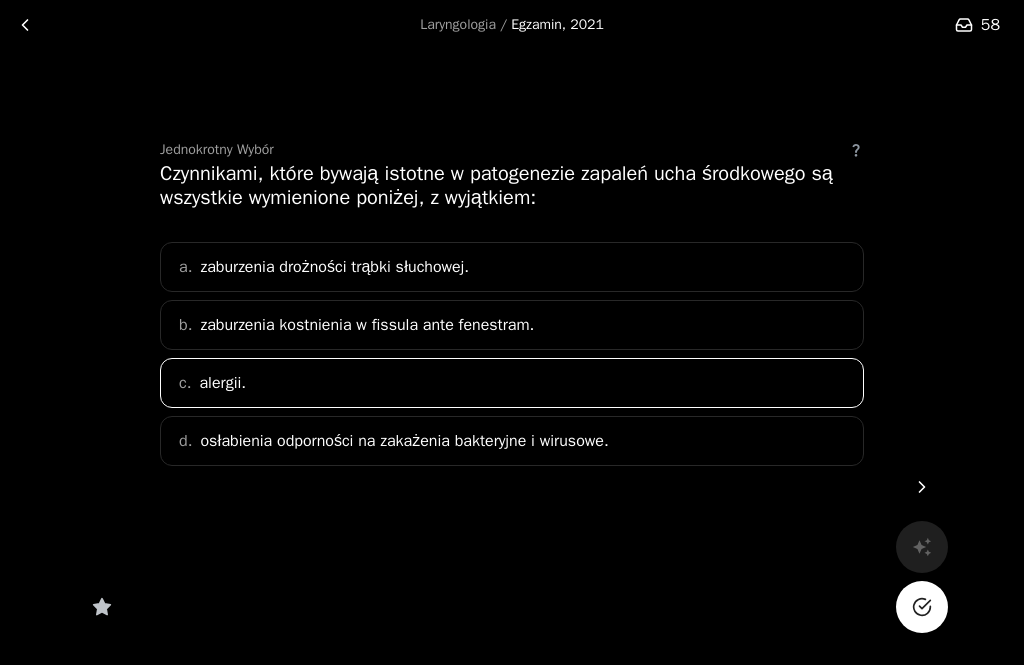 click at bounding box center (922, 607) 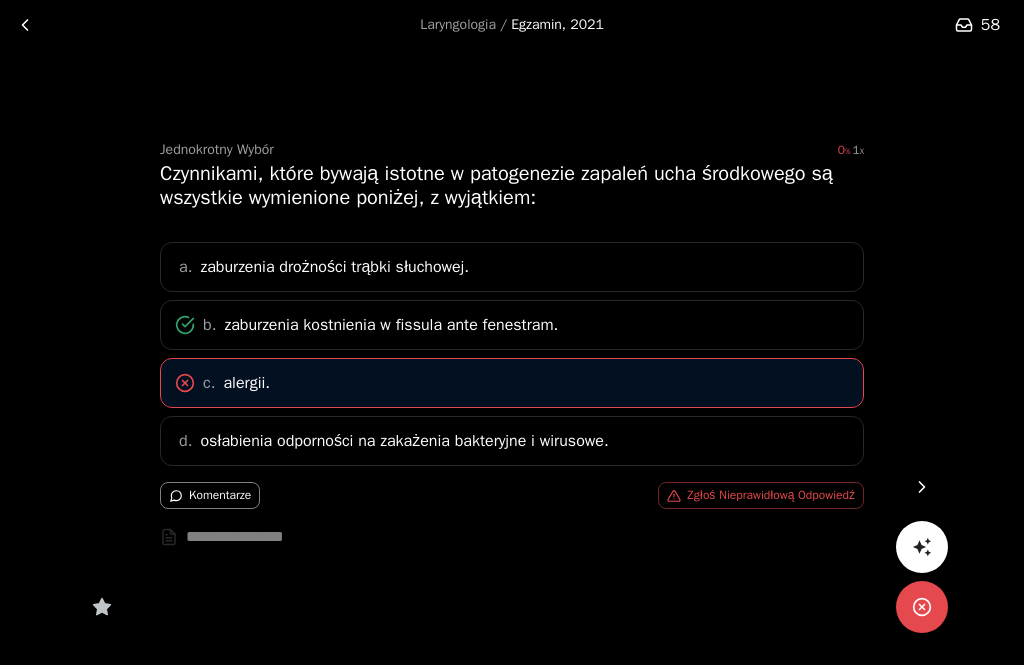 click 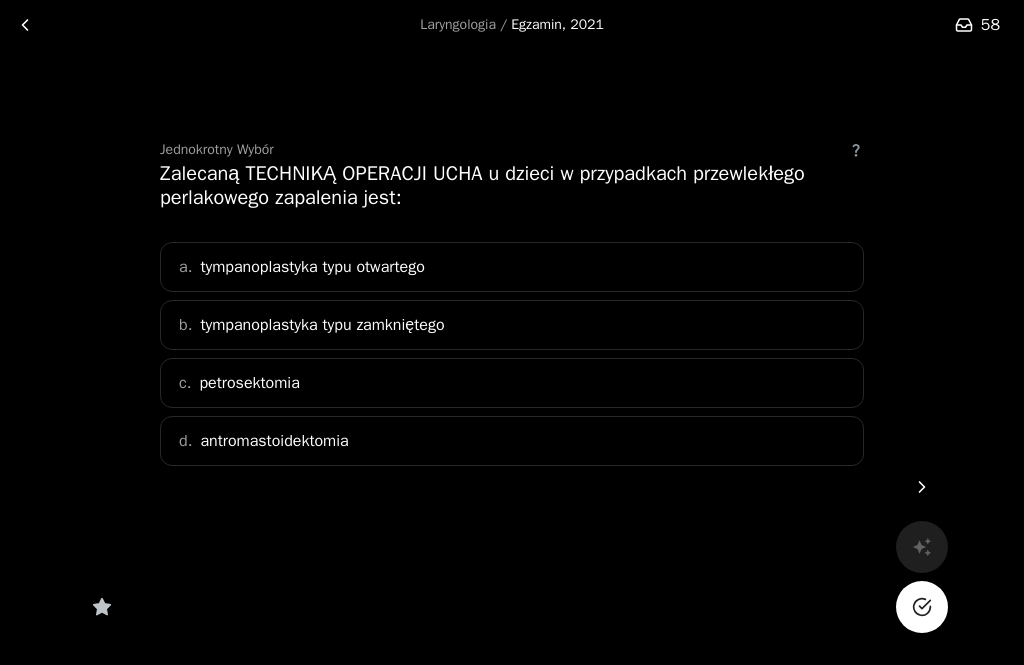click on "b.   tympanoplastyka typu zamkniętego" at bounding box center (512, 325) 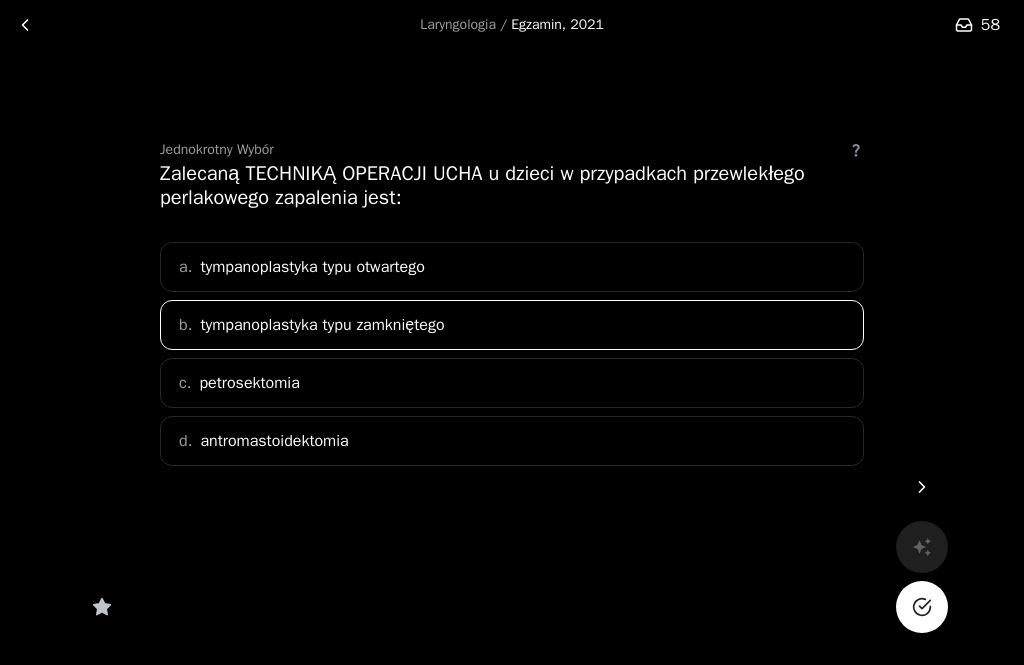 click at bounding box center [922, 607] 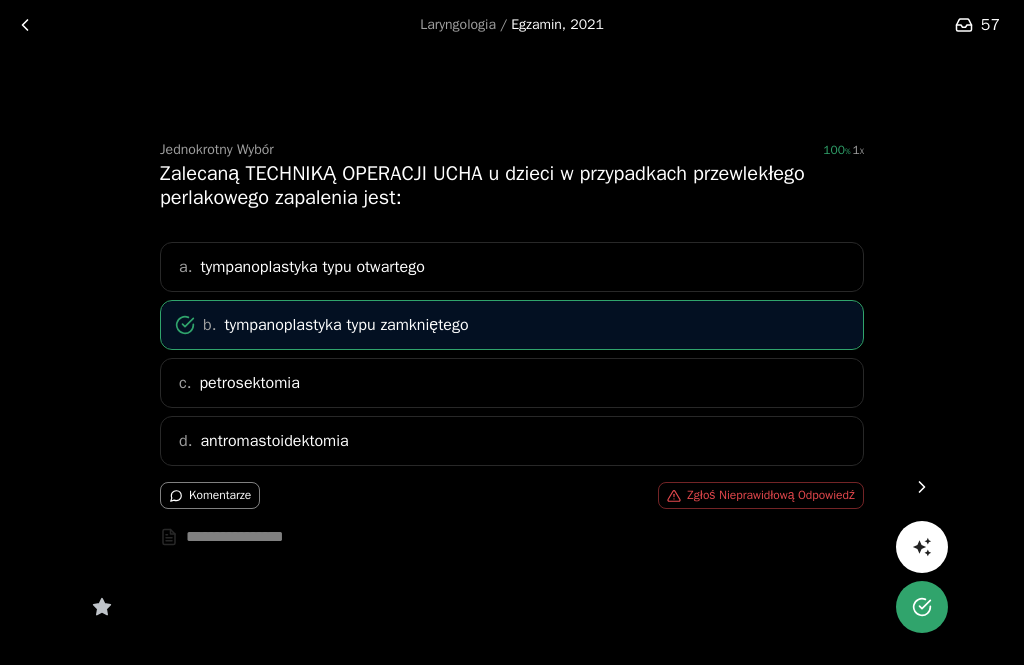 click at bounding box center [922, 487] 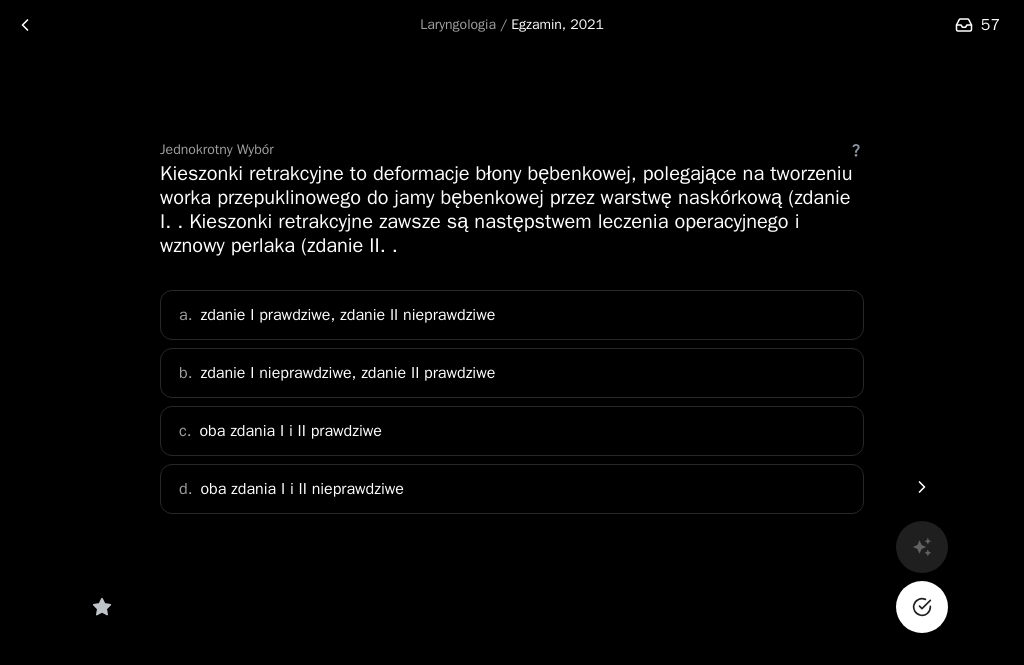click on "a.   zdanie I prawdziwe, zdanie II nieprawdziwe" at bounding box center (512, 315) 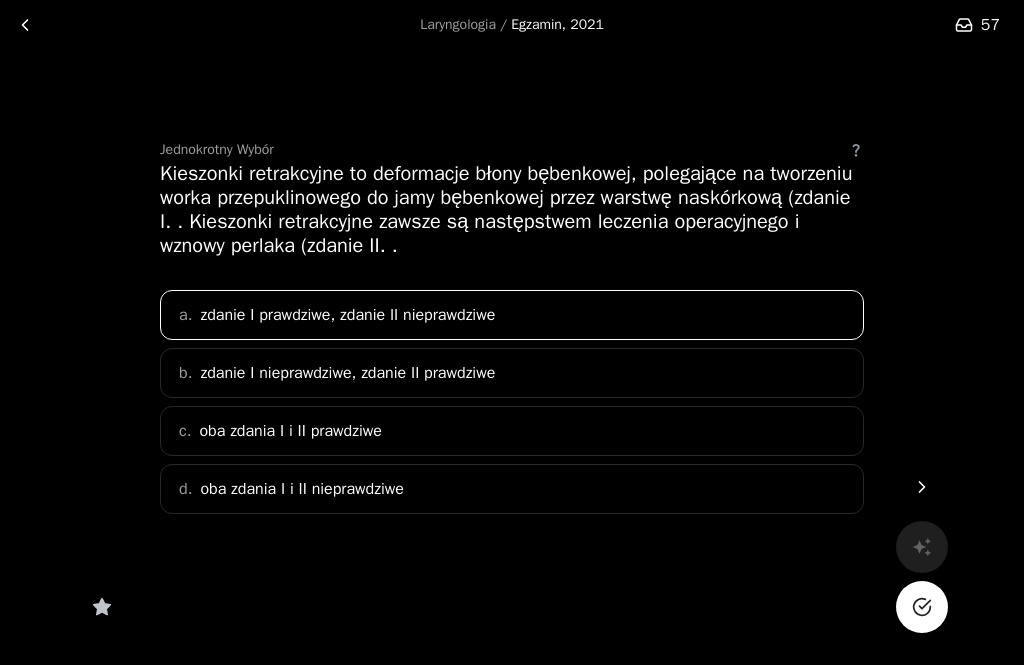 click at bounding box center [922, 607] 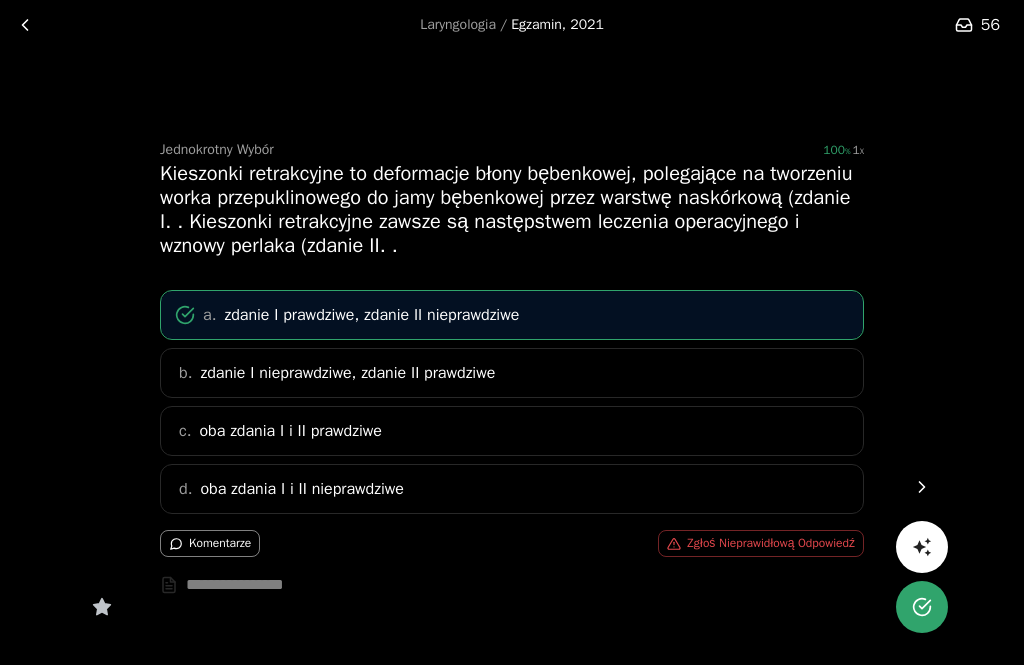click at bounding box center [922, 487] 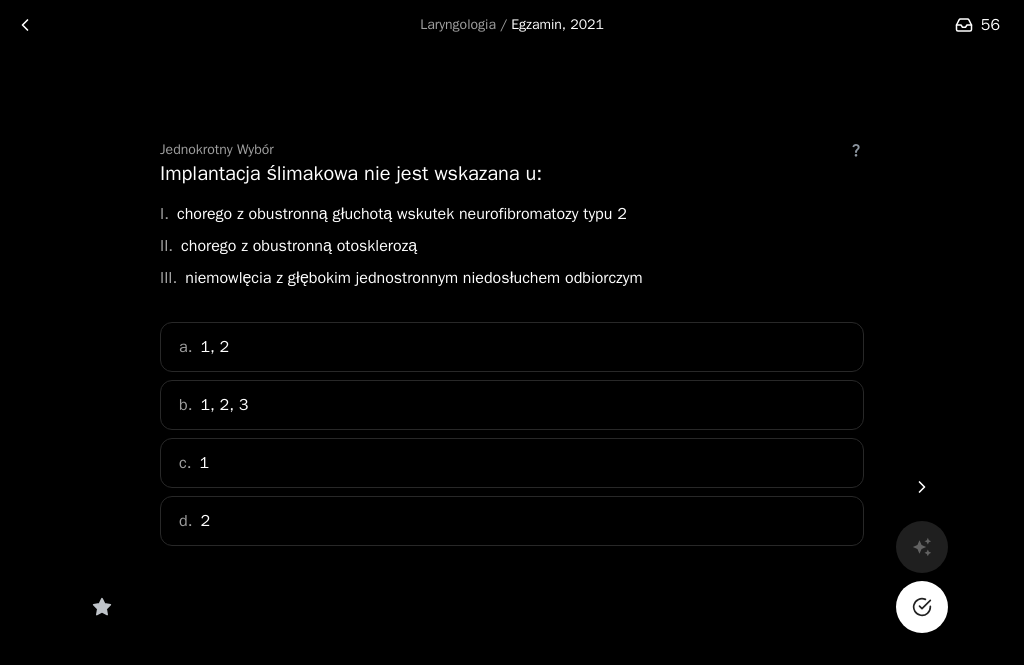 click on "c.   1" at bounding box center (512, 463) 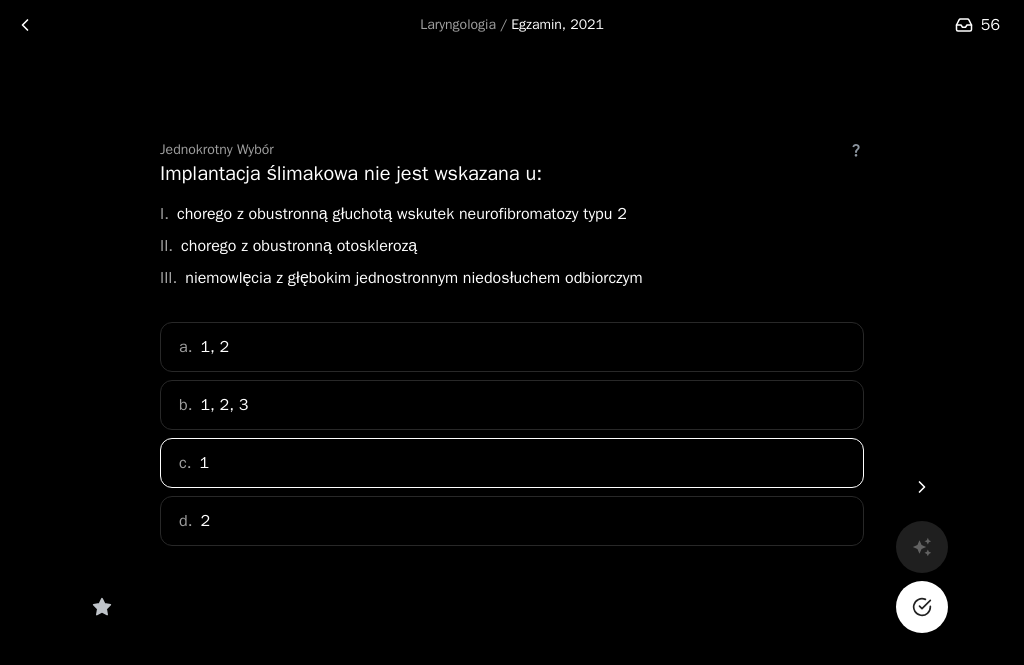 click on "a.   1, 2" at bounding box center [512, 347] 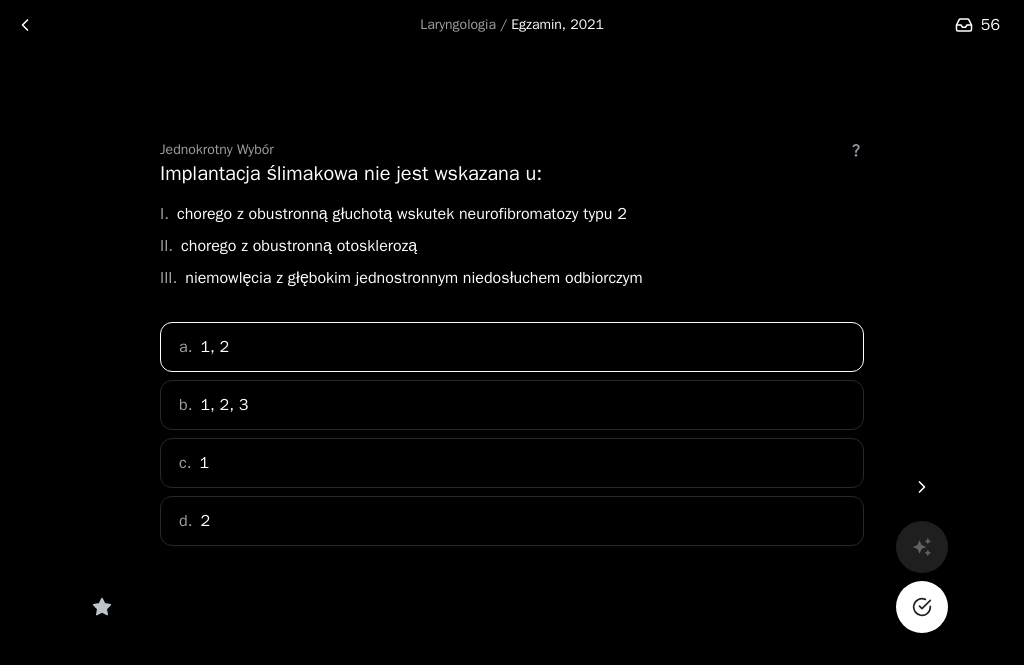 click on "c.   1" at bounding box center (512, 463) 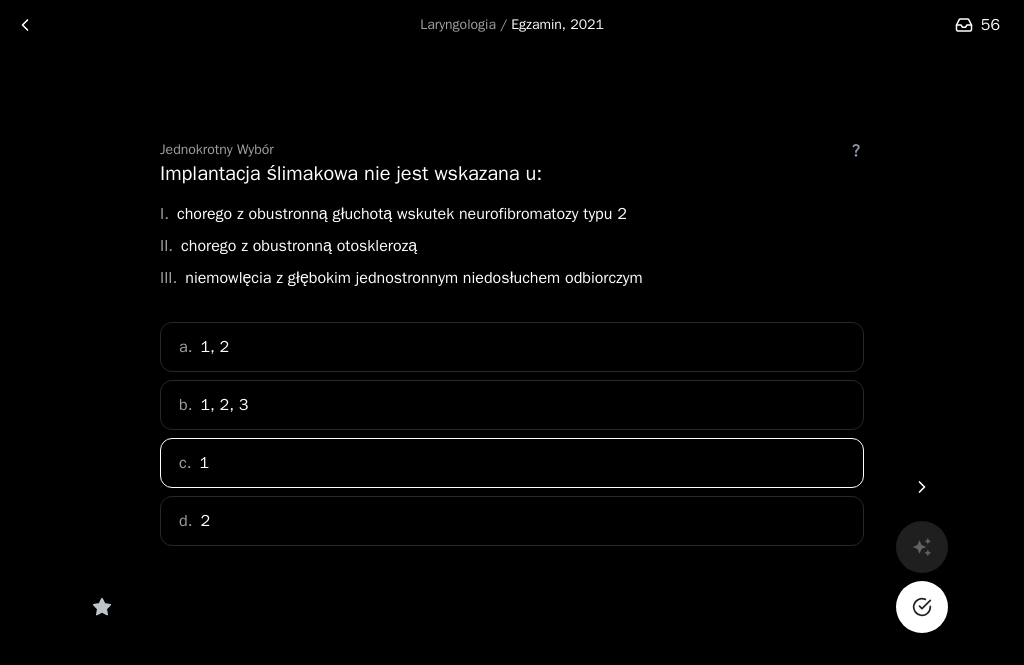 click at bounding box center [922, 607] 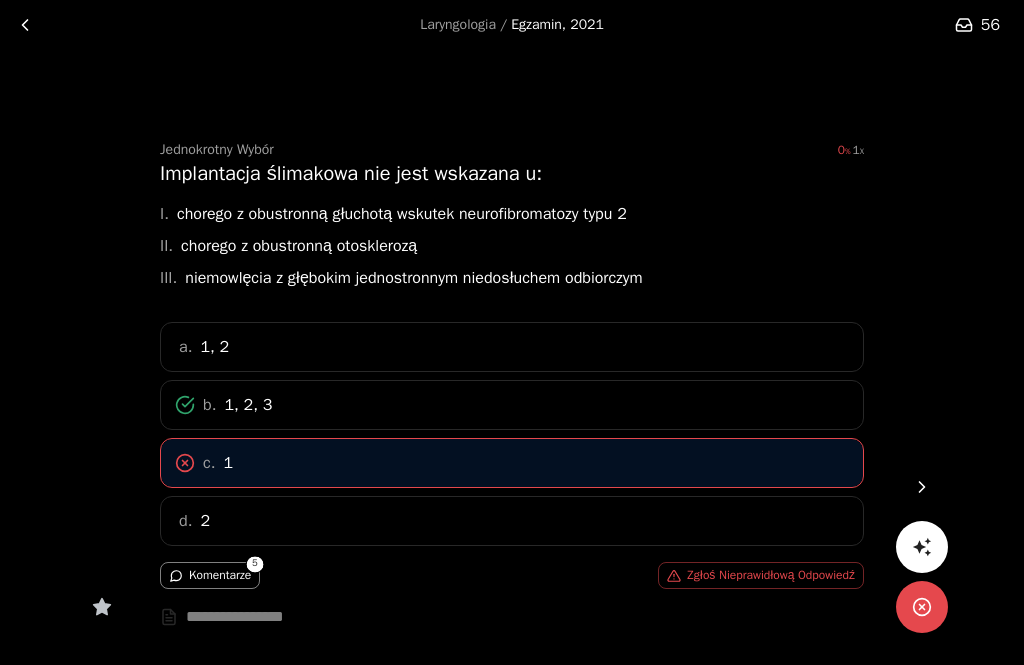 click on "Komentarze" at bounding box center [210, 575] 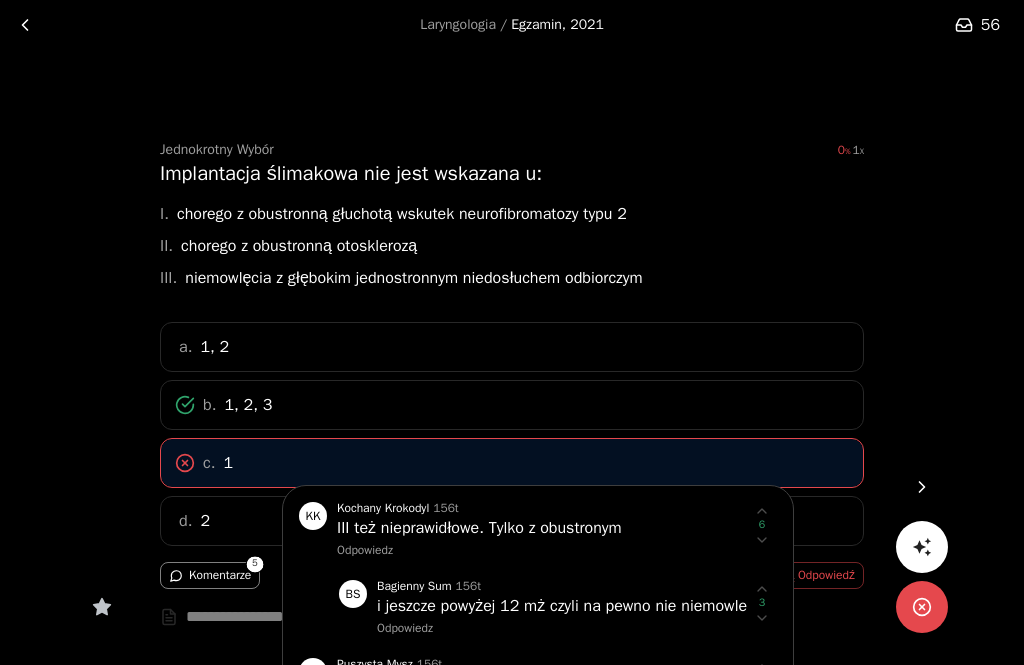 click at bounding box center (512, 332) 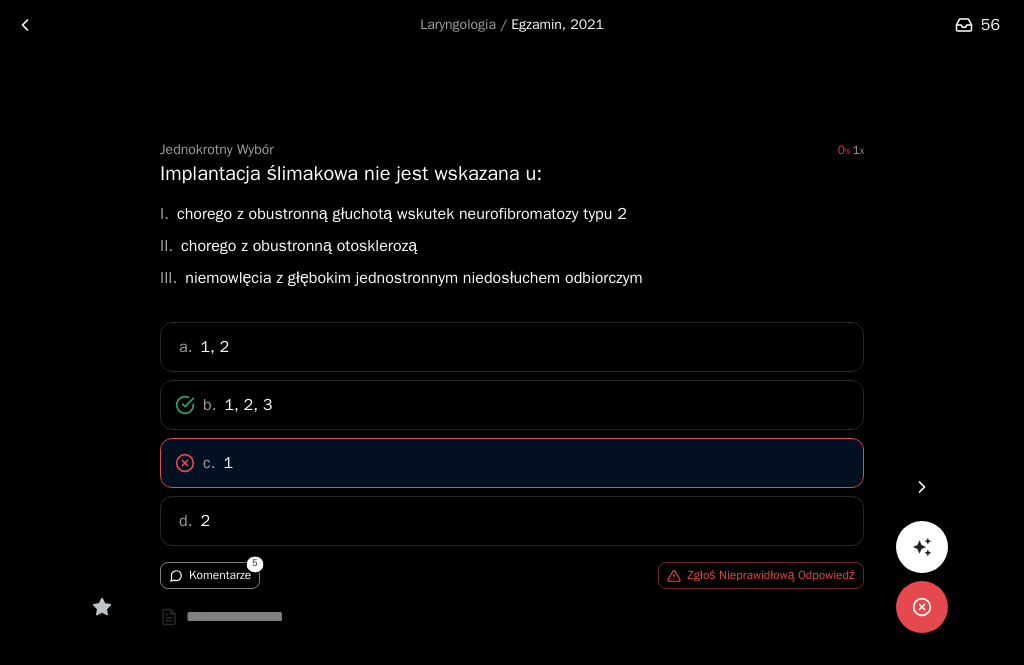 click on "Komentarze" at bounding box center [210, 575] 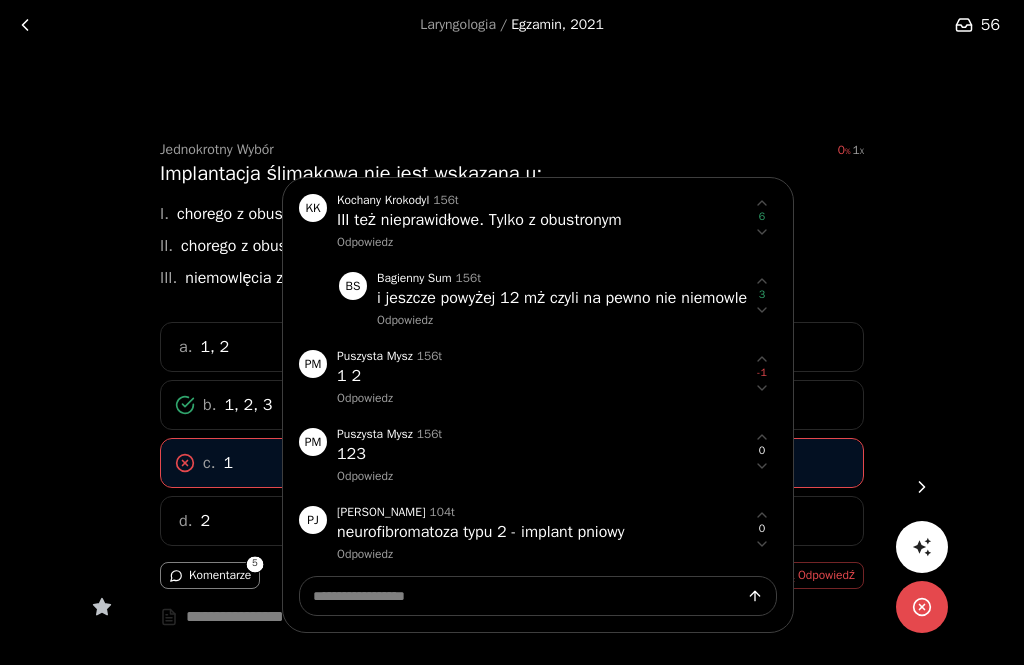 click at bounding box center [512, 332] 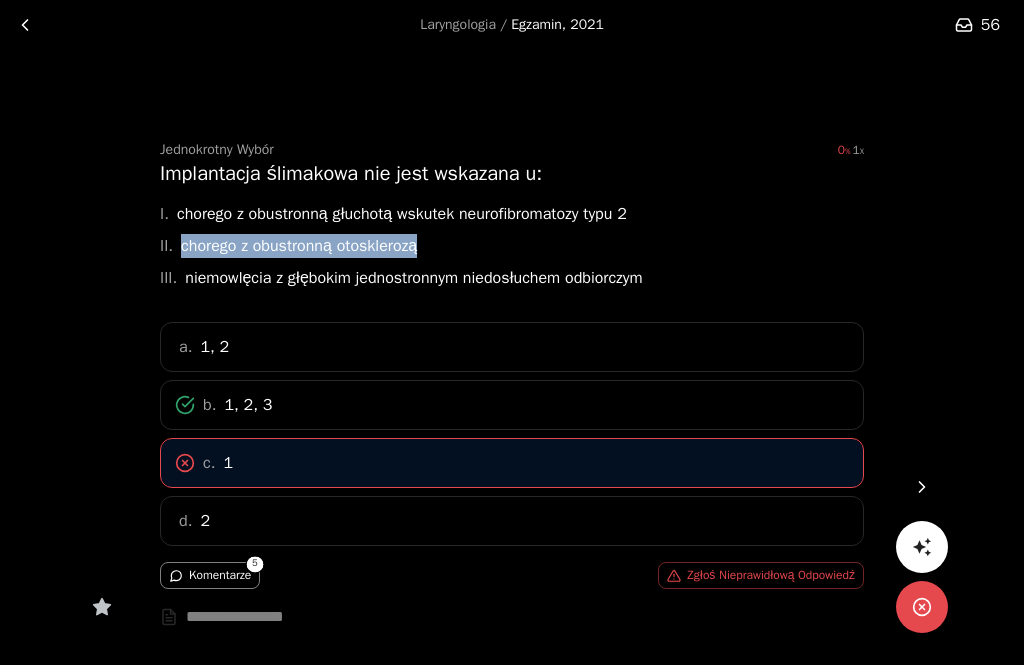 click on "Laryngologia  /  Egzamin, 2021 56 Jednokrotny Wybór 0 1 Implantacja ślimakowa nie jest wskazana u: I.  chorego z obustronną głuchotą wskutek neurofibromatozy typu 2 II.  chorego z obustronną otosklerozą III.  niemowlęcia z głębokim jednostronnym niedosłuchem odbiorczym a.   1, 2 b.   1, 2, 3 c.   1 d.   2 Komentarze 5 Zgłoś Nieprawidłową Odpowiedź *" at bounding box center [512, 399] 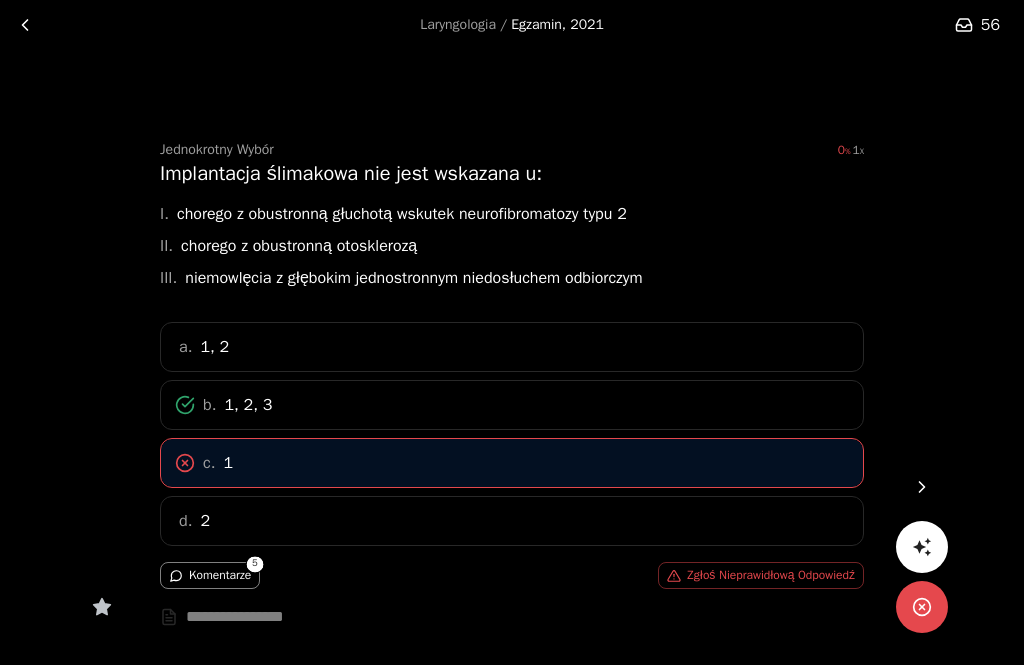 click at bounding box center (922, 487) 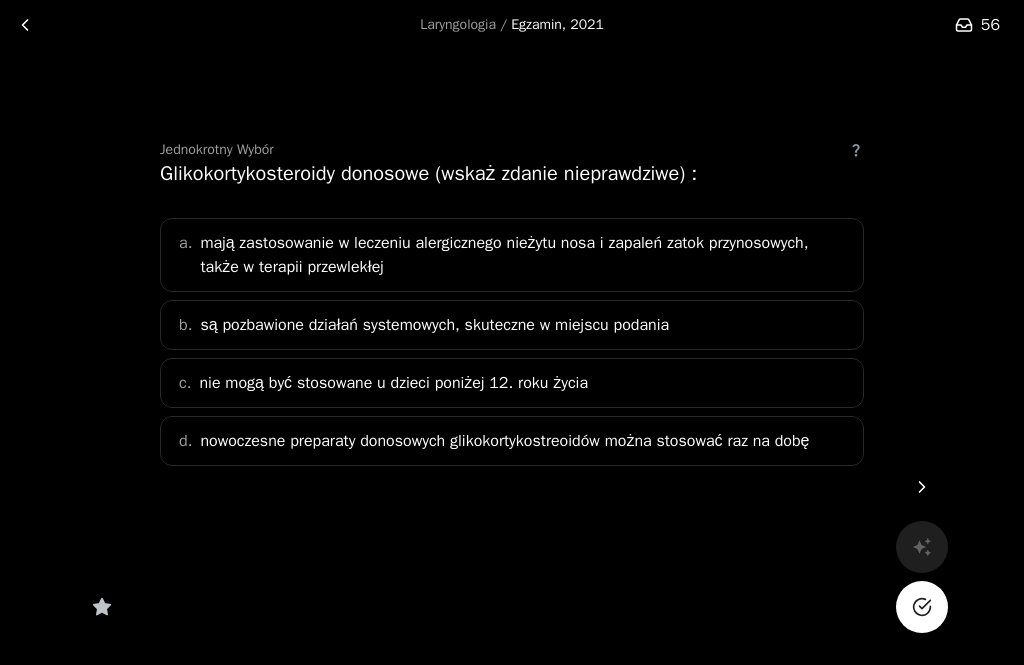 click on "c.   nie mogą być stosowane u dzieci poniżej 12. roku życia" at bounding box center [512, 383] 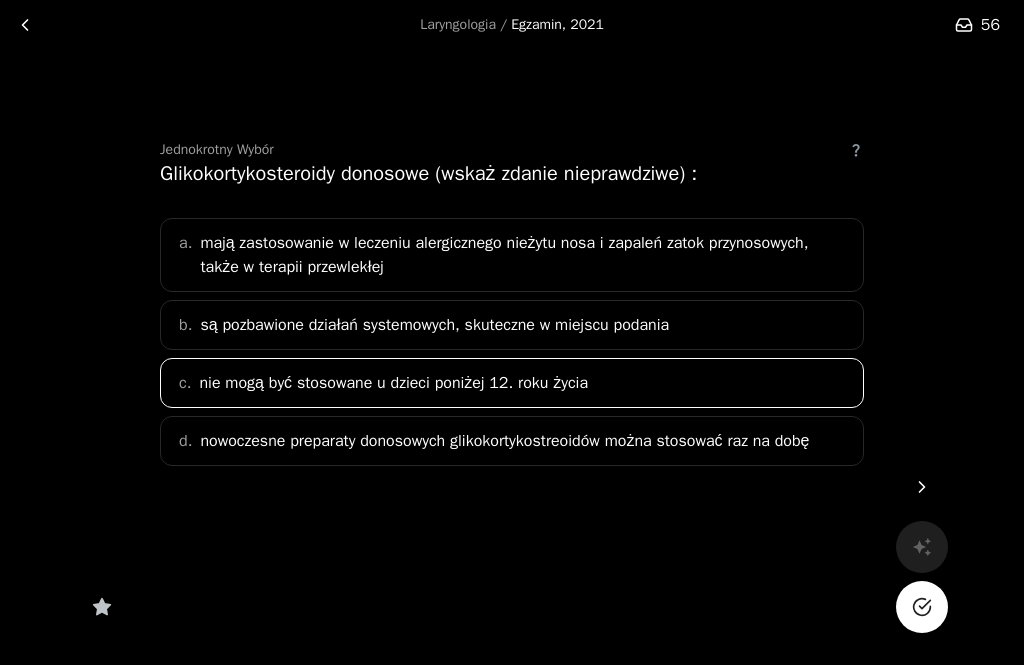 click 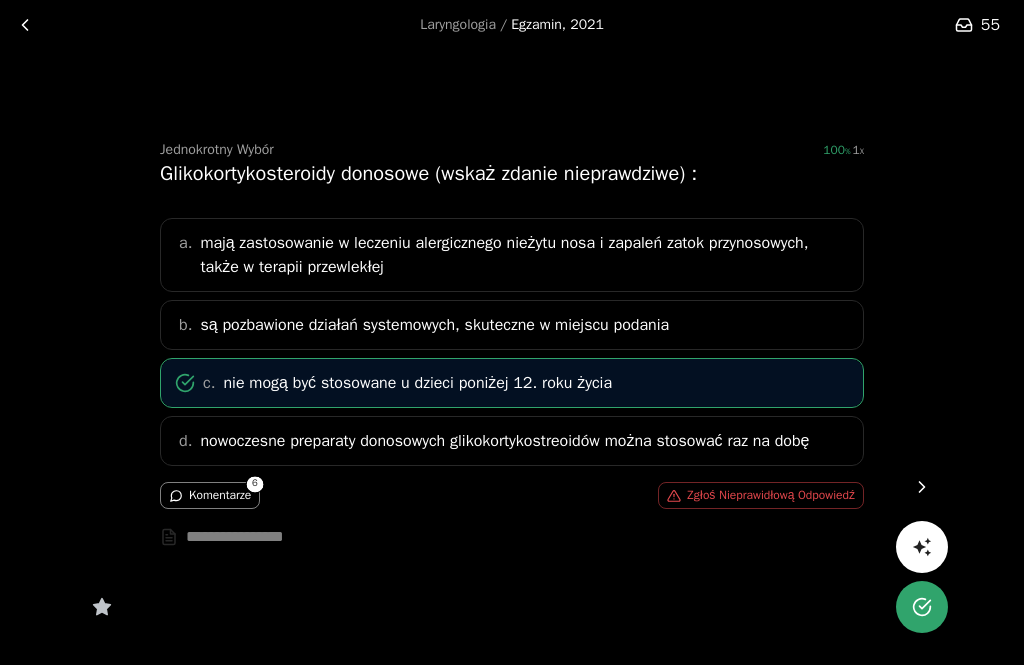 click at bounding box center [922, 487] 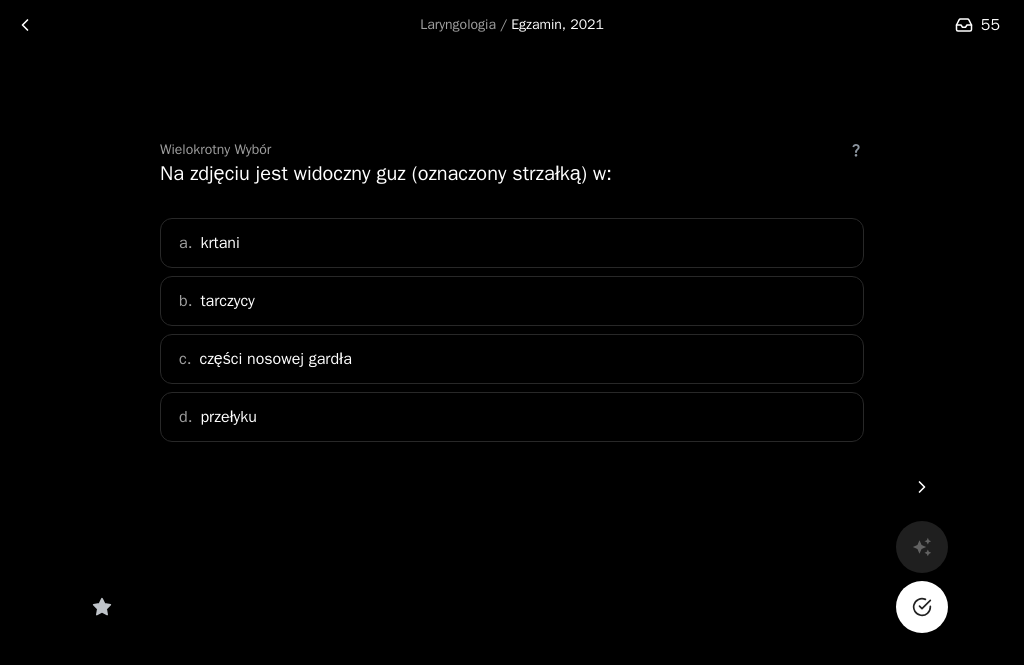 click 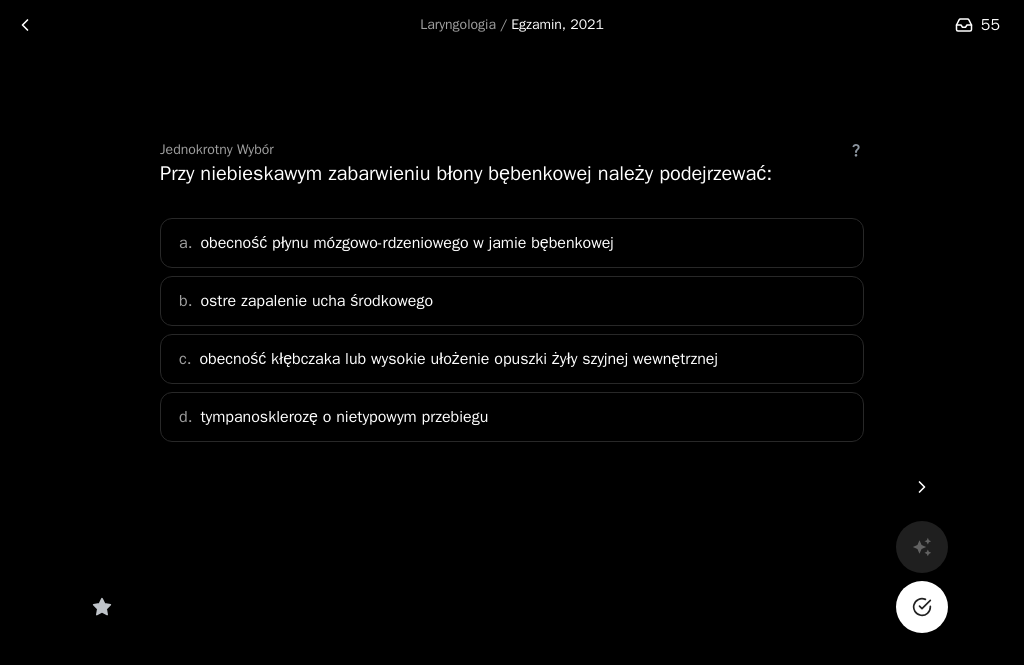 click on "b.   ostre zapalenie ucha środkowego" at bounding box center (512, 301) 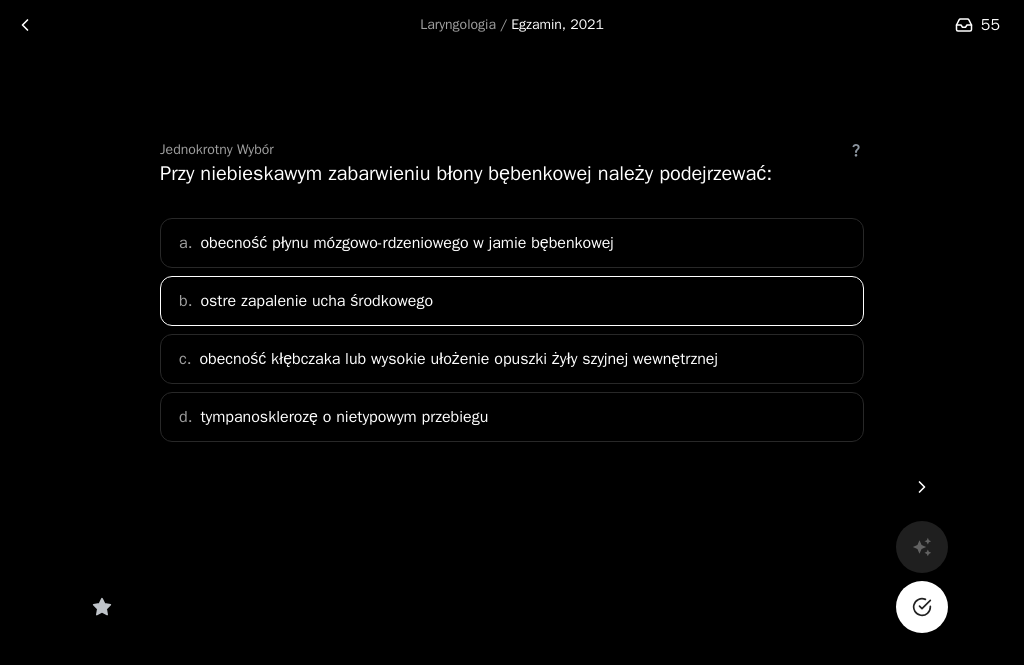 click on "c.   obecność kłębczaka lub wysokie ułożenie opuszki żyły szyjnej wewnętrznej" at bounding box center (512, 359) 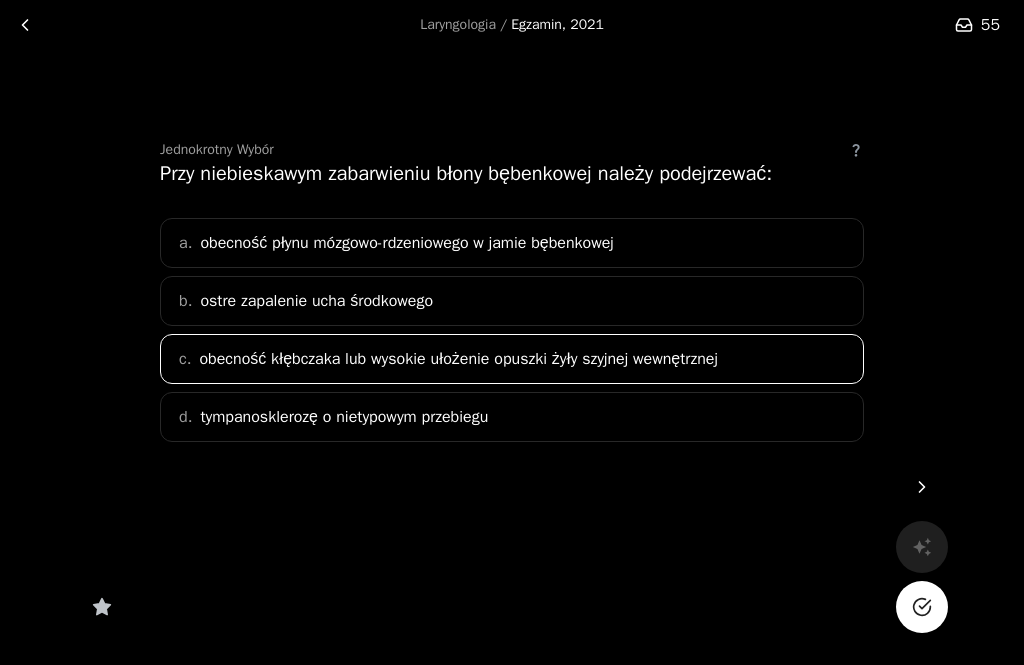 click 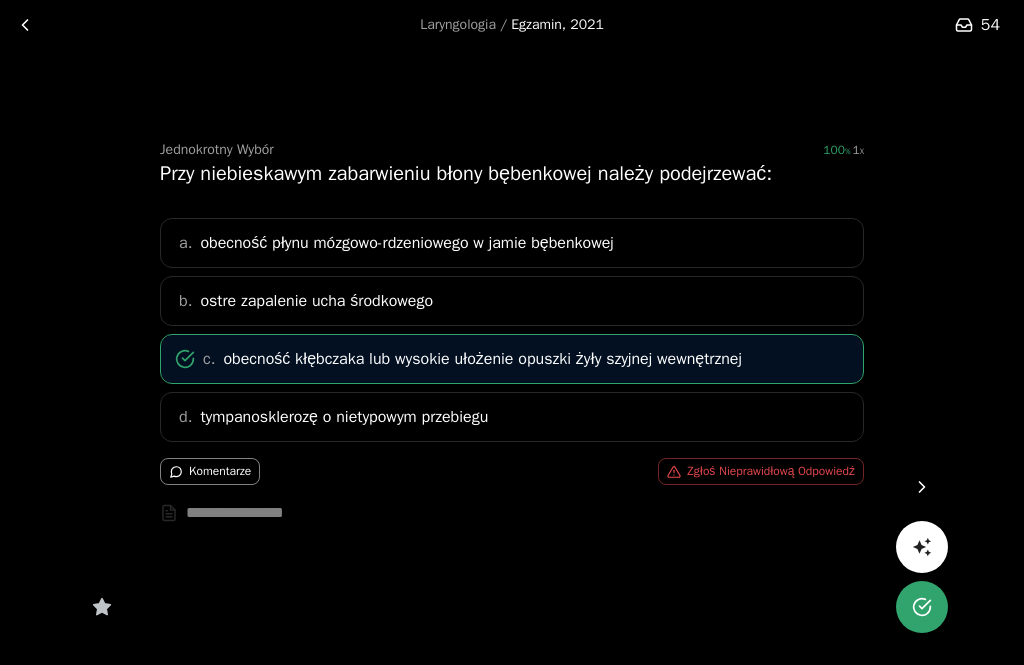 click 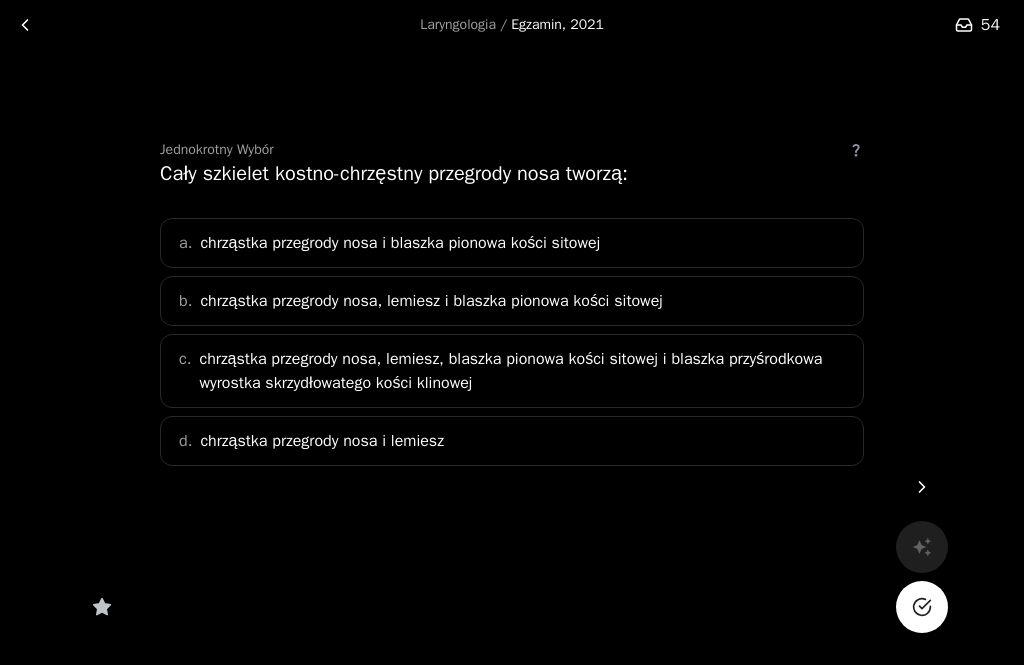 click on "chrząstka przegrody nosa, lemiesz i blaszka pionowa kości sitowej" at bounding box center (431, 301) 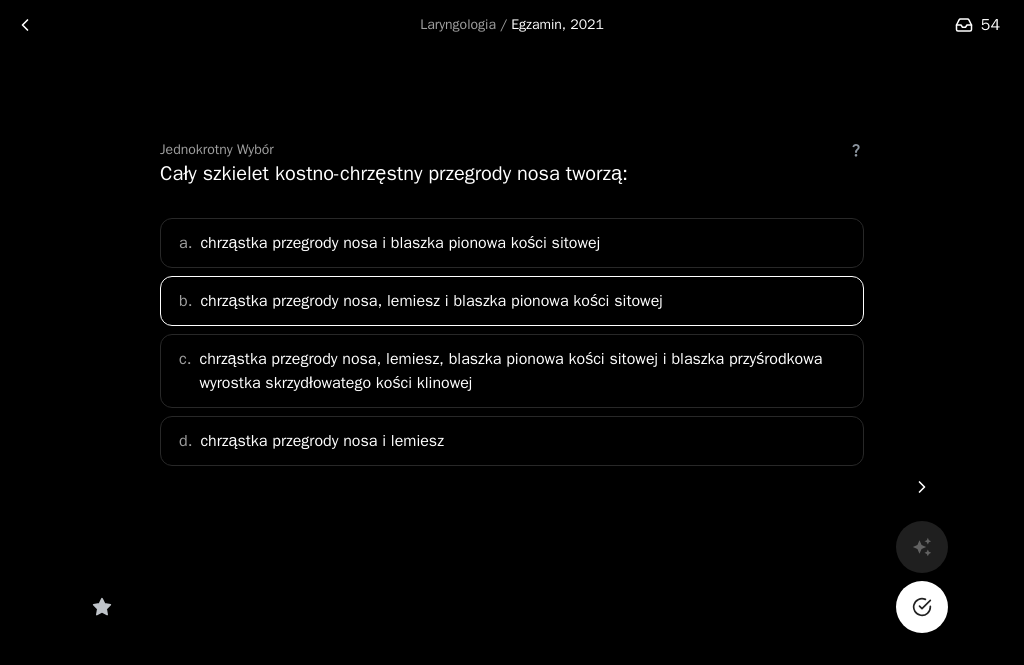 click 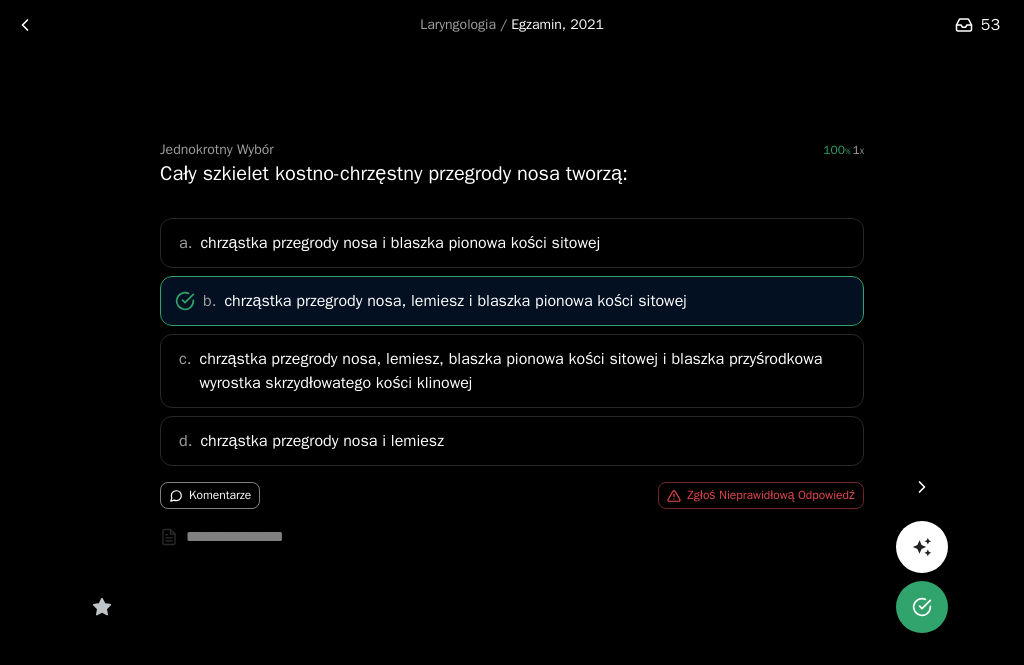 click at bounding box center (922, 487) 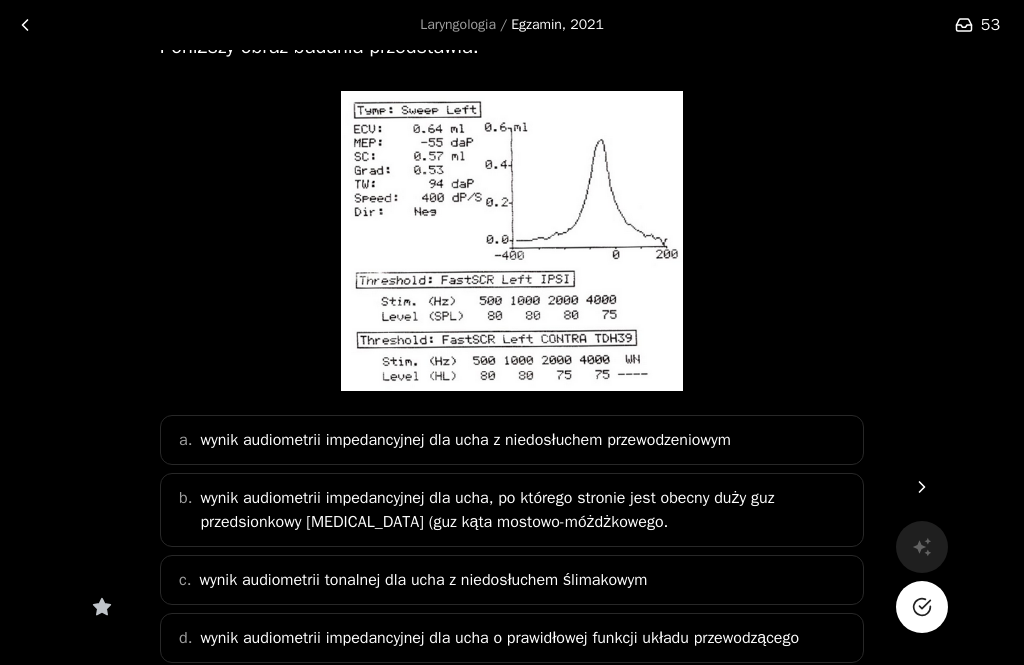 scroll, scrollTop: 142, scrollLeft: 0, axis: vertical 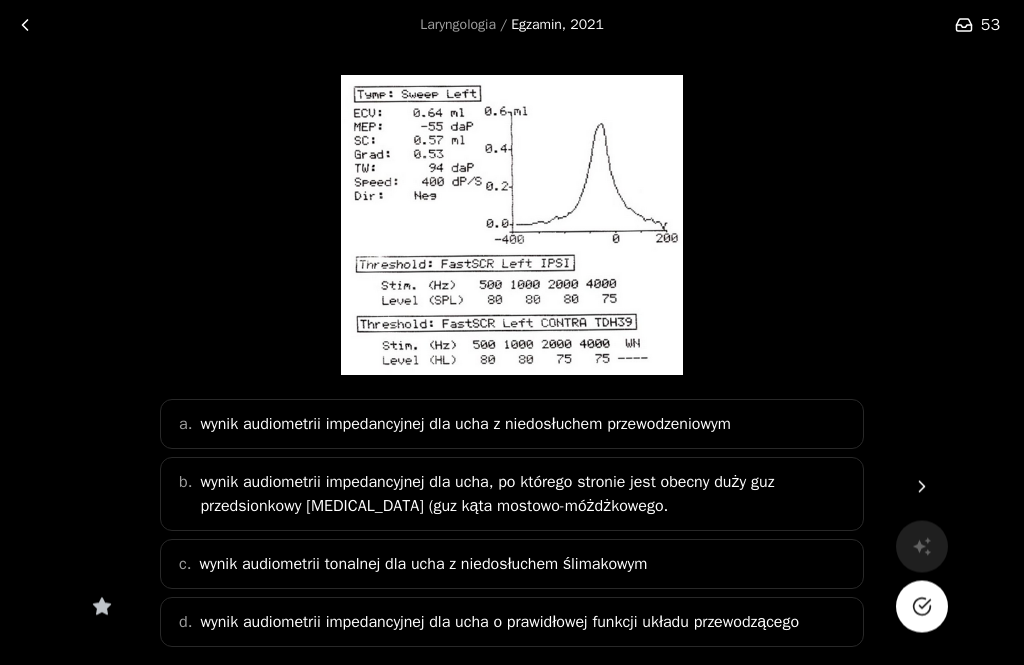 click on "wynik audiometrii impedancyjnej dla ucha o prawidłowej funkcji układu przewodzącego" at bounding box center [499, 623] 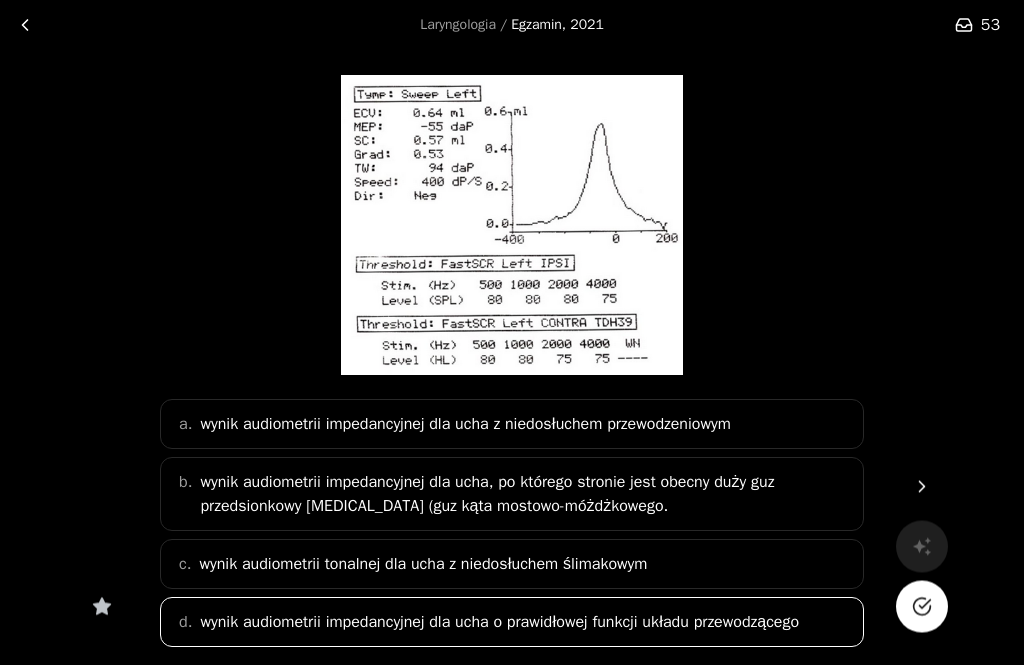 click 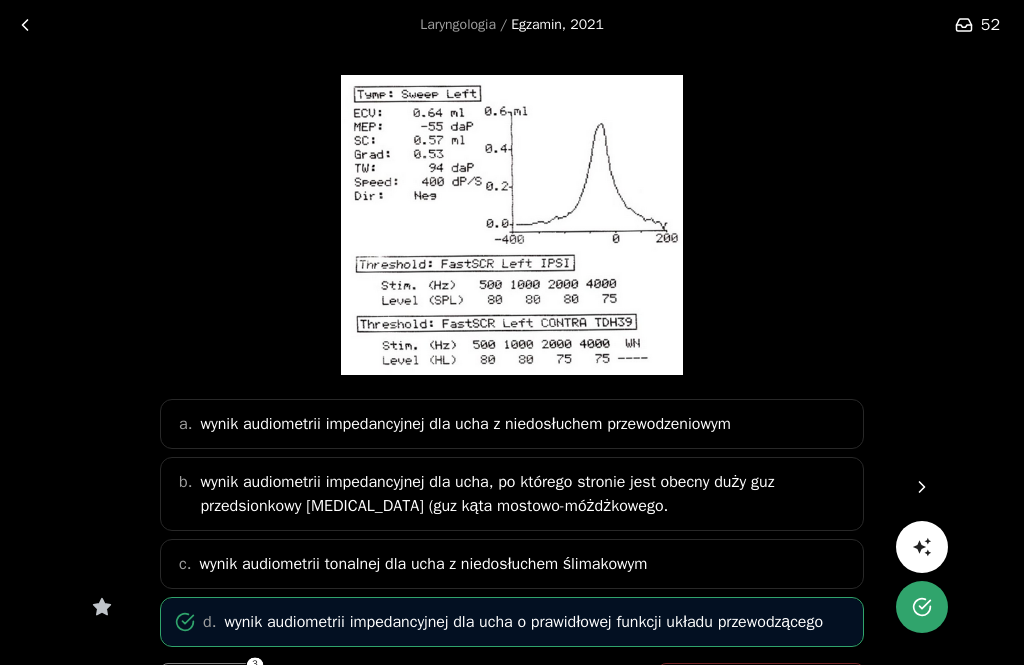 click on "Komentarze" at bounding box center (210, 676) 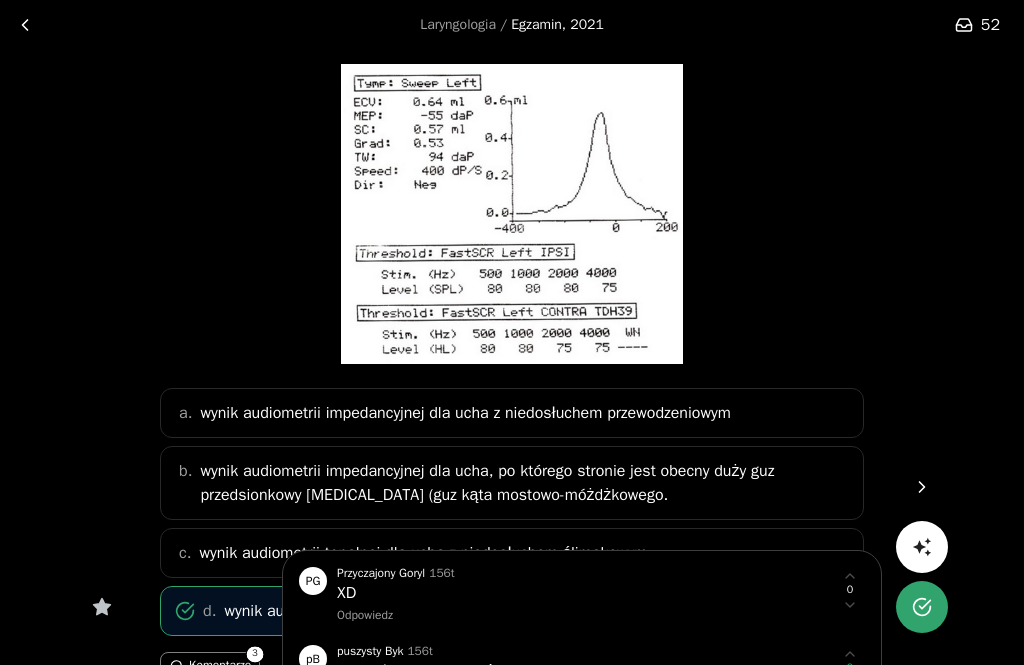scroll, scrollTop: 141, scrollLeft: 0, axis: vertical 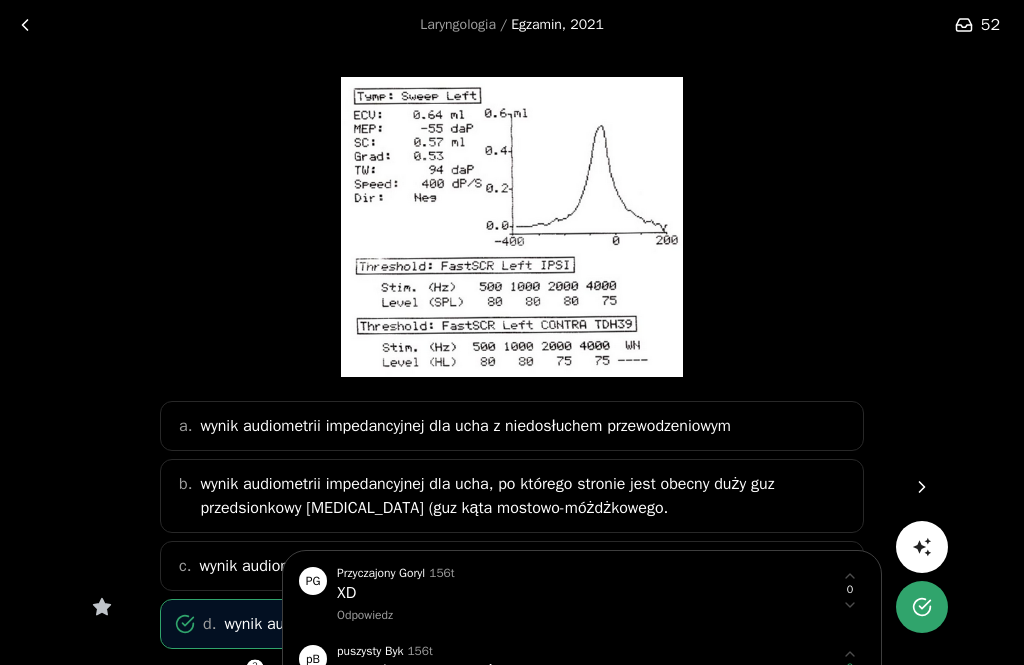 click at bounding box center (512, 332) 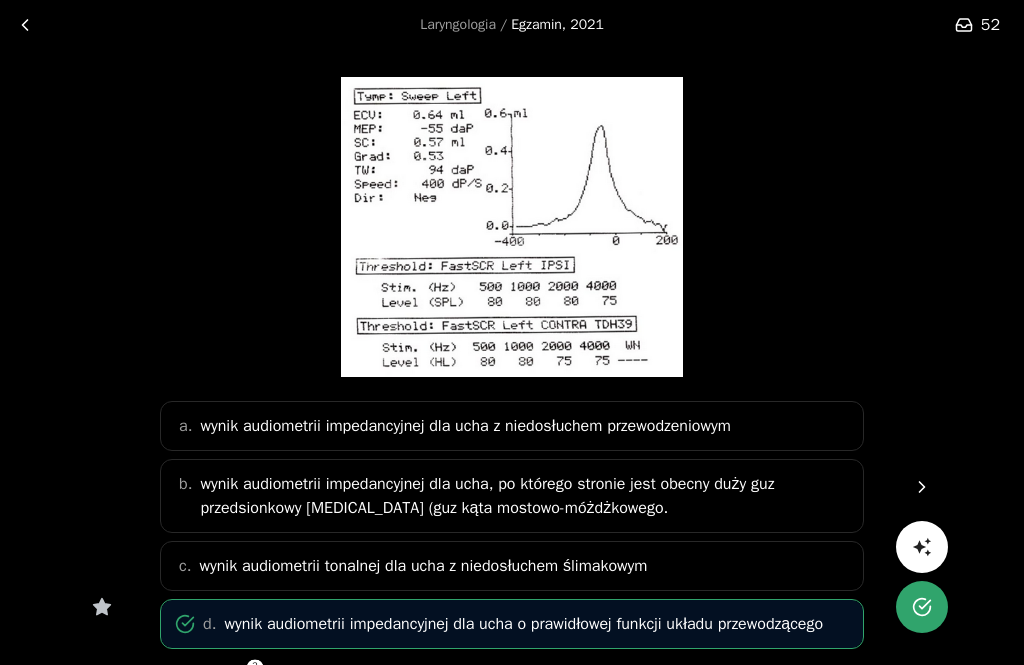 click 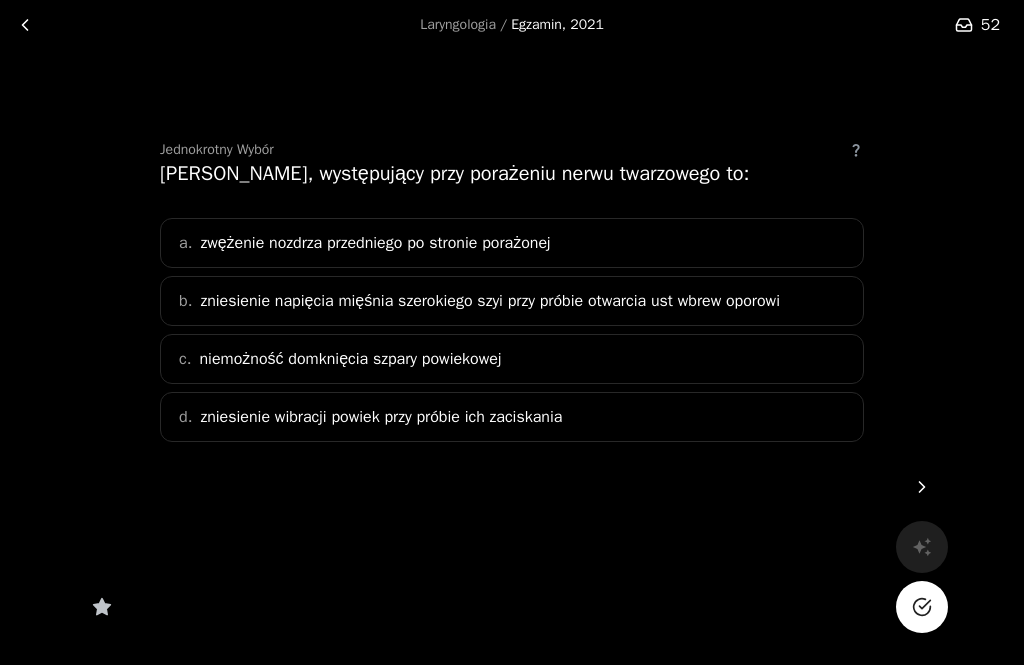 click on "b.   zniesienie napięcia mięśnia szerokiego szyi przy próbie otwarcia ust wbrew oporowi" at bounding box center (512, 301) 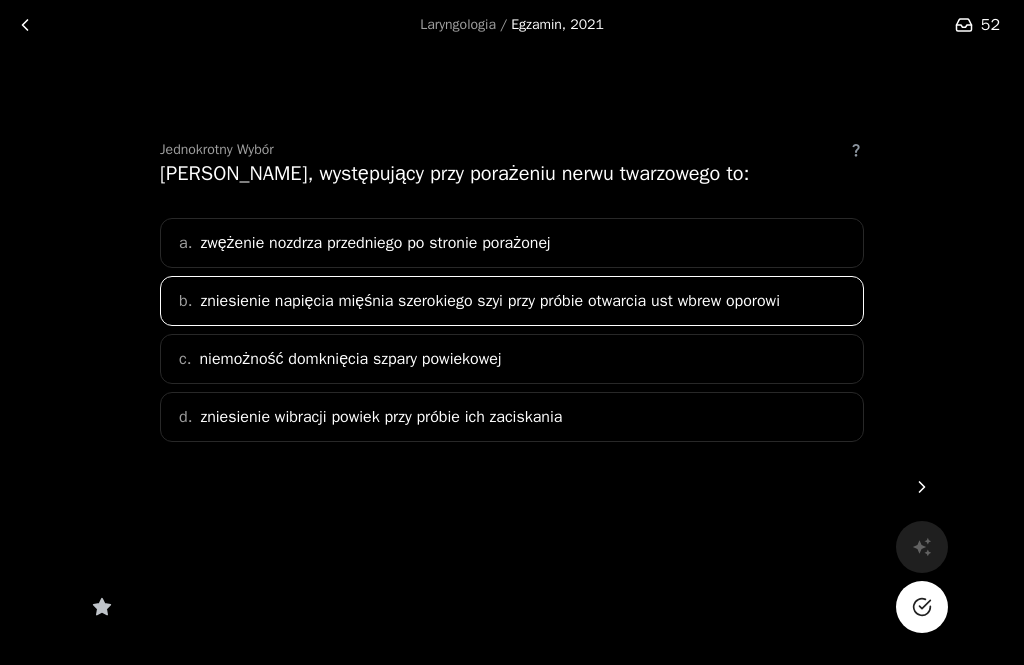 click 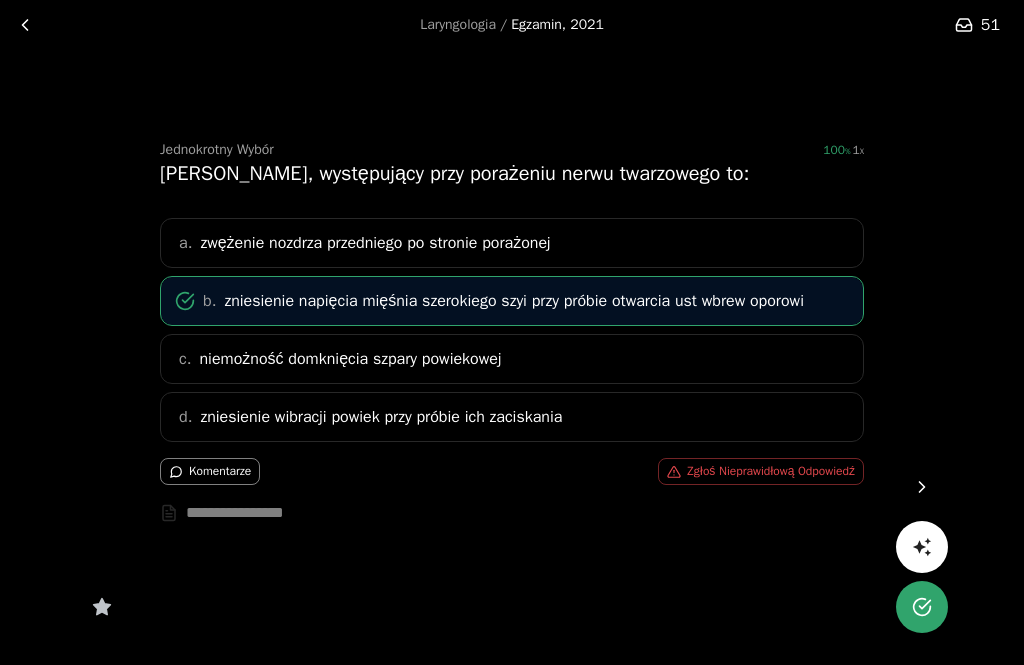 click 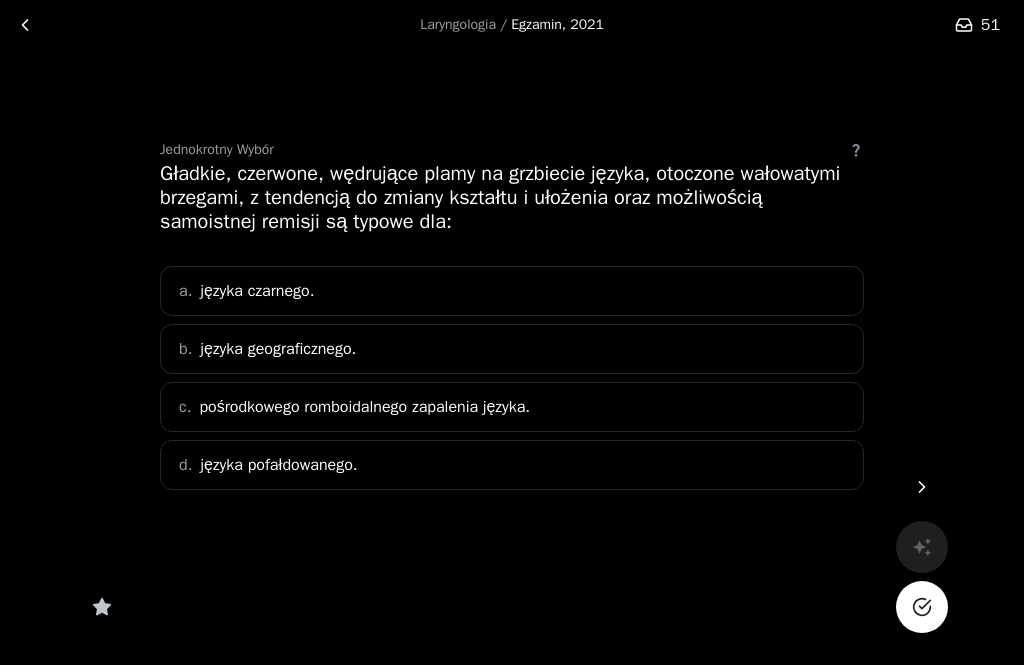 click on "b.   języka geograficznego." at bounding box center (512, 349) 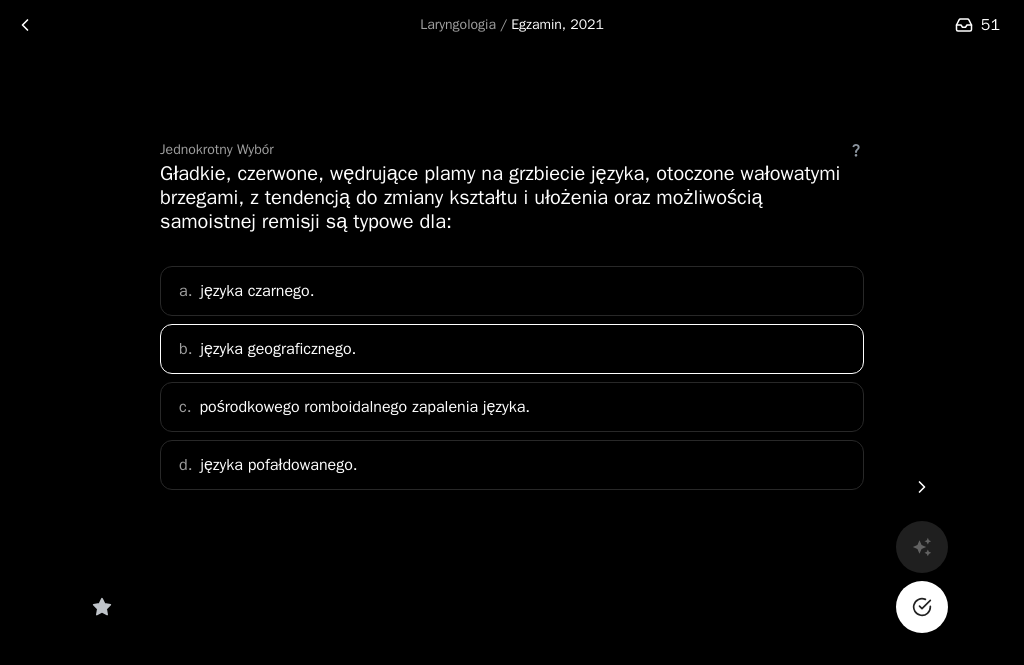 click at bounding box center [922, 607] 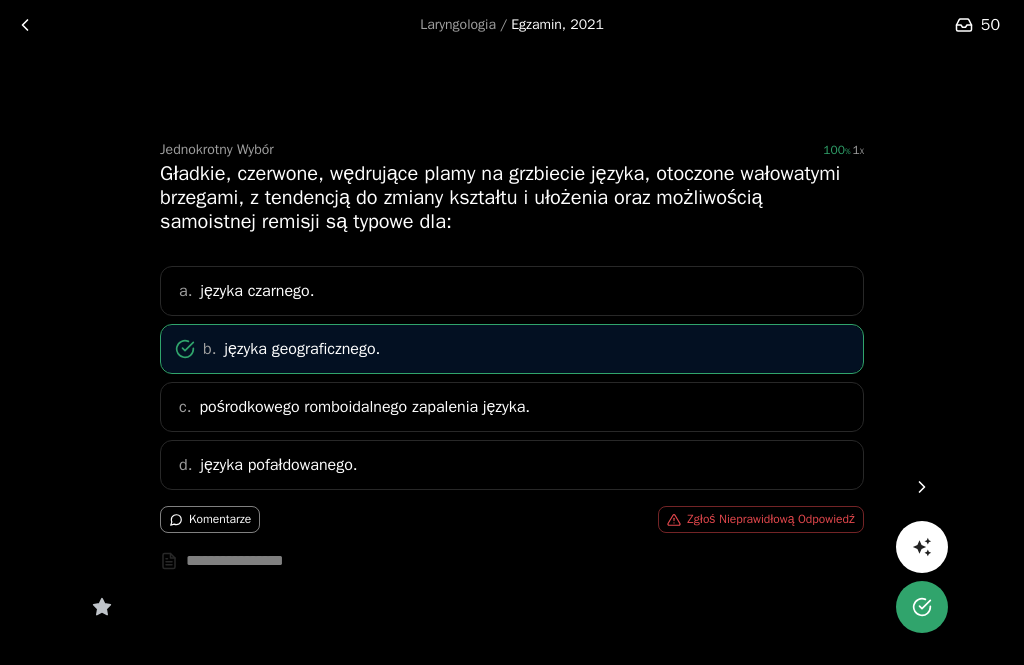 click at bounding box center [922, 487] 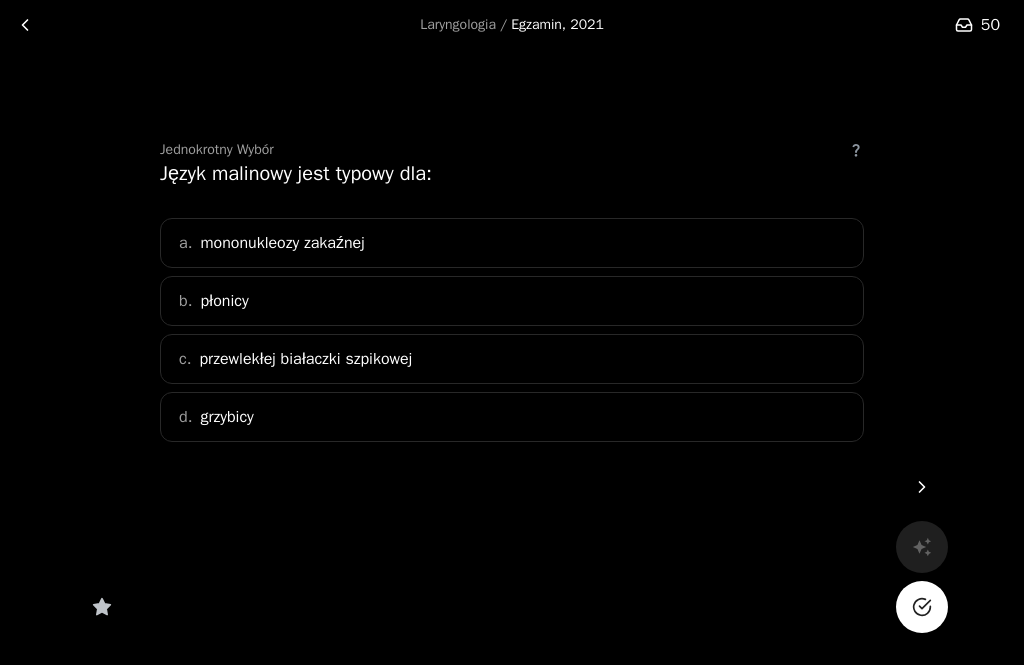 click on "b.   płonicy" at bounding box center (512, 301) 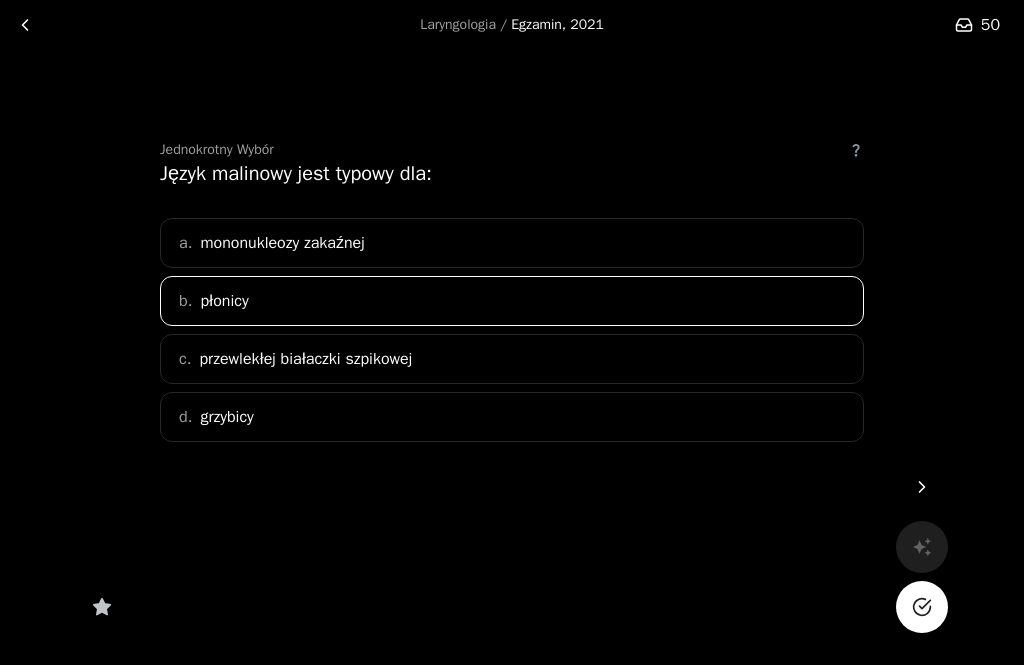 click at bounding box center (922, 607) 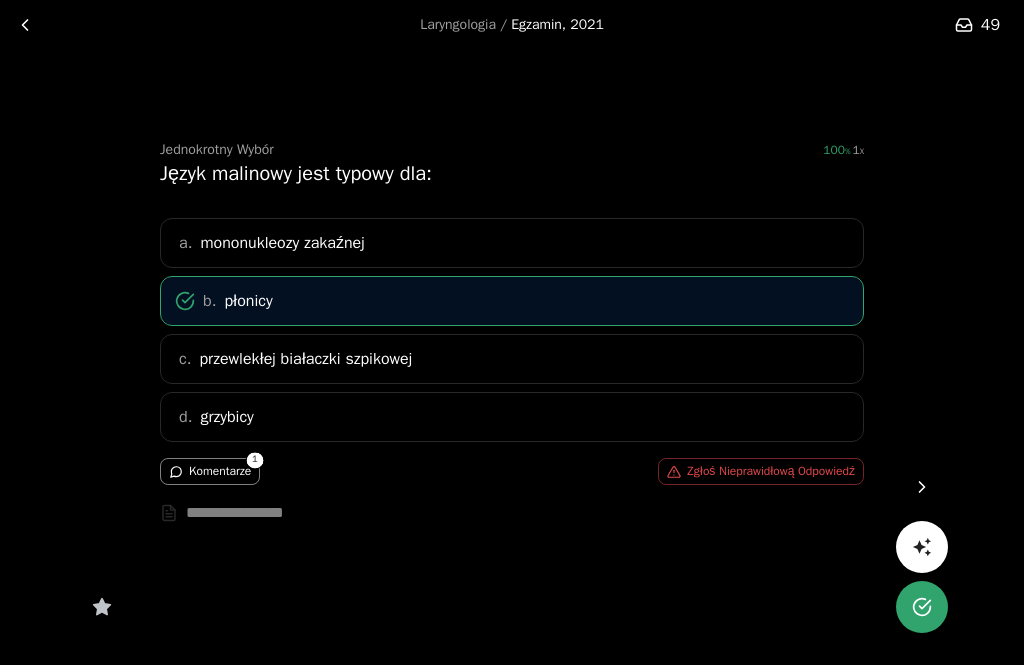 click at bounding box center [922, 487] 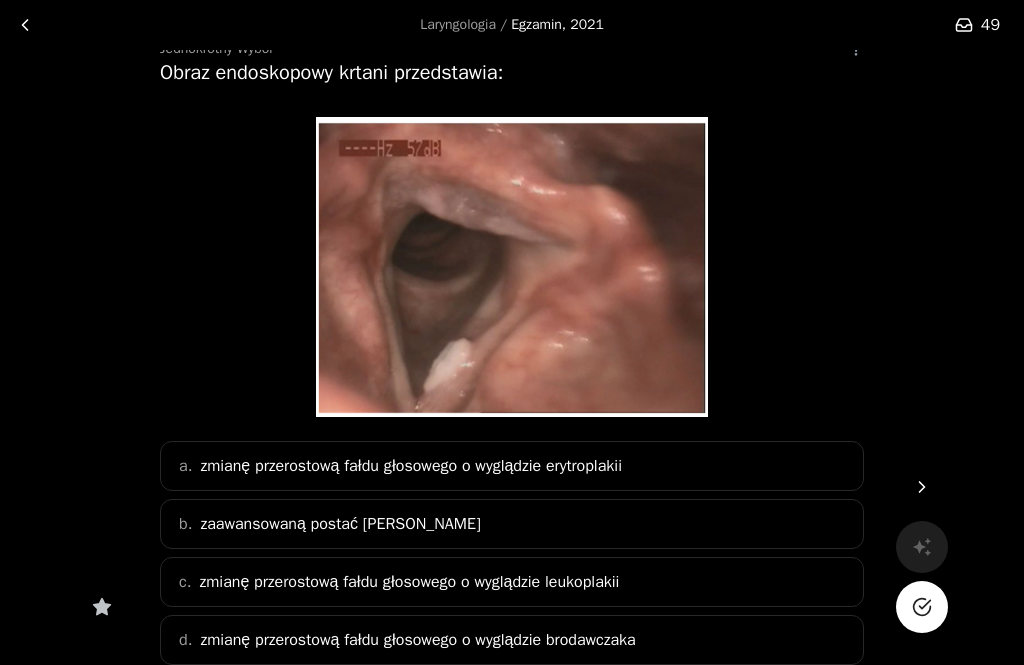 scroll, scrollTop: 112, scrollLeft: 0, axis: vertical 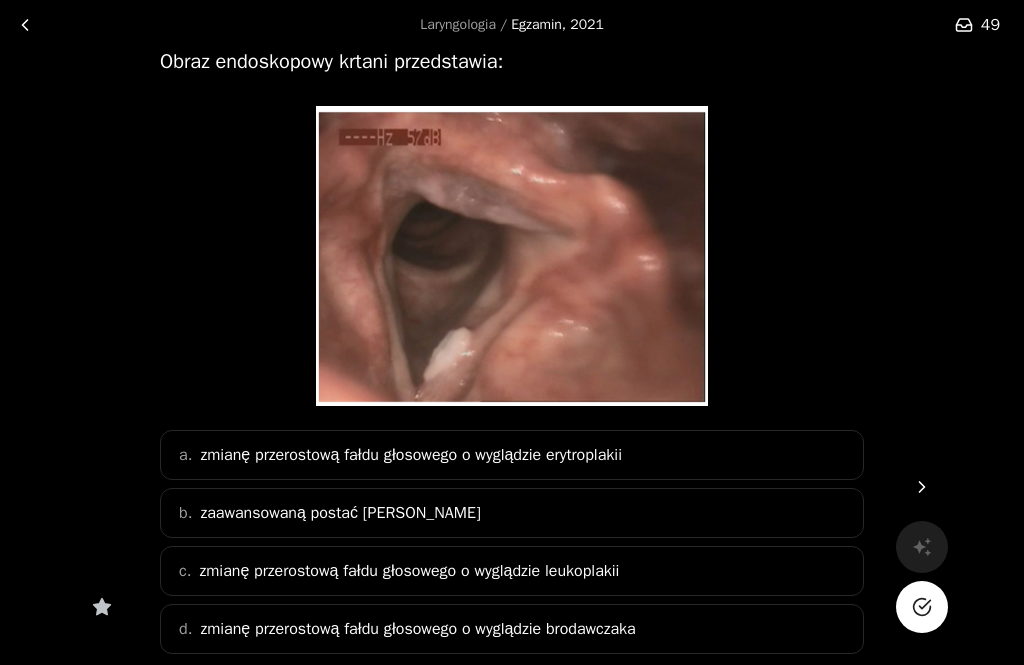 click on "c.   zmianę przerostową fałdu głosowego o wyglądzie leukoplakii" at bounding box center [512, 571] 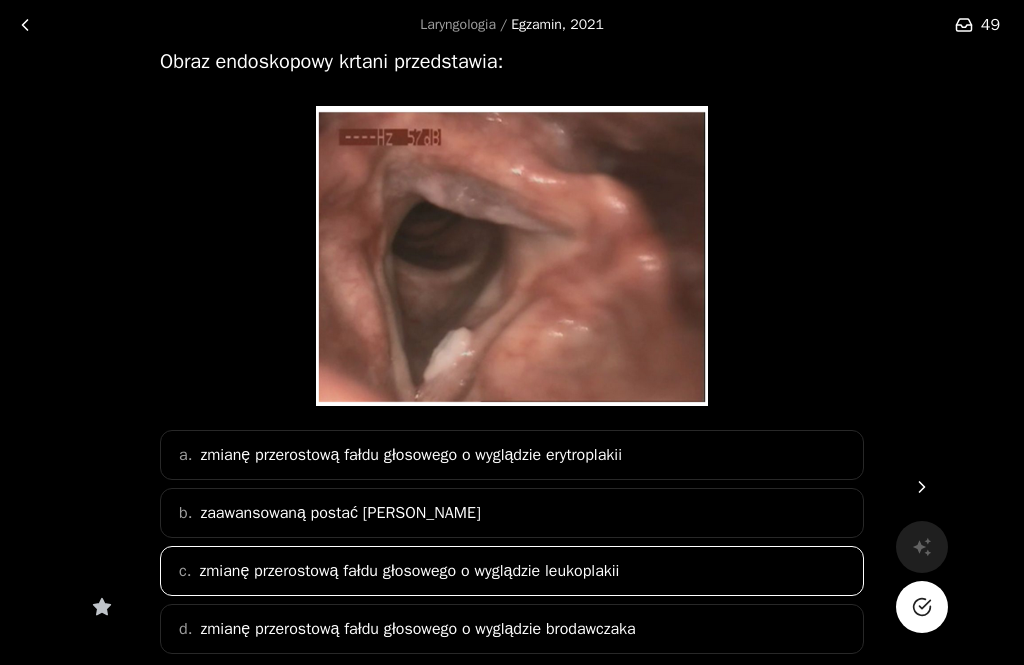 click at bounding box center (922, 607) 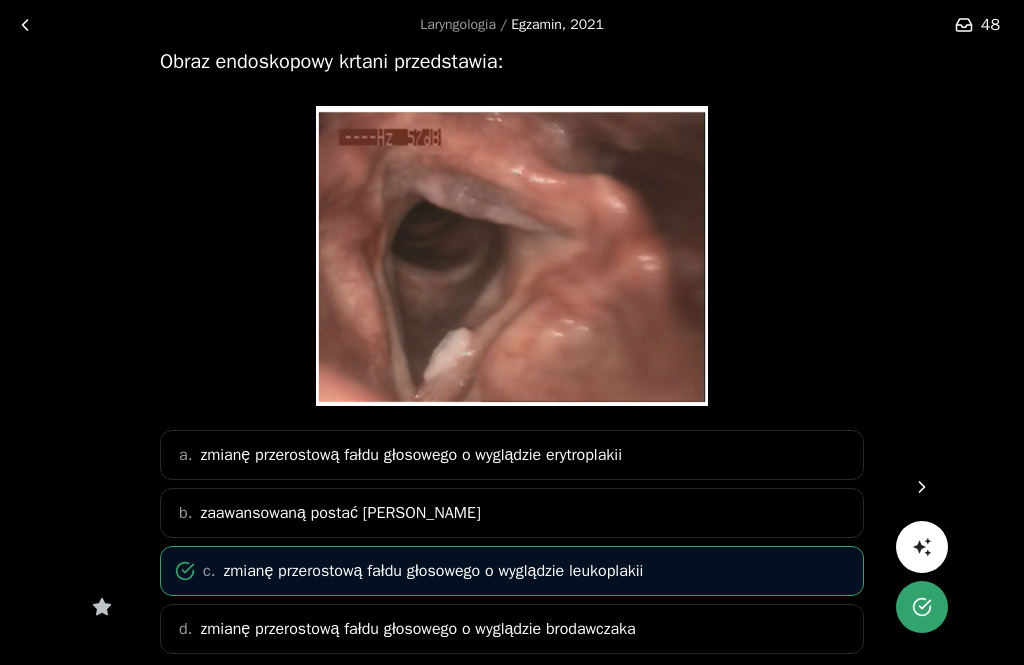 click at bounding box center [922, 487] 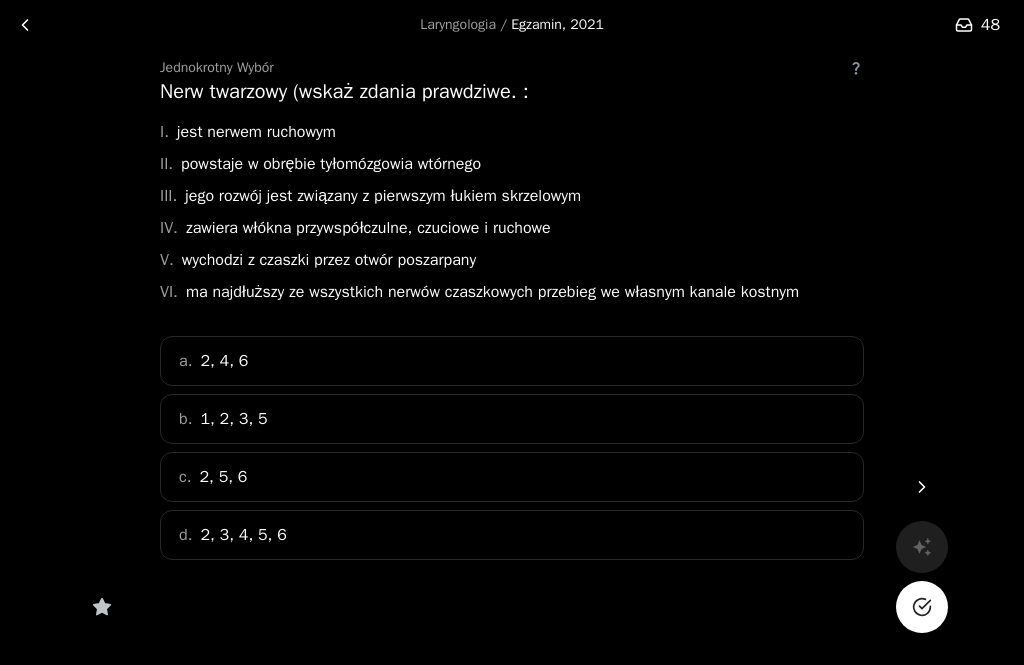 click on "a.   2, 4, 6" at bounding box center (512, 361) 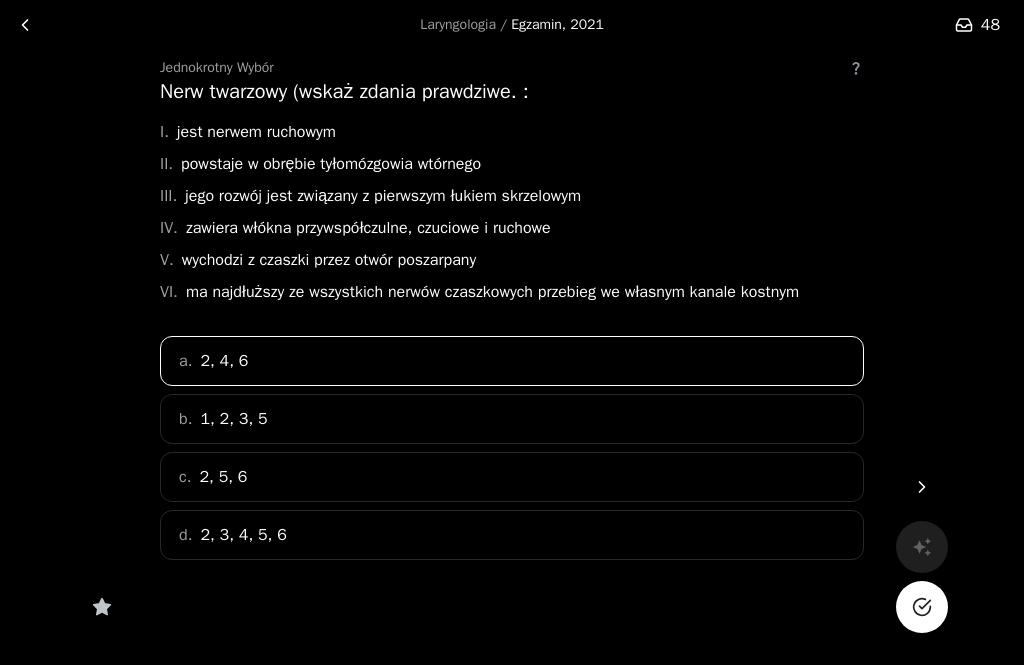 click at bounding box center (922, 607) 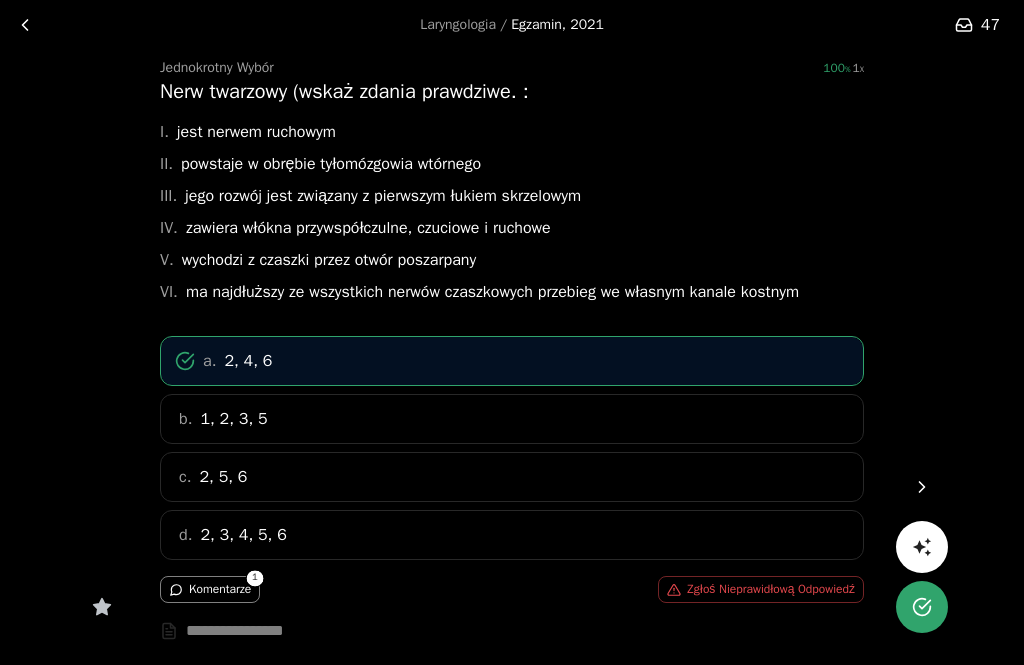 click 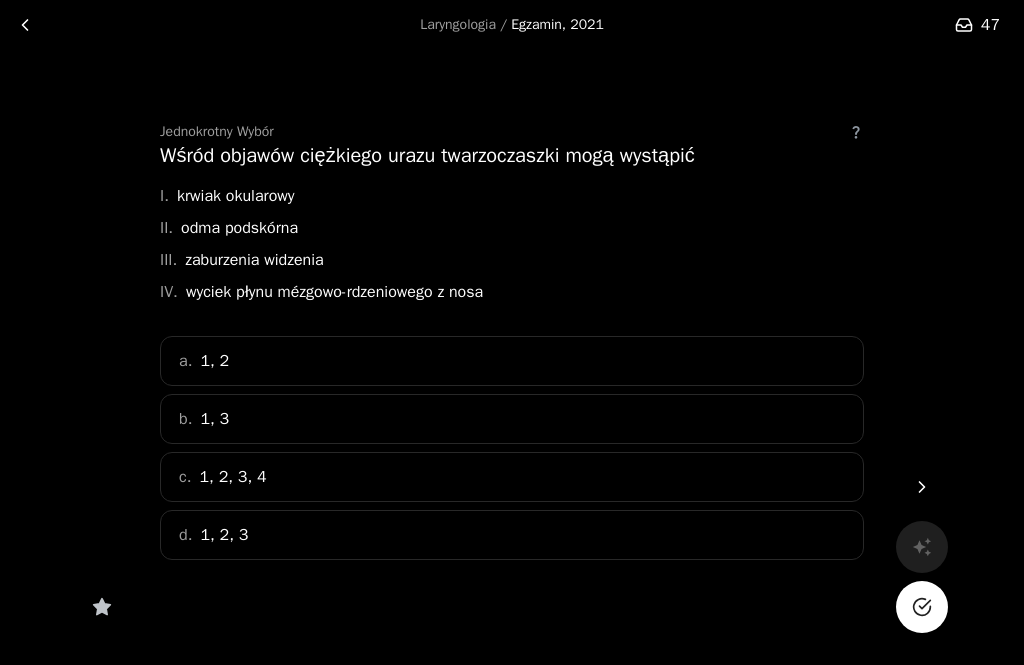 click on "c.   1, 2, 3, 4" at bounding box center [512, 477] 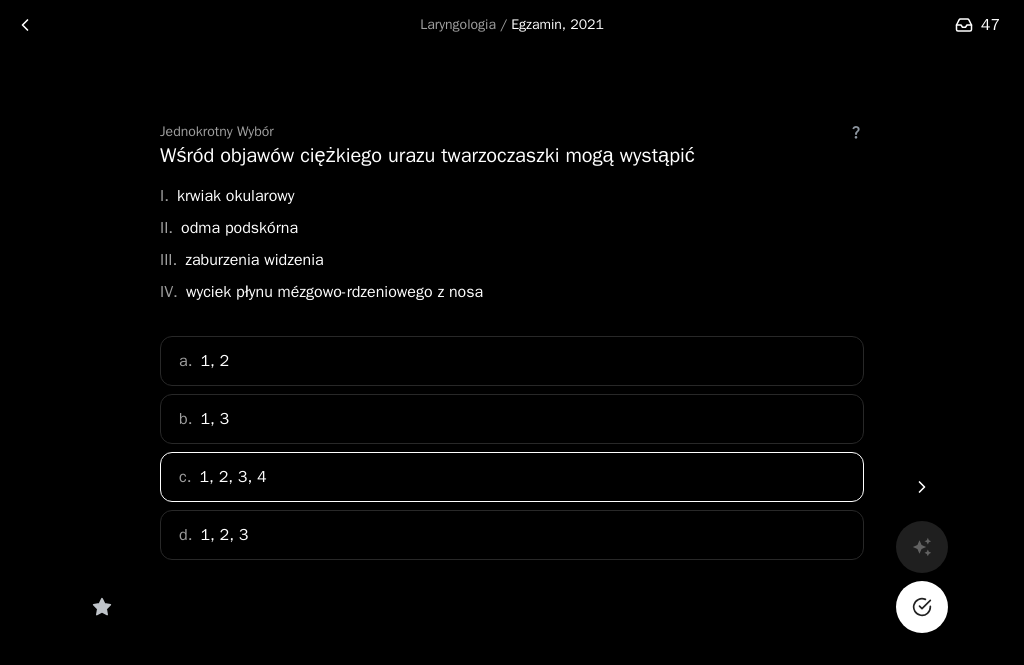click on "Laryngologia  /  Egzamin, 2021 47 Jednokrotny Wybór Wśród objawów  ciężkiego urazu twarzoczaszki mogą wystąpić I.  krwiak okularowy II.  odma podskórna III.  zaburzenia widzenia IV.  wyciek płynu mézgowo-rdzeniowego z nosa a.   1, 2 b.   1, 3 c.   1, 2, 3, 4 d.   1, 2, 3" at bounding box center [512, 356] 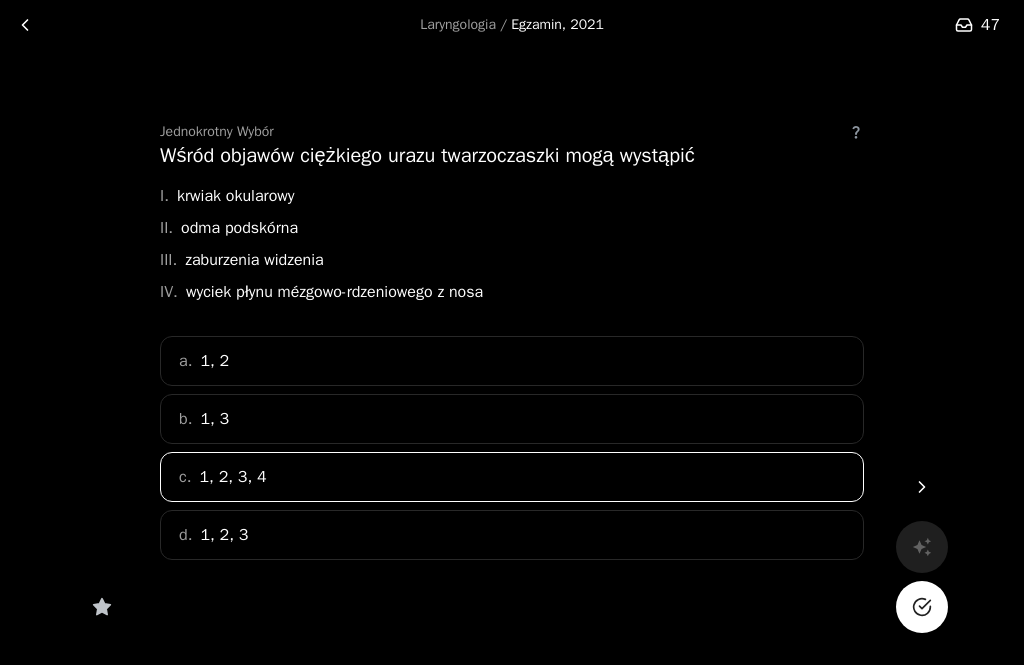 click 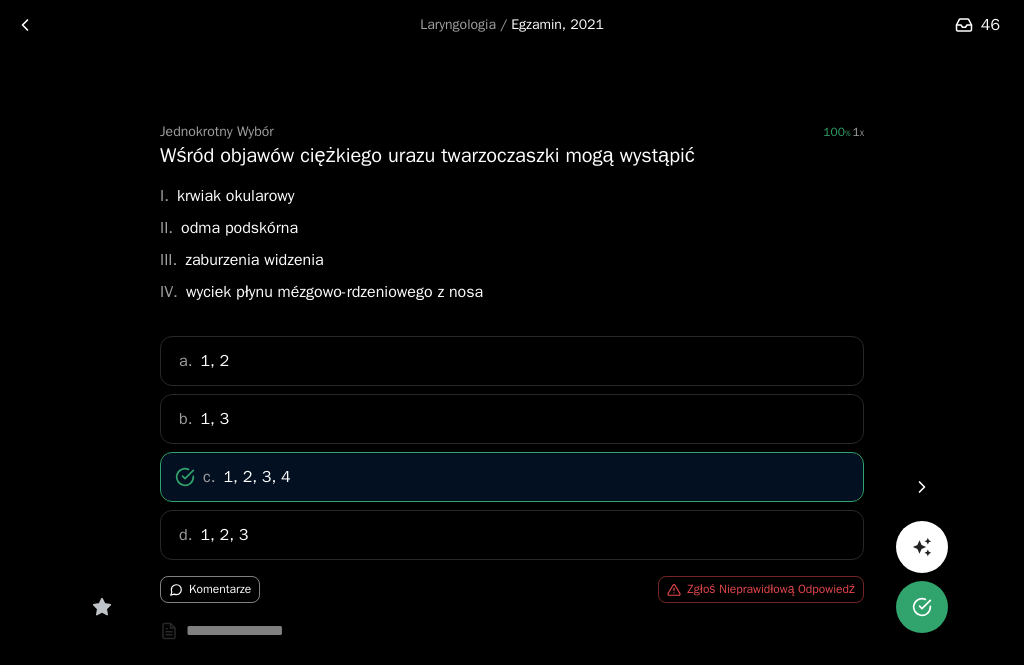 click 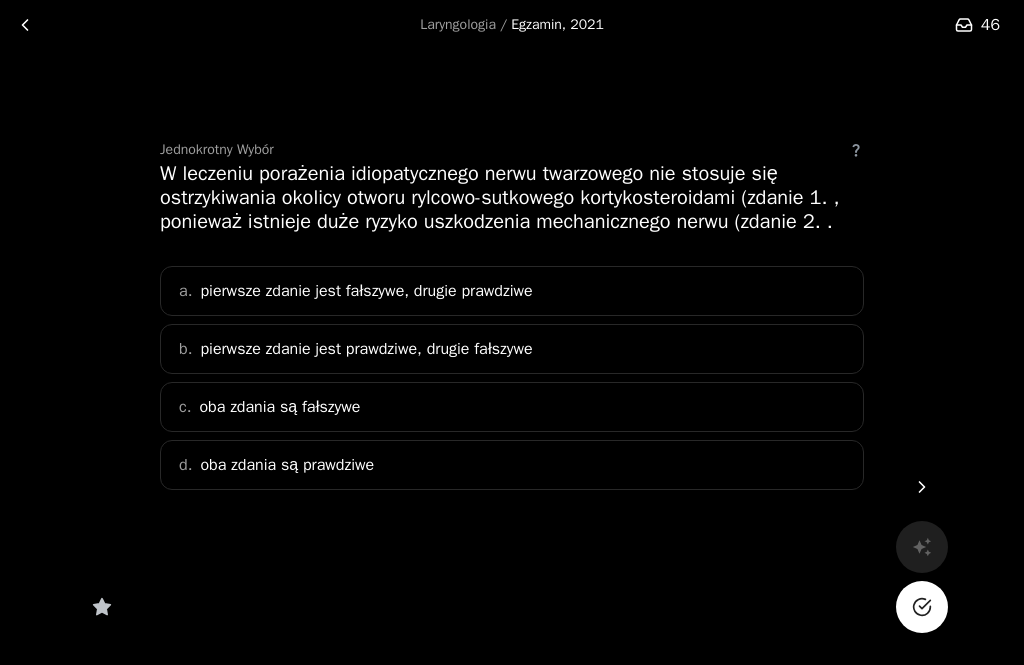 click on "c.   oba zdania są fałszywe" at bounding box center (512, 407) 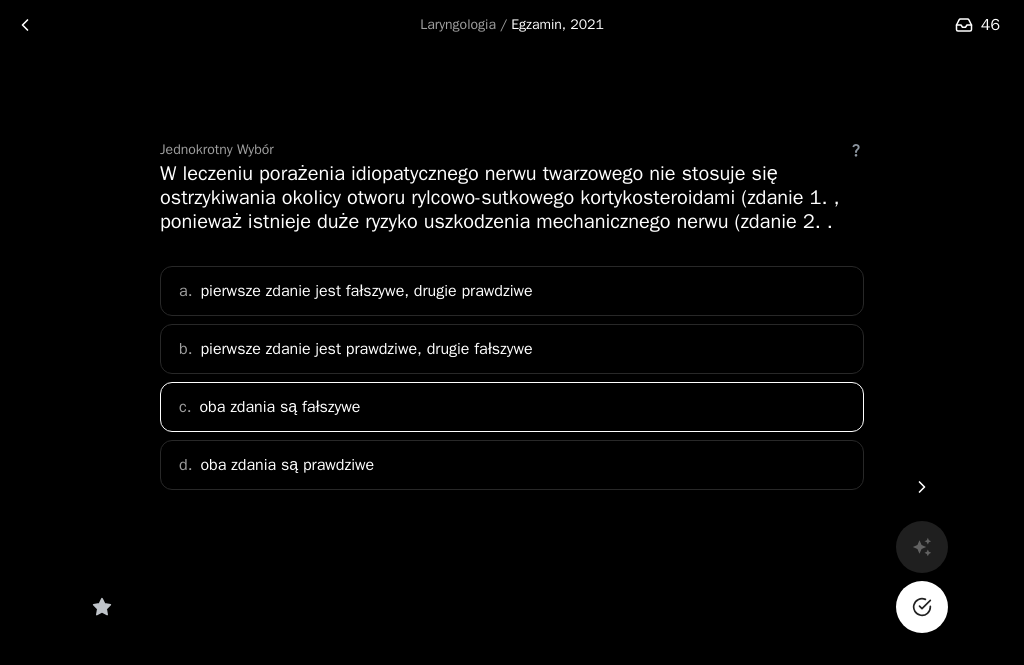 click at bounding box center (922, 607) 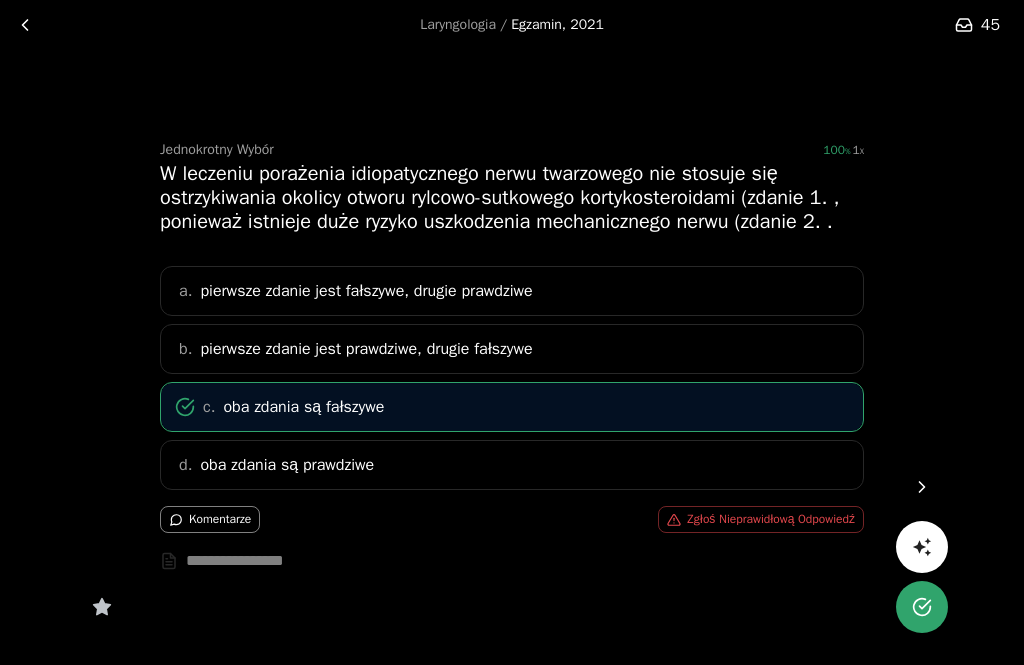 click at bounding box center [922, 487] 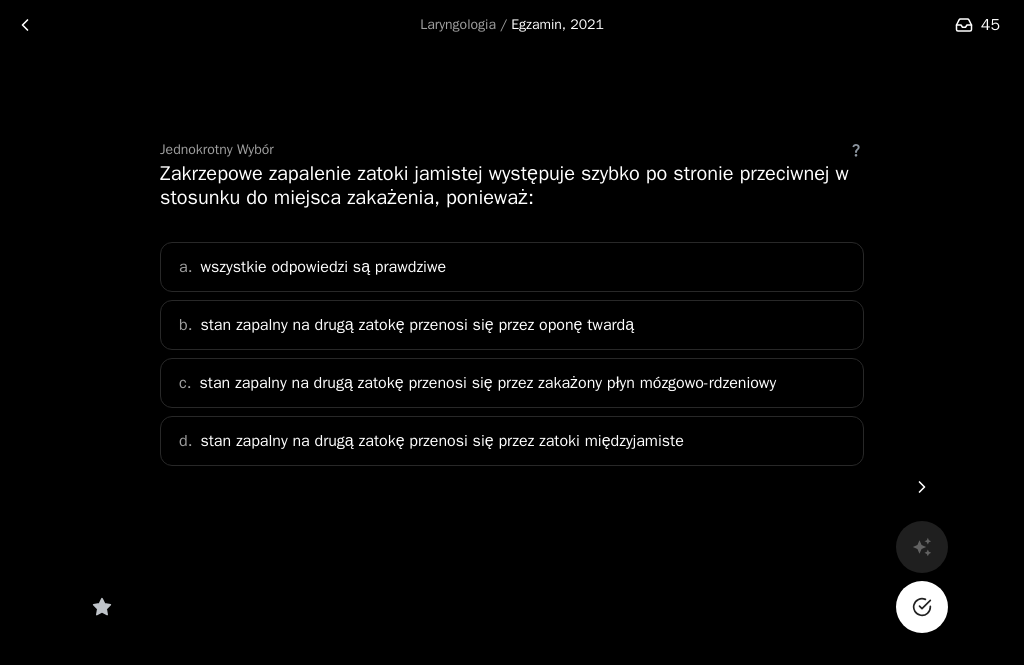 click on "d.   stan zapalny na drugą zatokę przenosi się przez zatoki międzyjamiste" at bounding box center (512, 441) 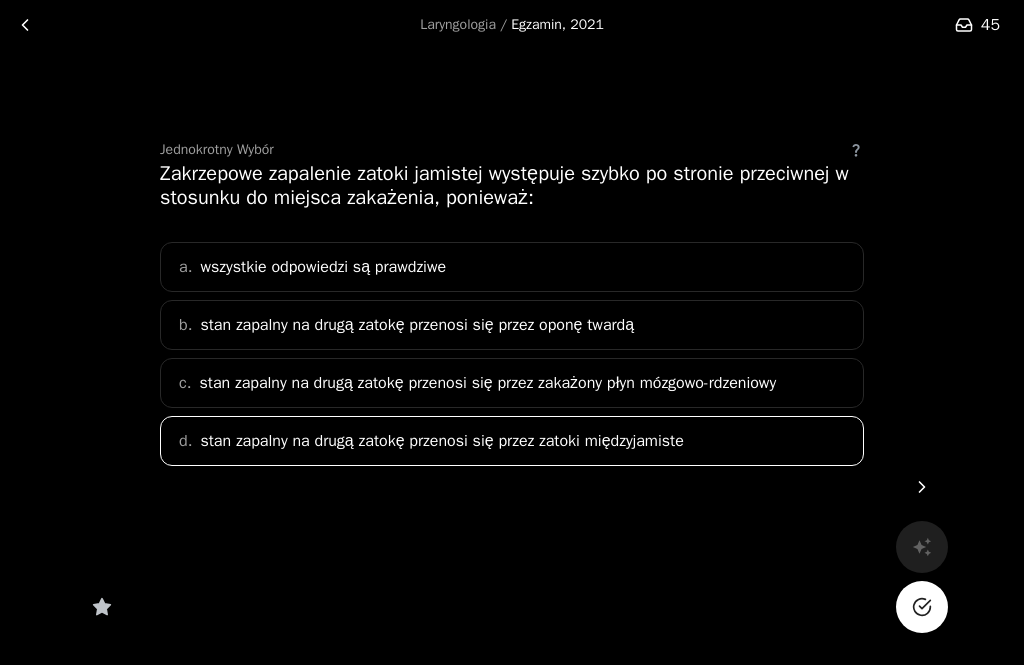 click 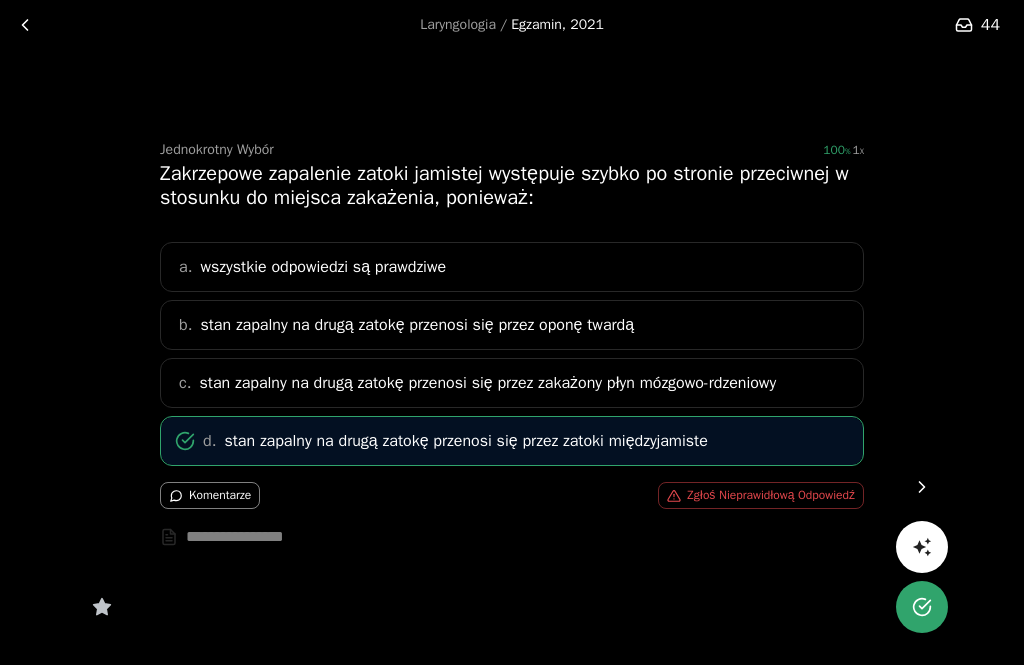 click 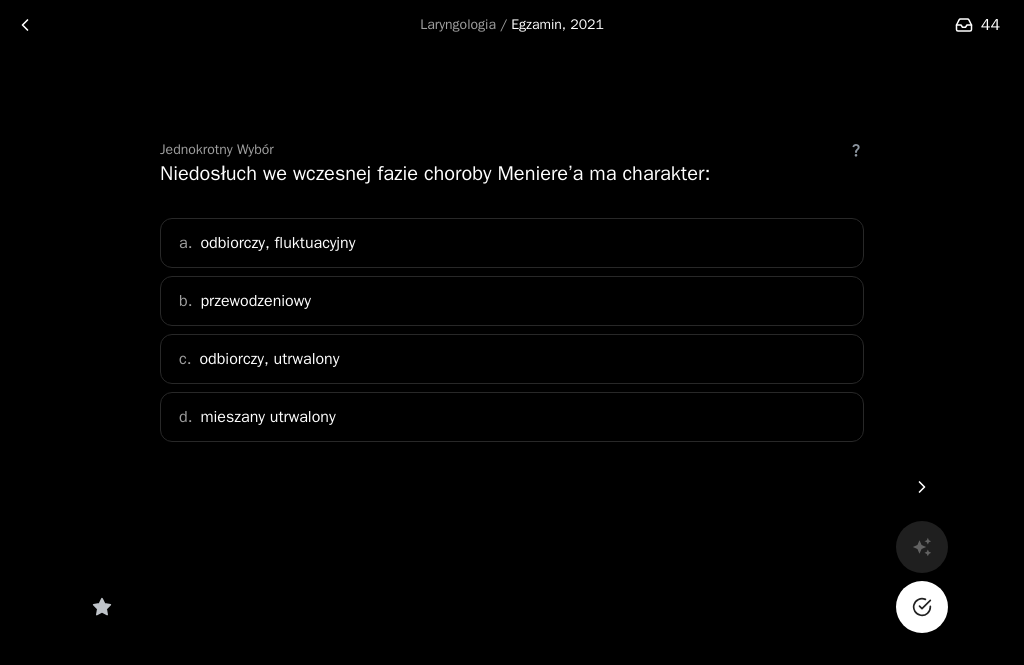 click on "a.   odbiorczy, fluktuacyjny" at bounding box center [512, 243] 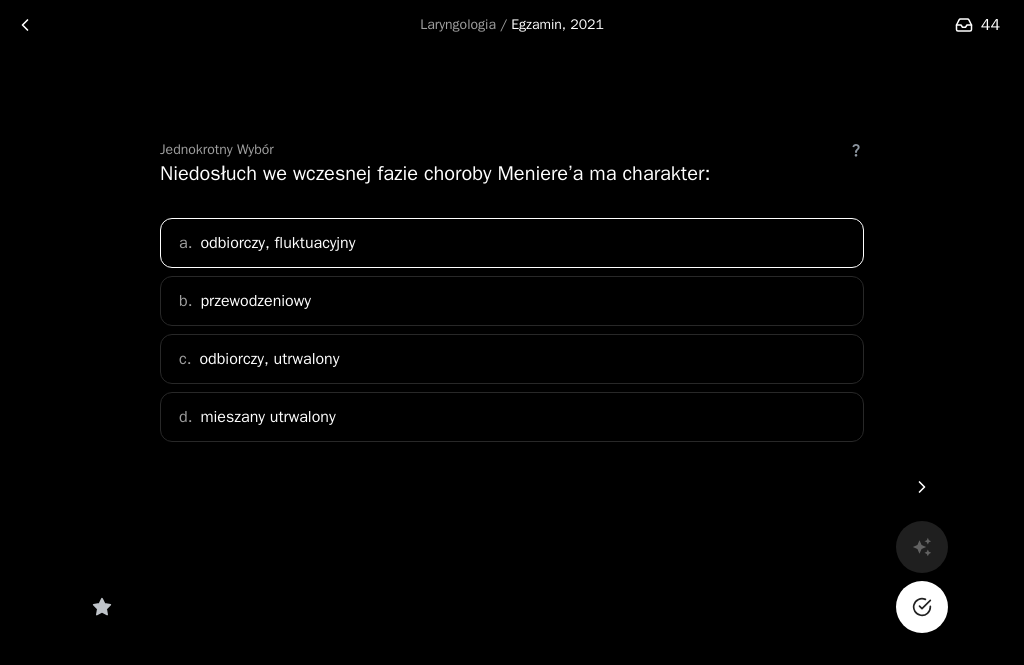 click 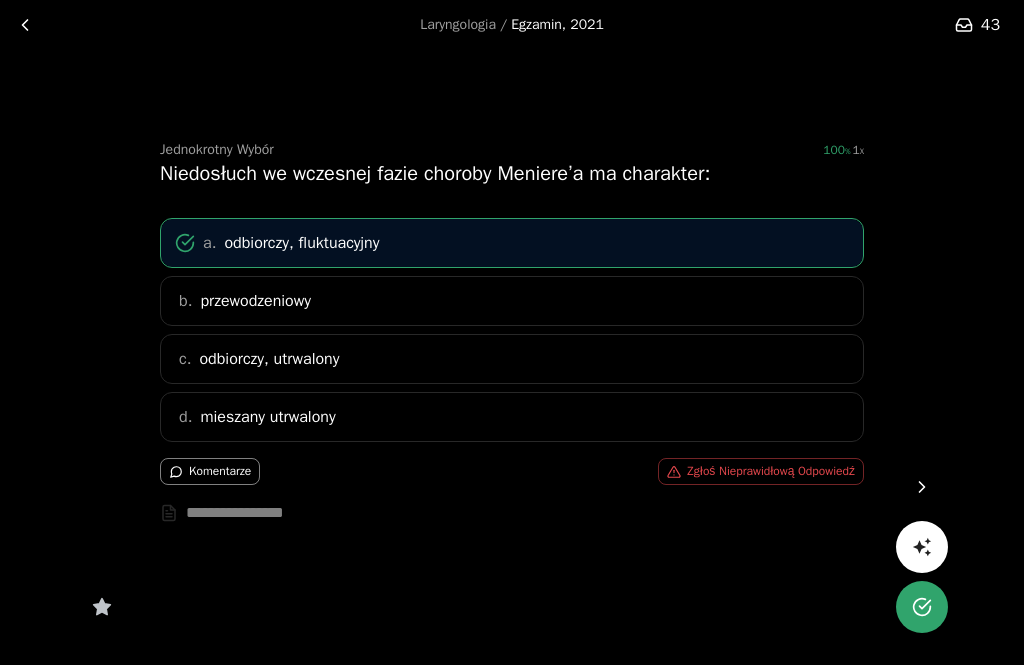 click 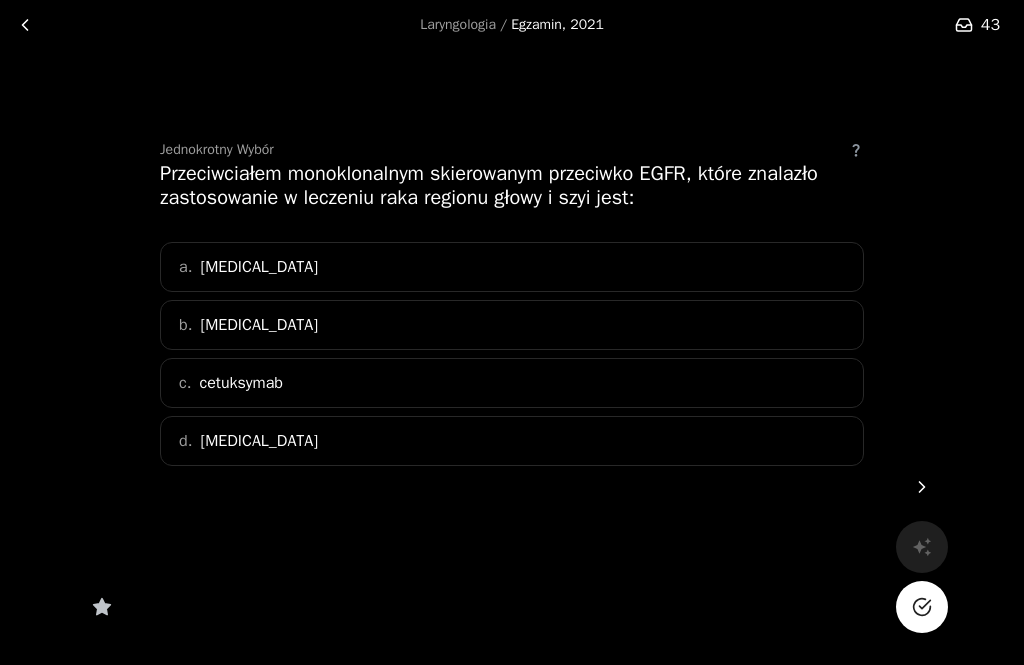 click on "c.   cetuksymab" at bounding box center (512, 383) 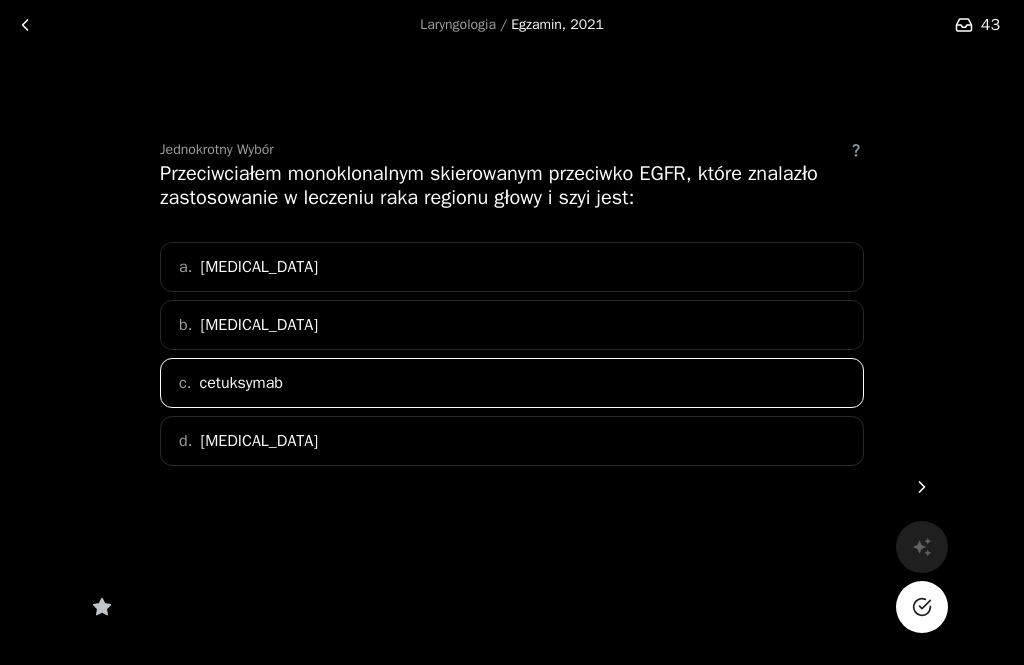 click 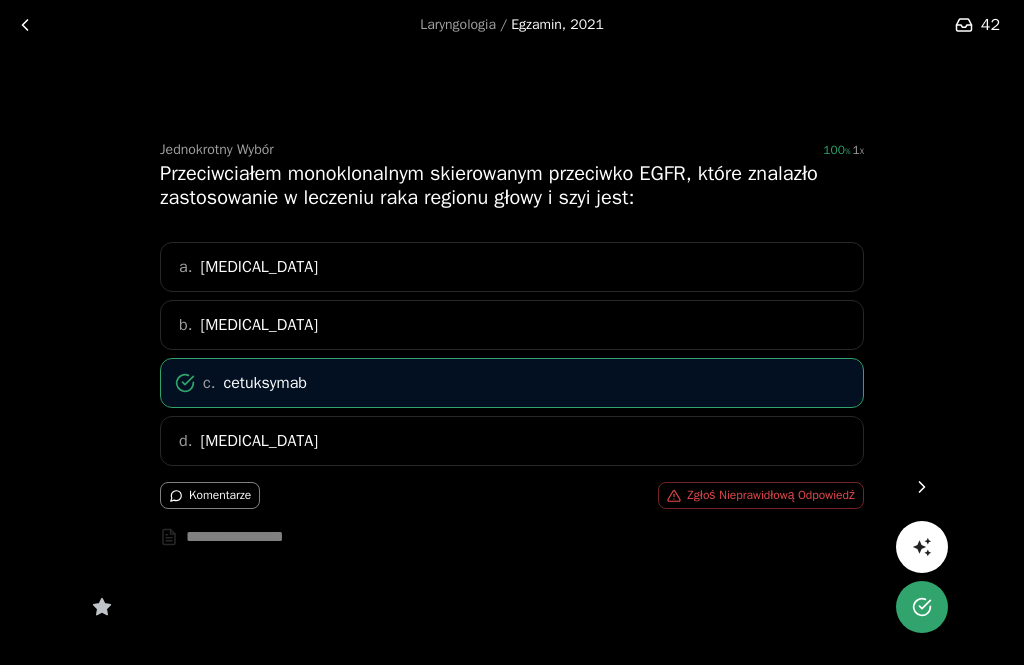 click at bounding box center [922, 487] 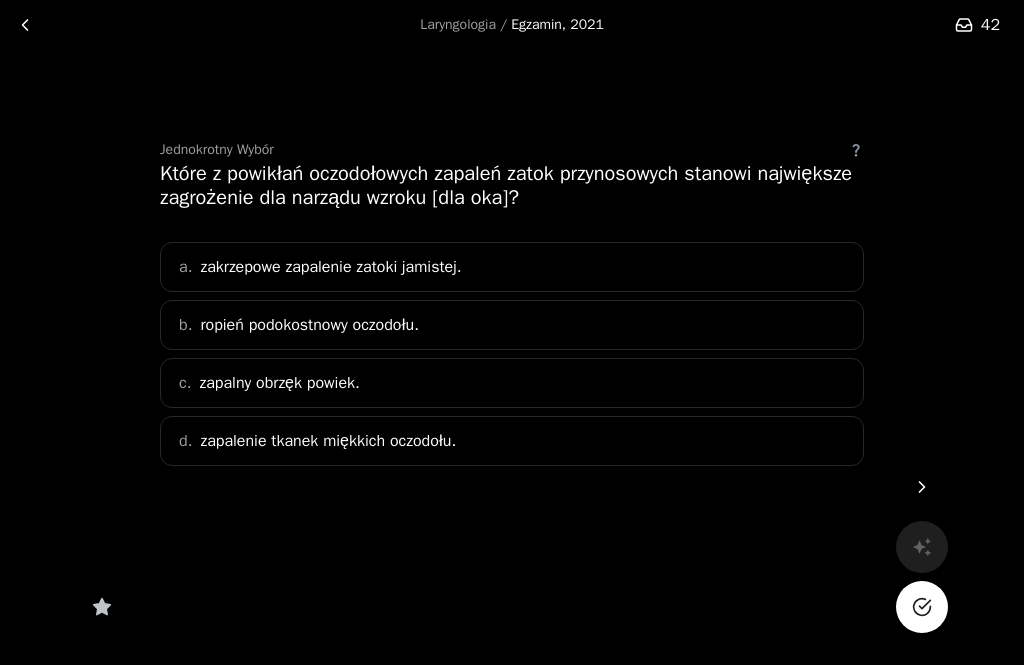 click on "a.   zakrzepowe zapalenie zatoki jamistej." at bounding box center (512, 267) 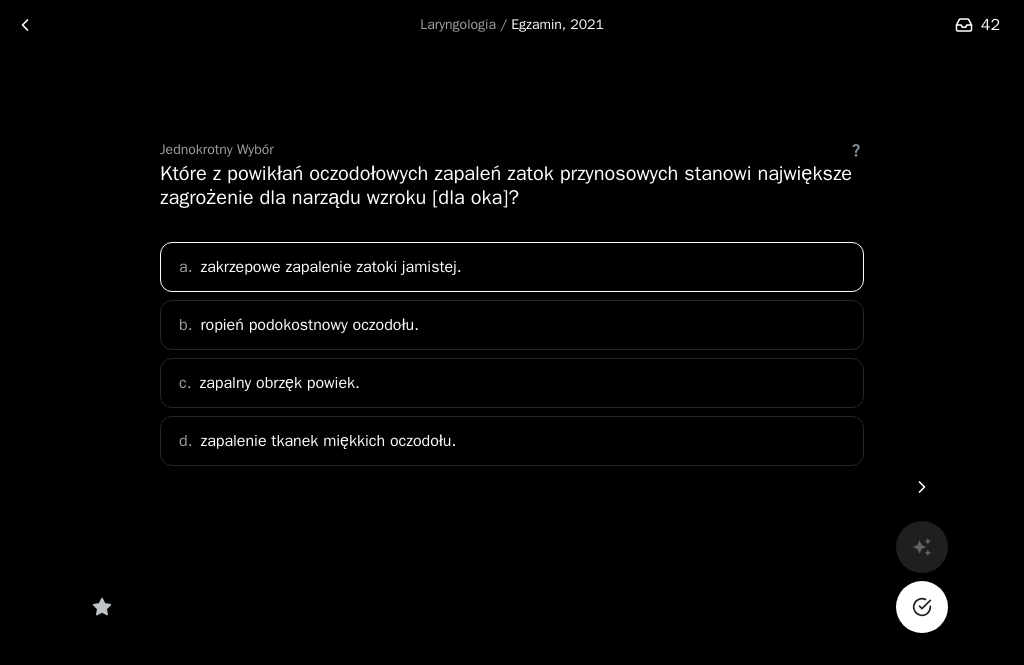 click at bounding box center [922, 607] 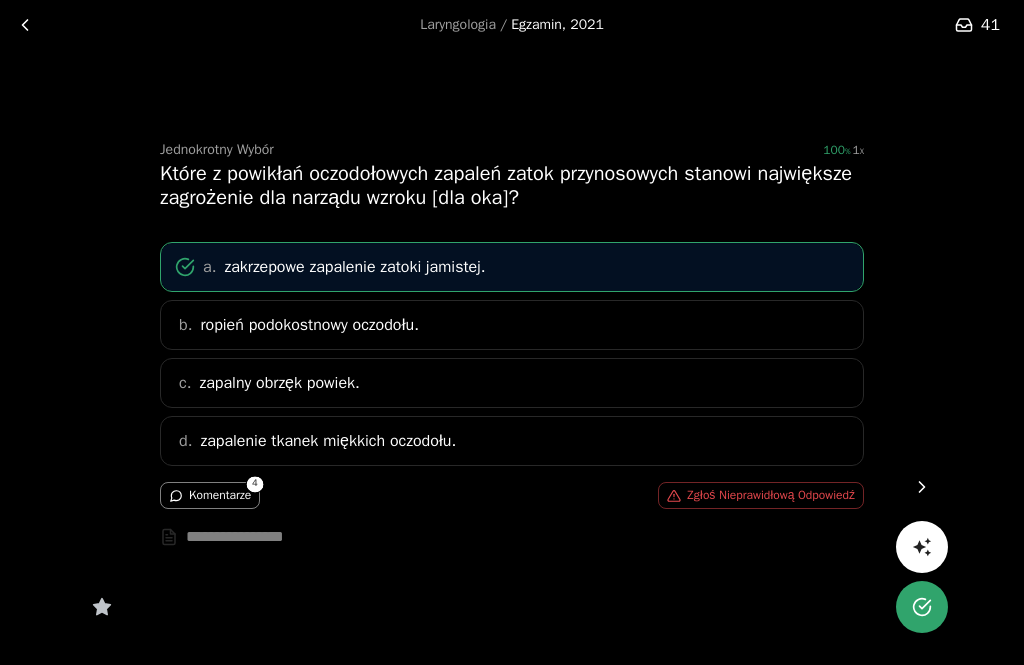 click at bounding box center [922, 487] 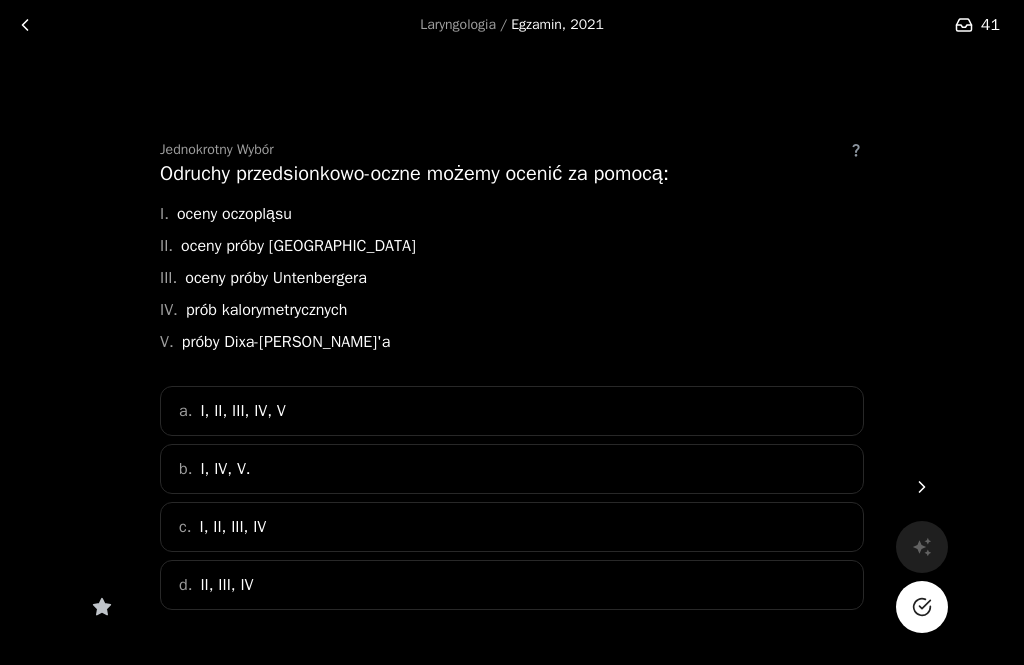 click on "b.   I, IV, V." at bounding box center [512, 469] 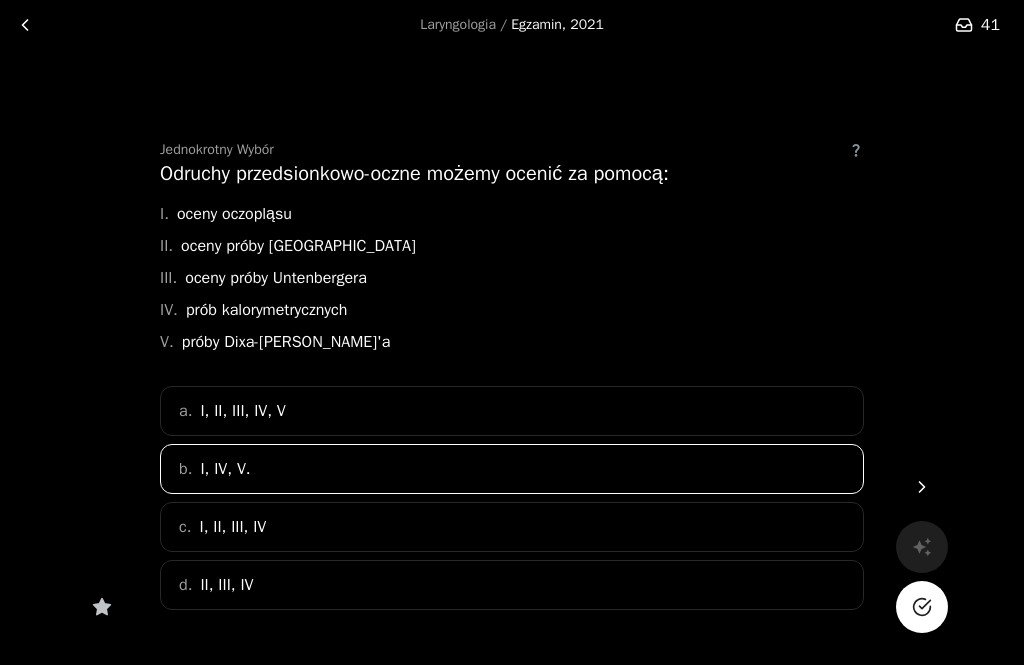 click at bounding box center (922, 607) 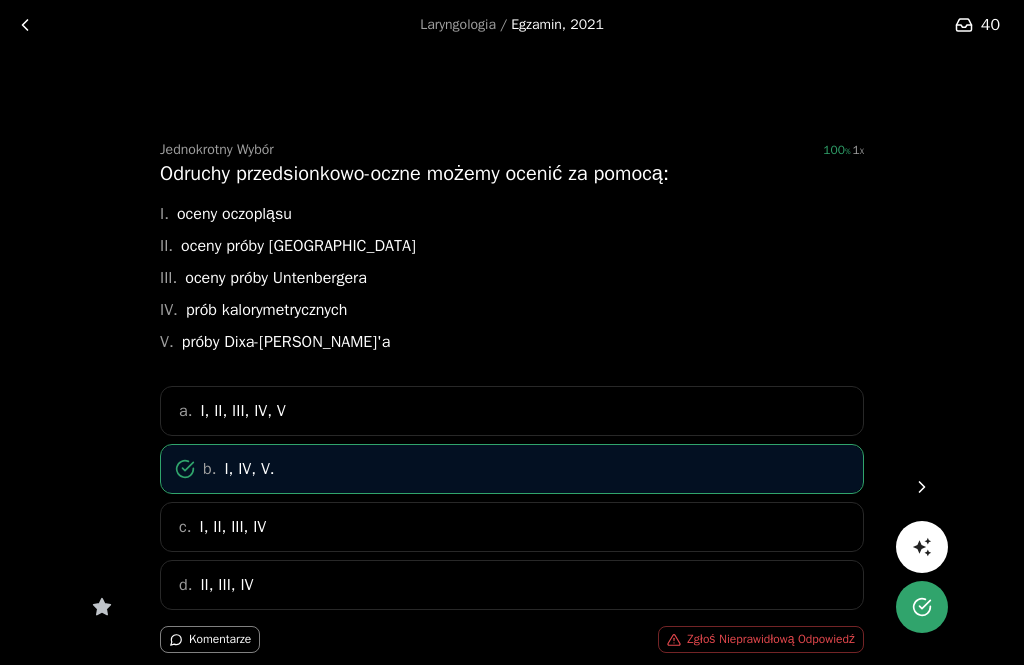 click at bounding box center [922, 487] 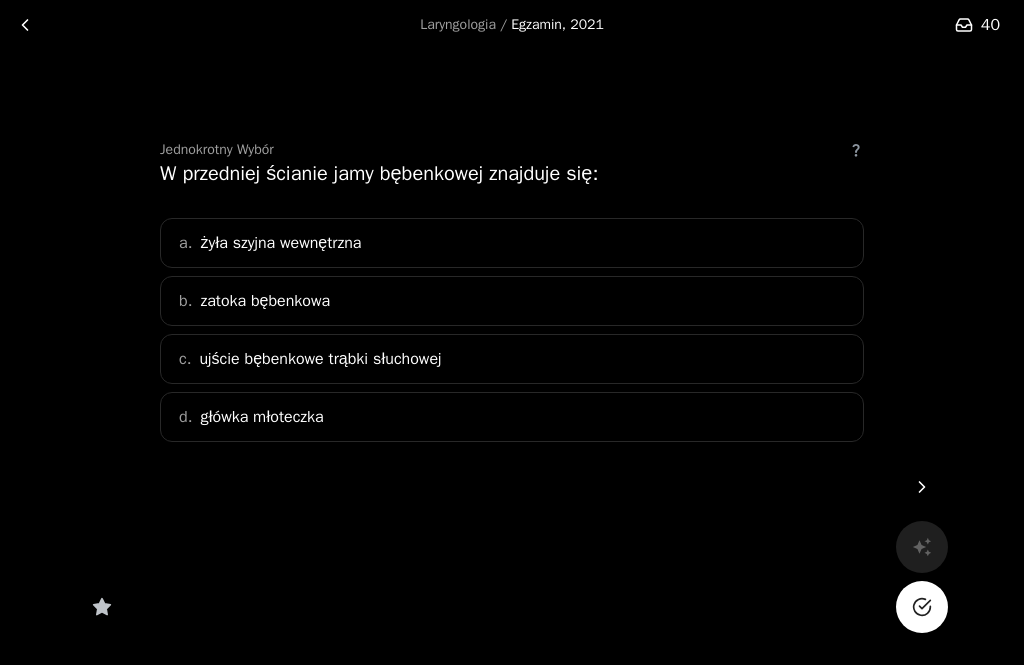click on "c.   ujście bębenkowe trąbki słuchowej" at bounding box center (512, 359) 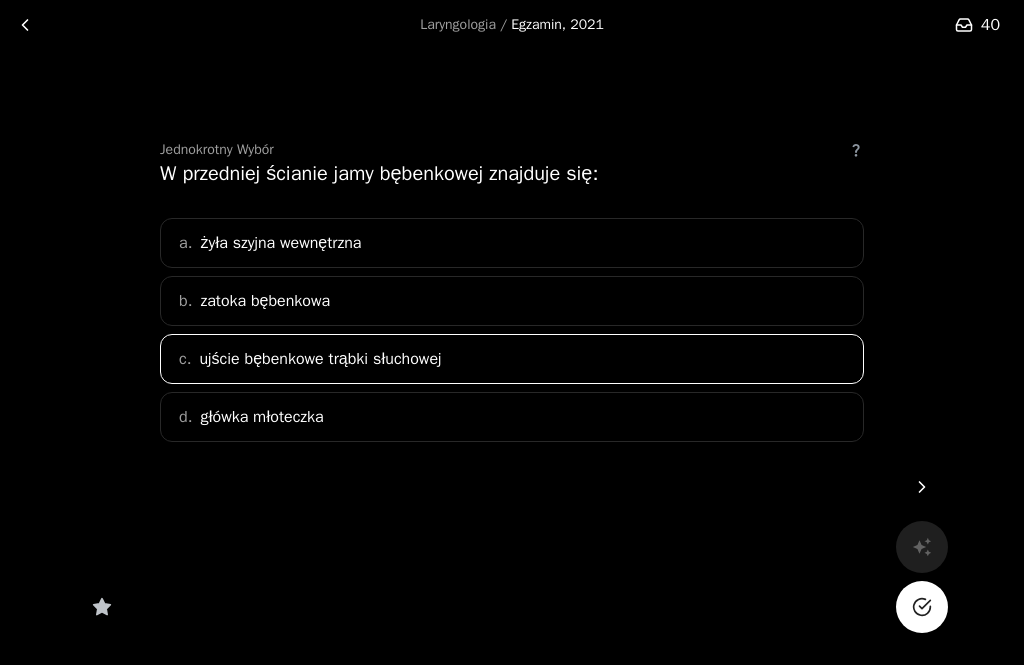 click 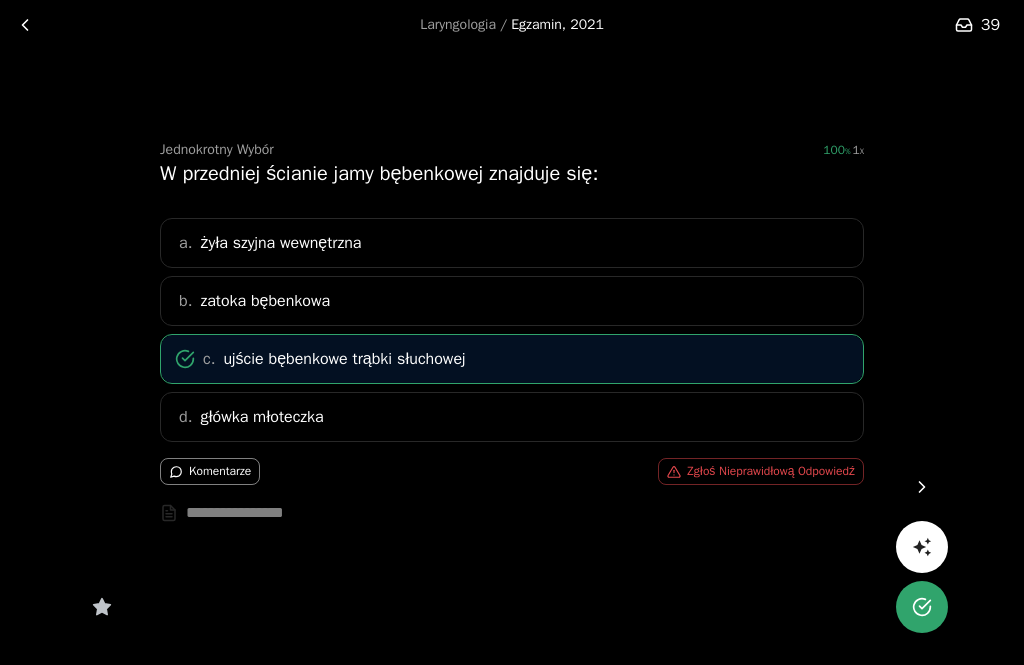 click 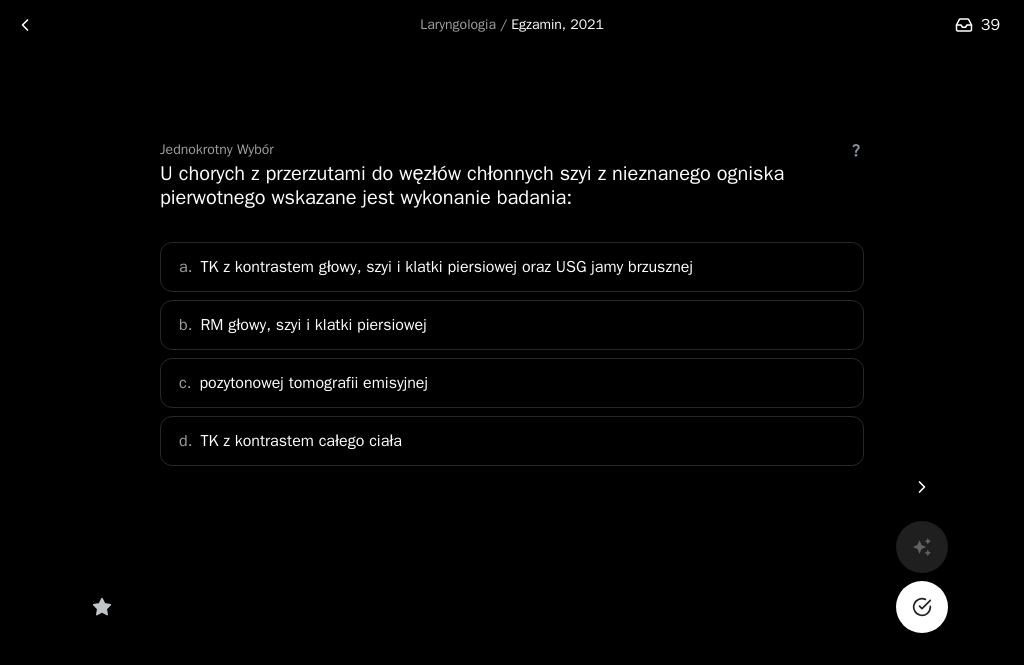 click on "a.   TK z kontrastem głowy, szyi i klatki piersiowej oraz USG jamy brzusznej" at bounding box center [512, 267] 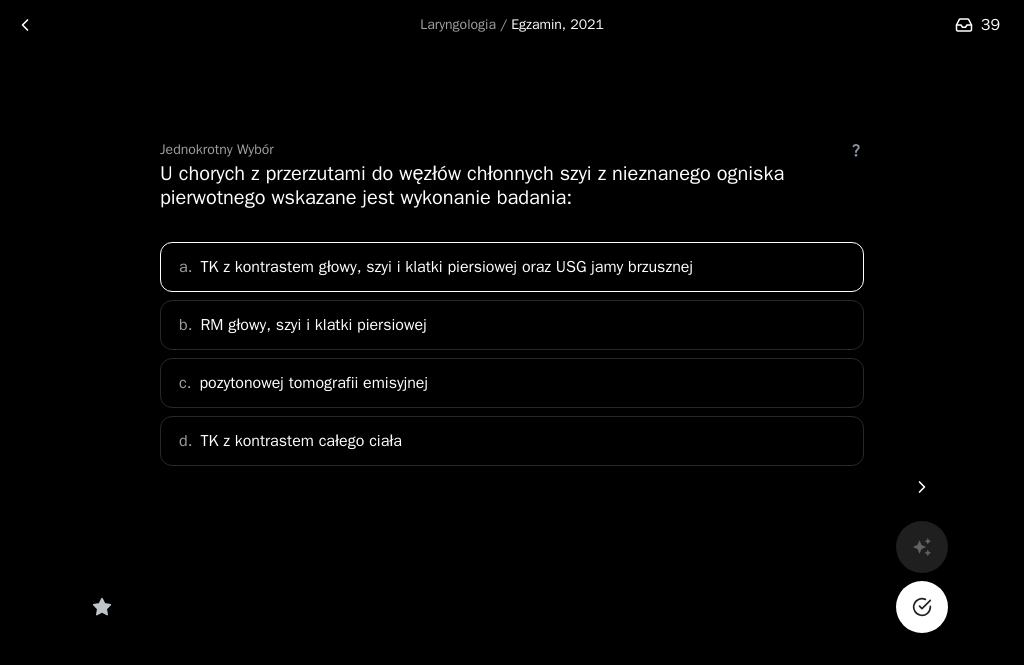 click on "c.   pozytonowej tomografii emisyjnej" at bounding box center [512, 383] 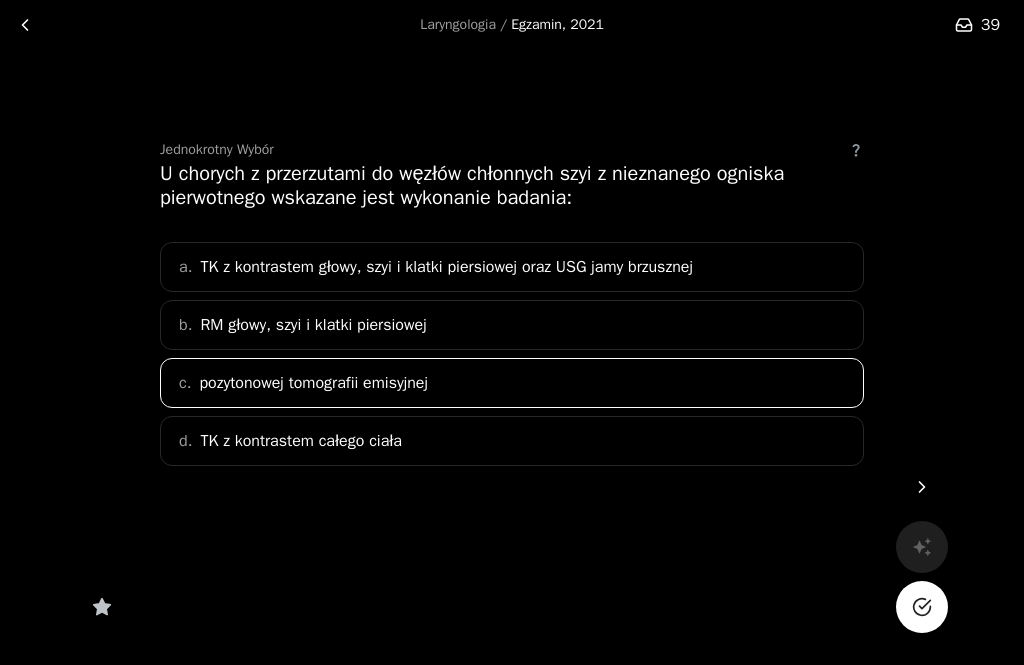 click 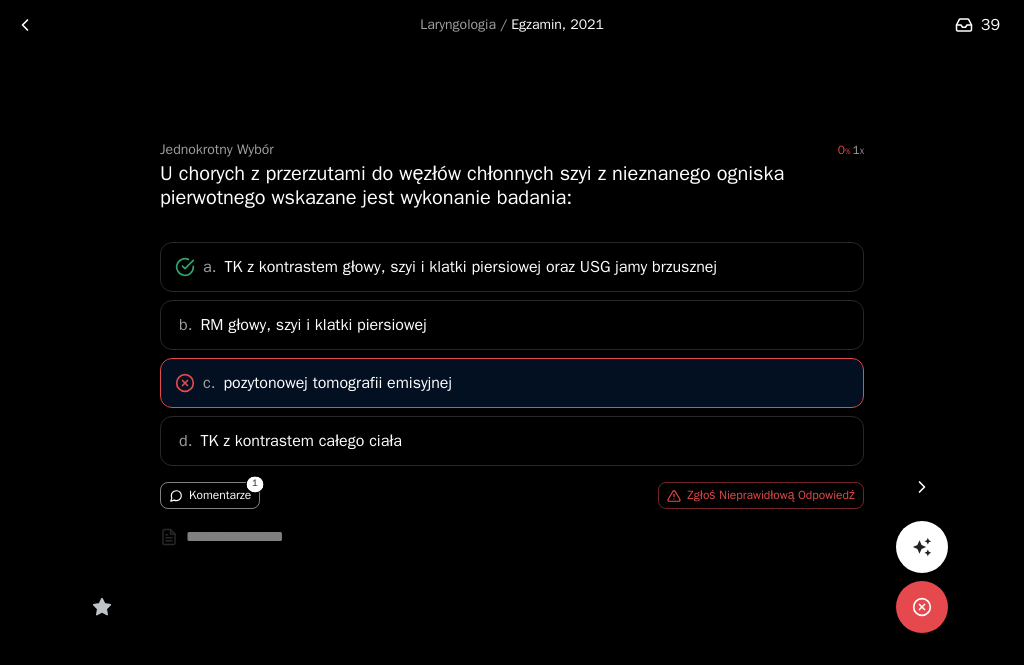 click on "Komentarze" at bounding box center [210, 495] 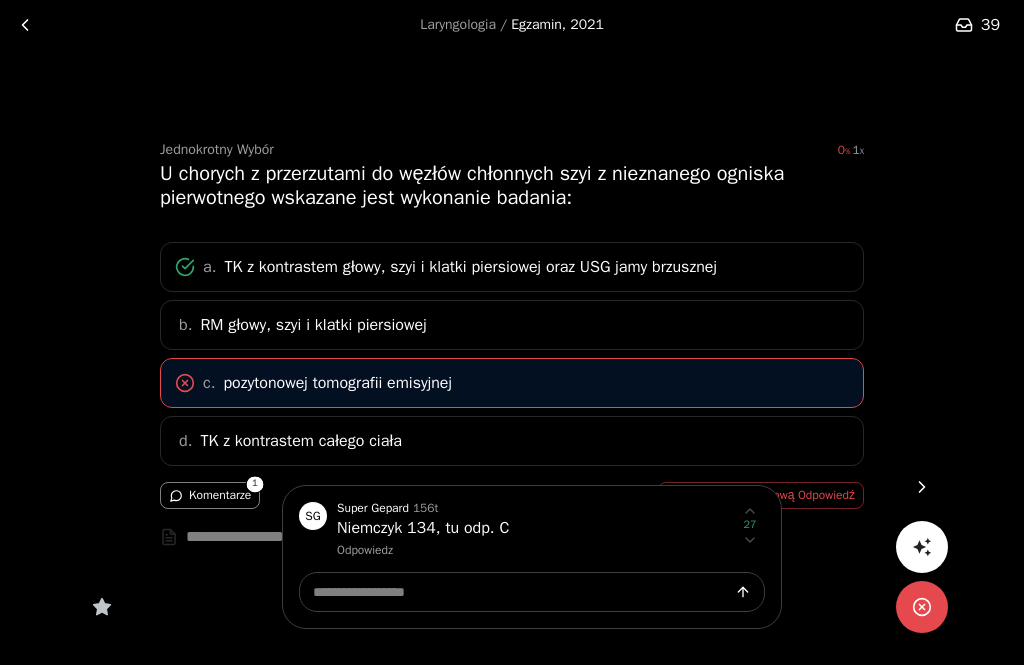 click at bounding box center [512, 332] 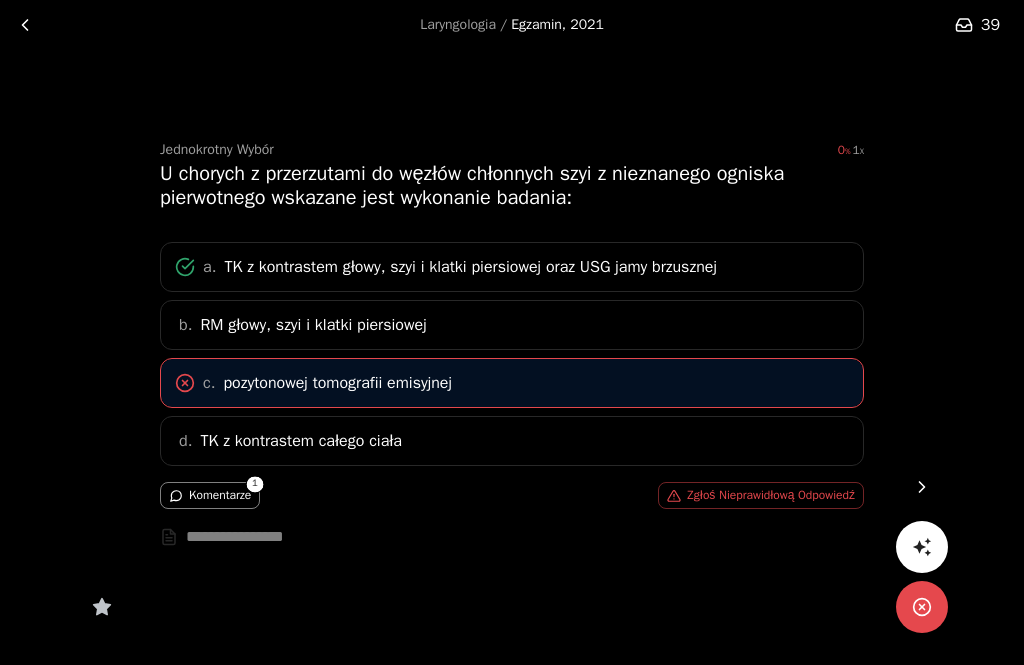click 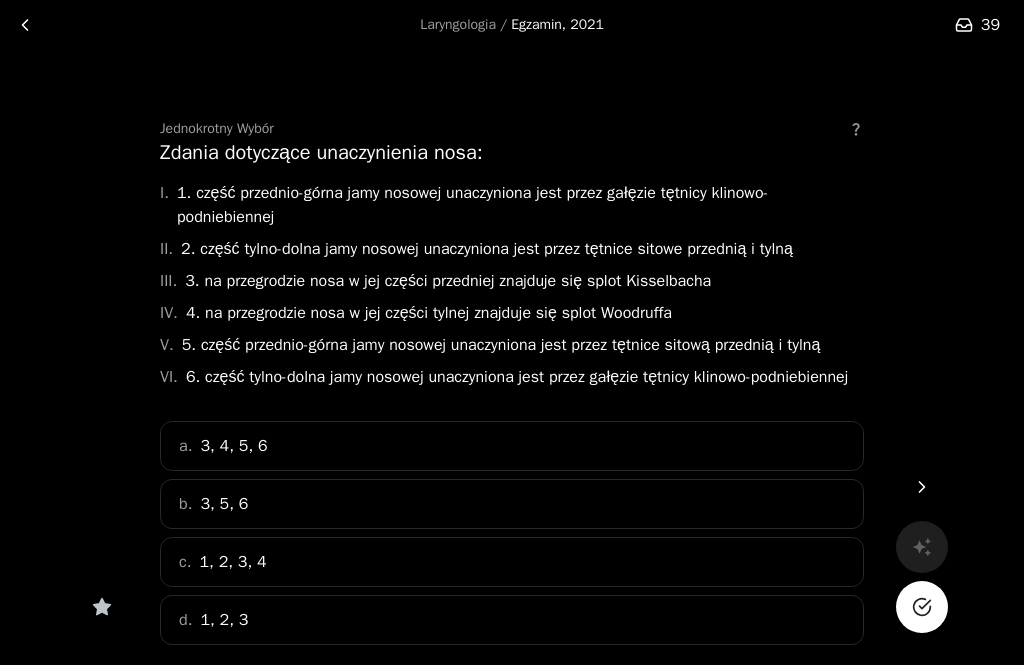 scroll, scrollTop: 26, scrollLeft: 0, axis: vertical 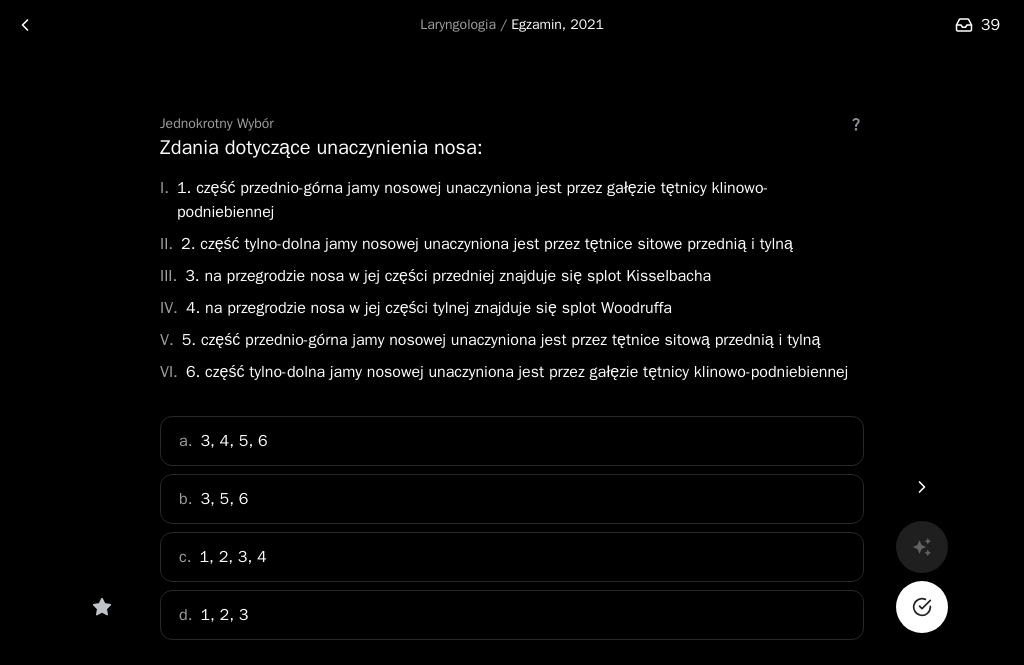 click on "b.   3, 5, 6" at bounding box center [512, 499] 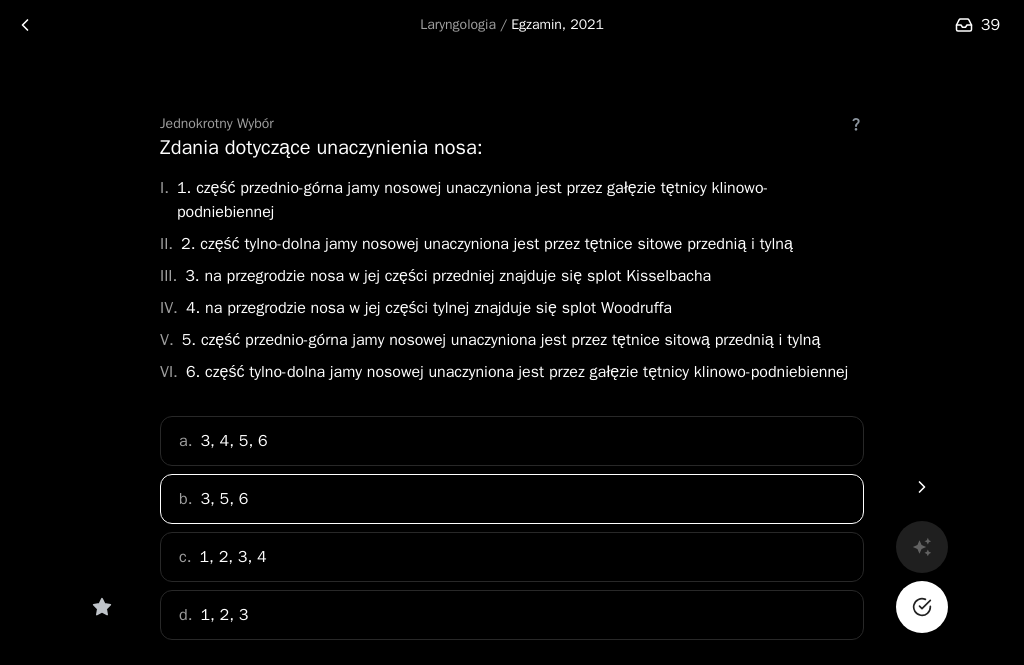 click 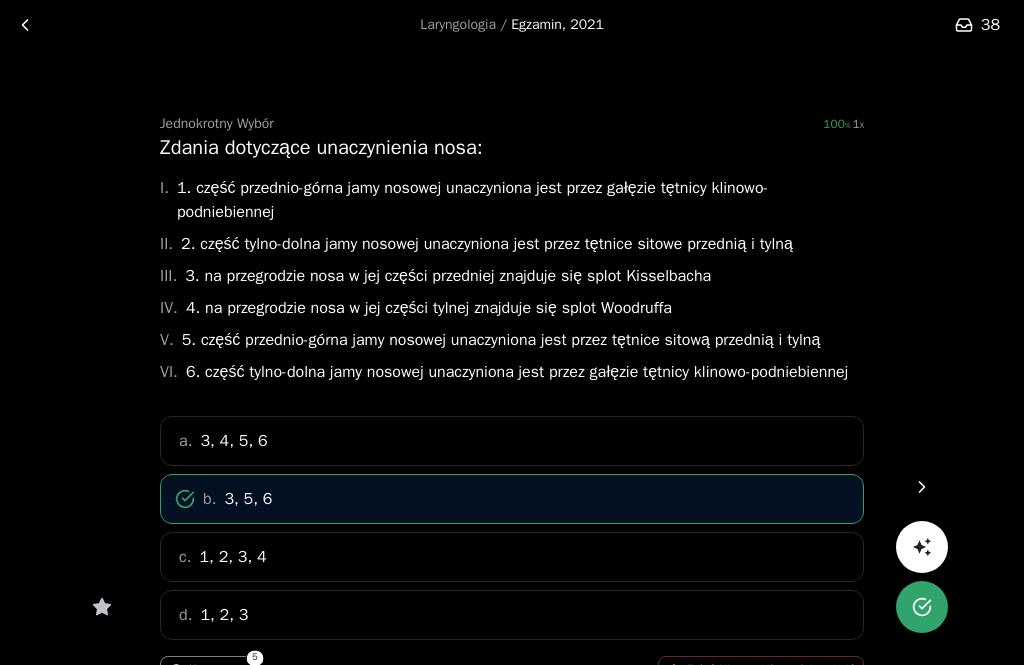 click on "Jednokrotny Wybór 100 1 Zdania dotyczące unaczynienia nosa: I.  1. część przednio-górna jamy nosowej unaczyniona jest przez gałęzie tętnicy klinowo-podniebiennej II.  2. część tylno-dolna jamy nosowej unaczyniona jest przez tętnice sitowe przednią i tylną III.  3. na przegrodzie nosa w jej części przedniej znajduje się splot Kisselbacha IV.  4. na przegrodzie nosa w jej części tylnej znajduje się splot Woodruffa V.  5. część przednio-górna jamy nosowej unaczyniona jest przez tętnice sitową przednią i tylną VI.  6. część tylno-dolna jamy nosowej unaczyniona jest przez gałęzie tętnicy klinowo-podniebiennej a.   3, 4, 5, 6 b.   3, 5, 6 c.   1, 2, 3, 4 d.   1, 2, 3	 Komentarze 5 Zgłoś Nieprawidłową Odpowiedź *" at bounding box center [512, 458] 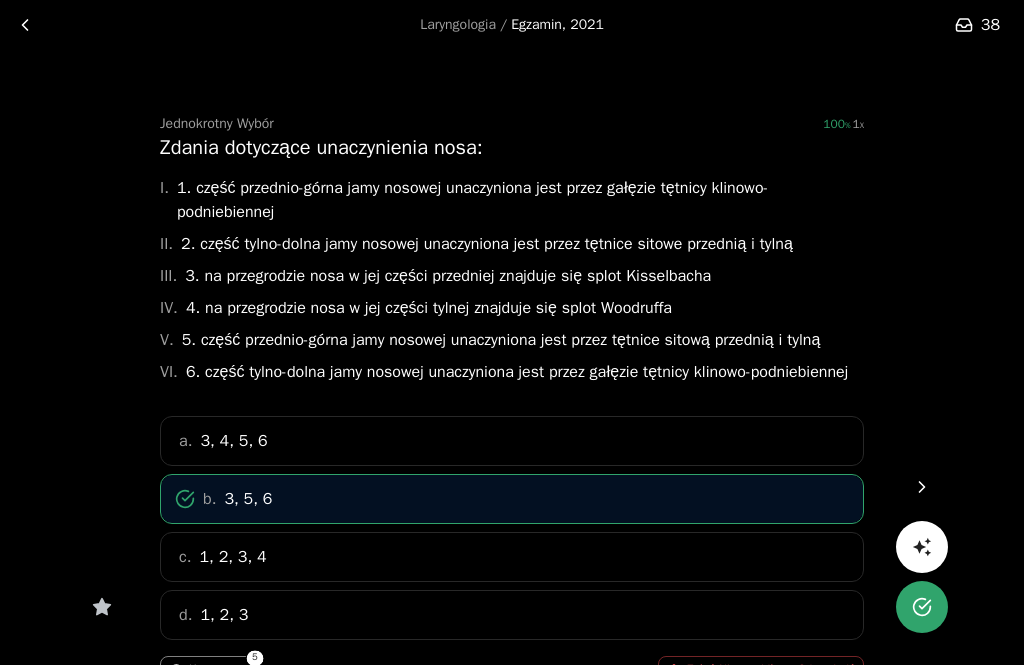 click 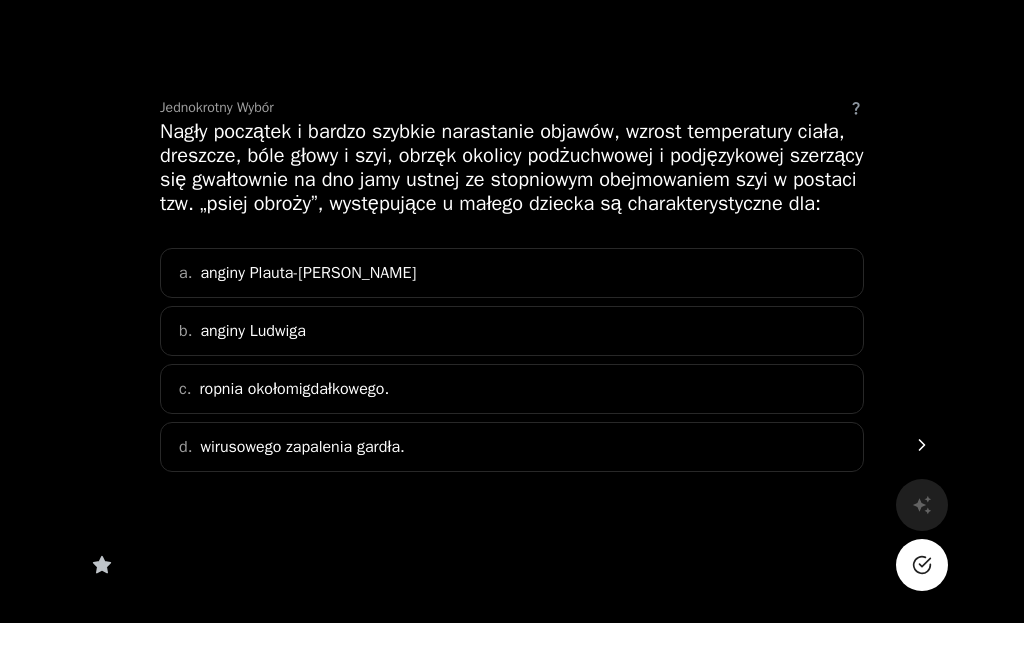 scroll, scrollTop: 43, scrollLeft: 0, axis: vertical 